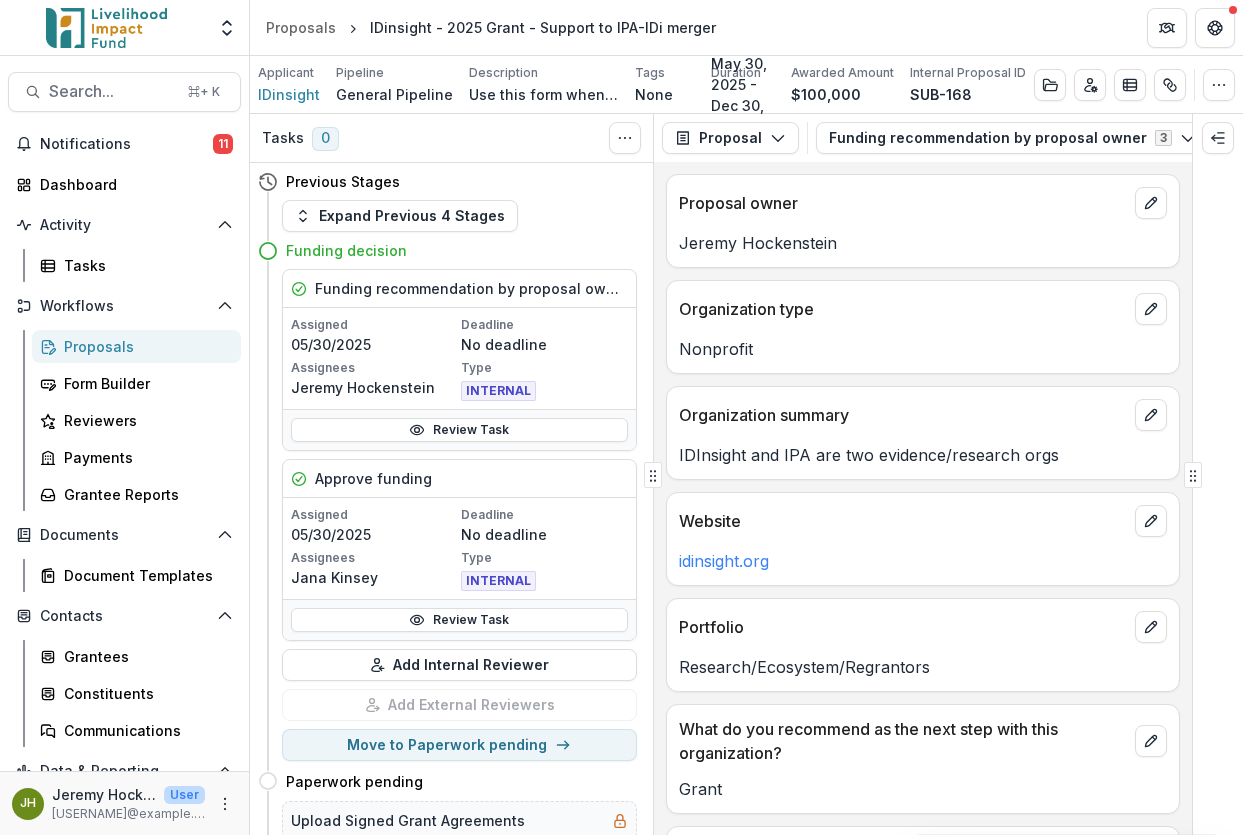 scroll, scrollTop: 0, scrollLeft: 0, axis: both 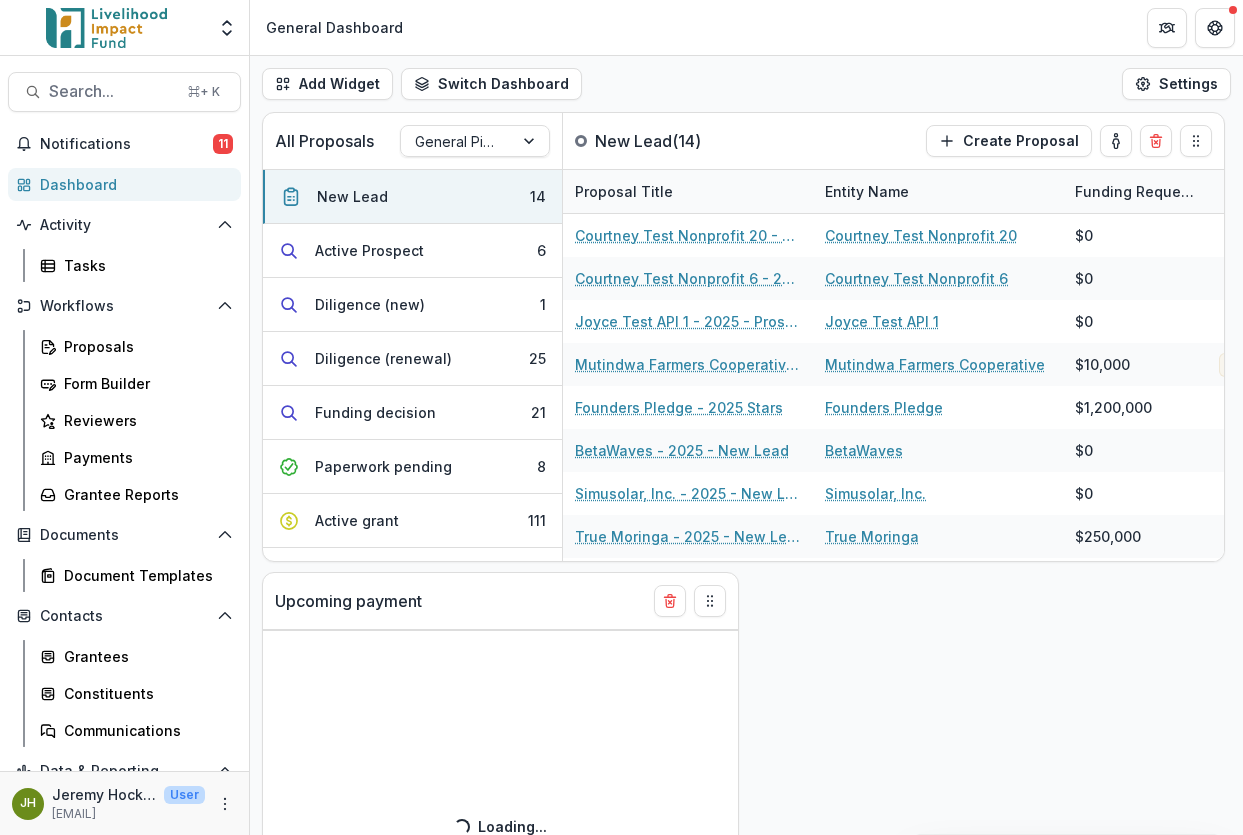 select on "******" 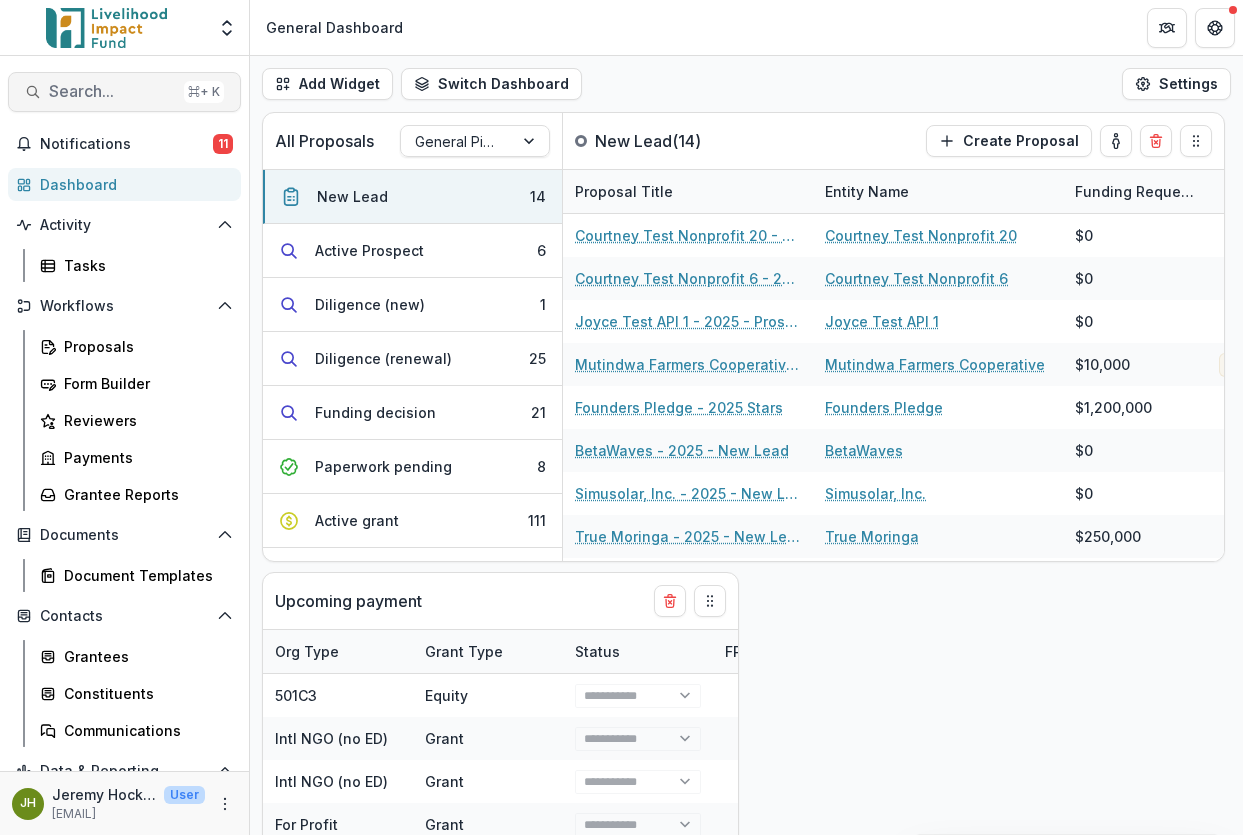 click on "Search..." at bounding box center (112, 91) 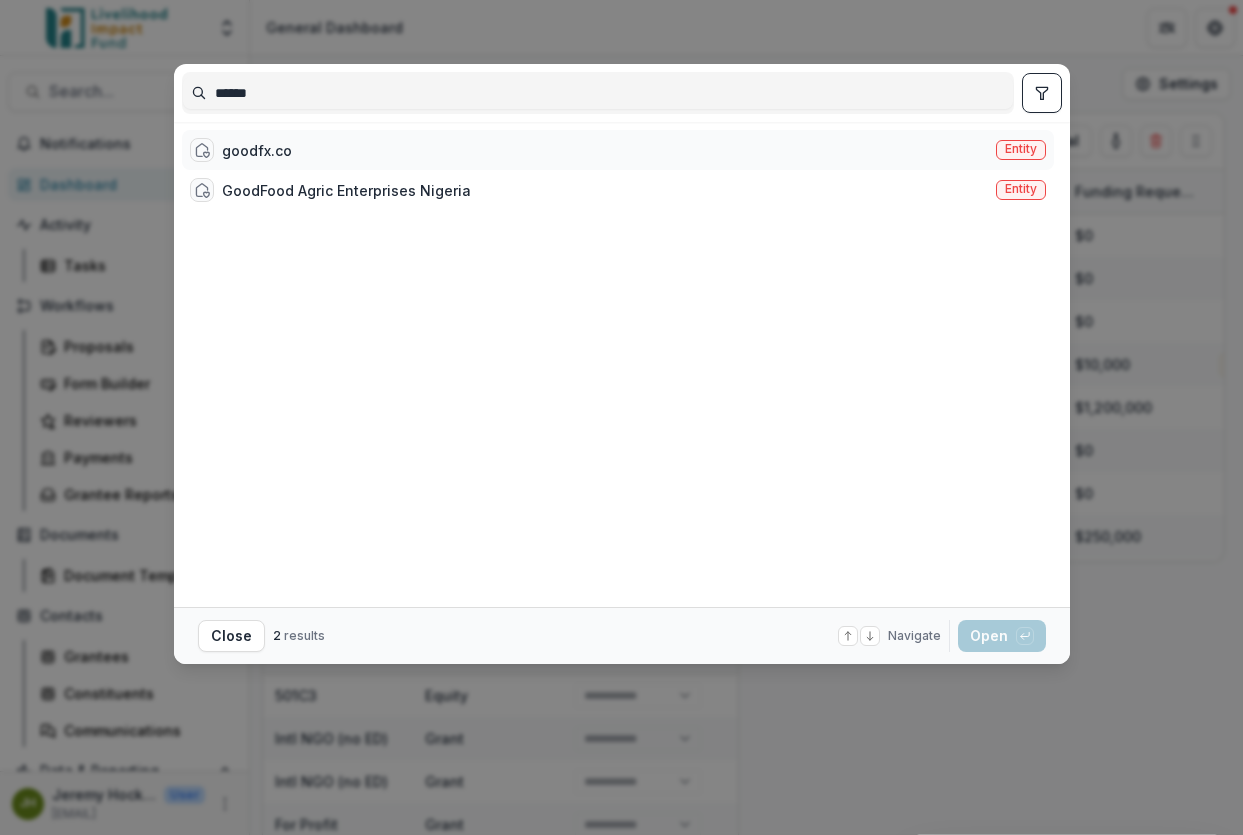 type on "******" 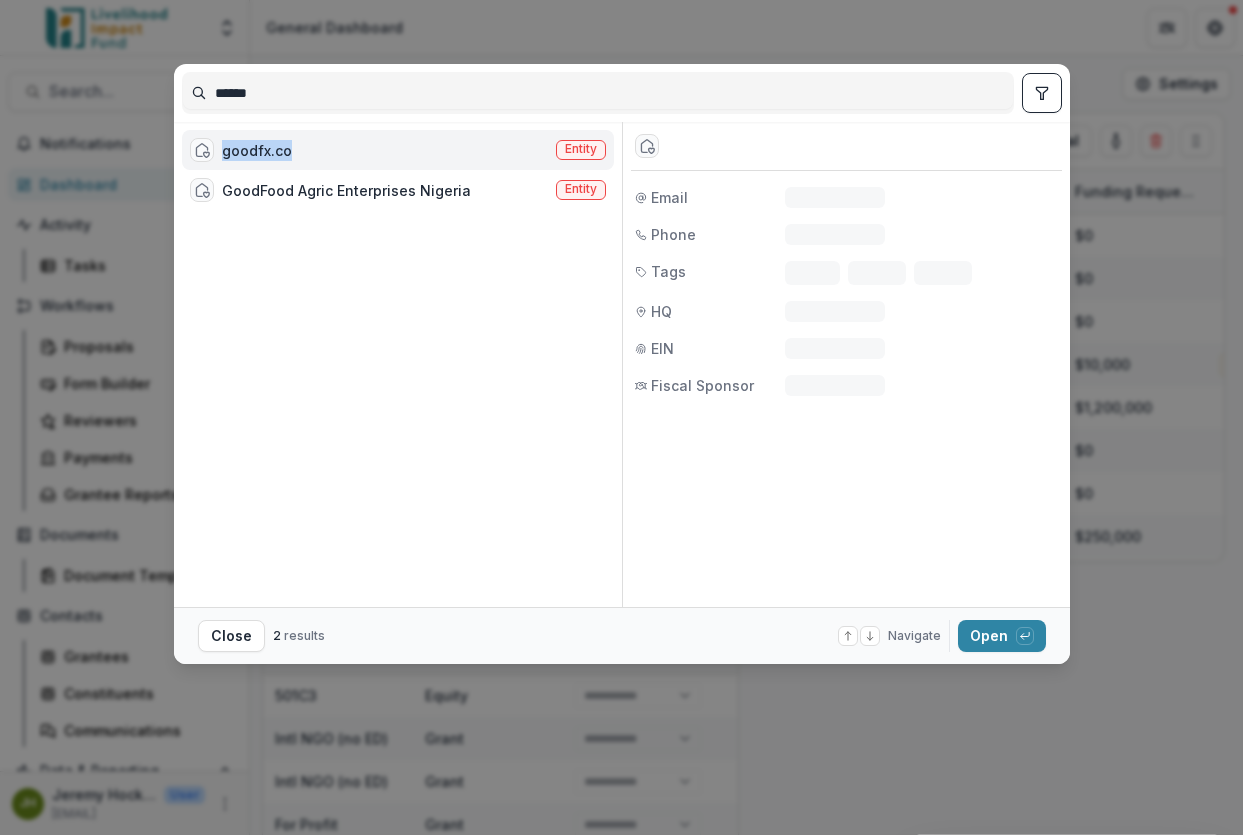 click on "goodfx.co" at bounding box center [257, 150] 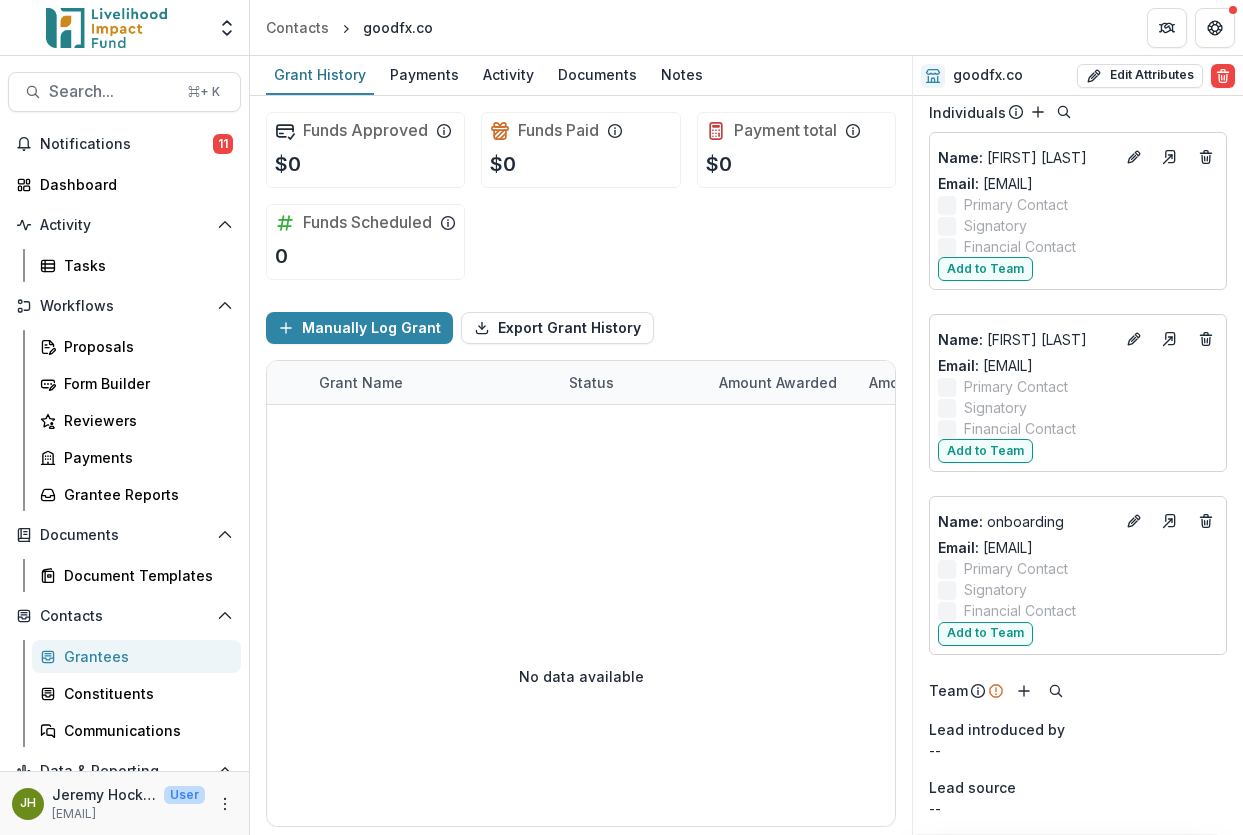 scroll, scrollTop: 595, scrollLeft: 0, axis: vertical 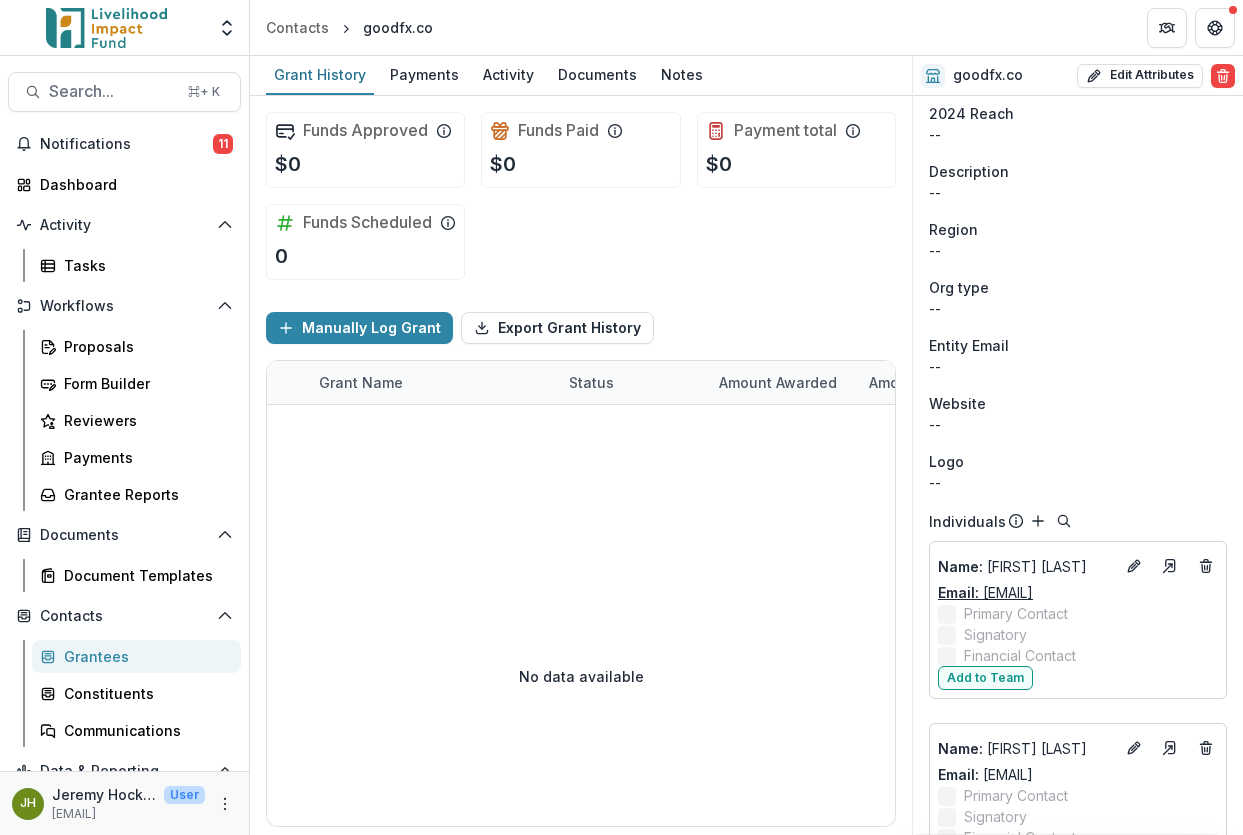 drag, startPoint x: 1127, startPoint y: 596, endPoint x: 1038, endPoint y: 597, distance: 89.005615 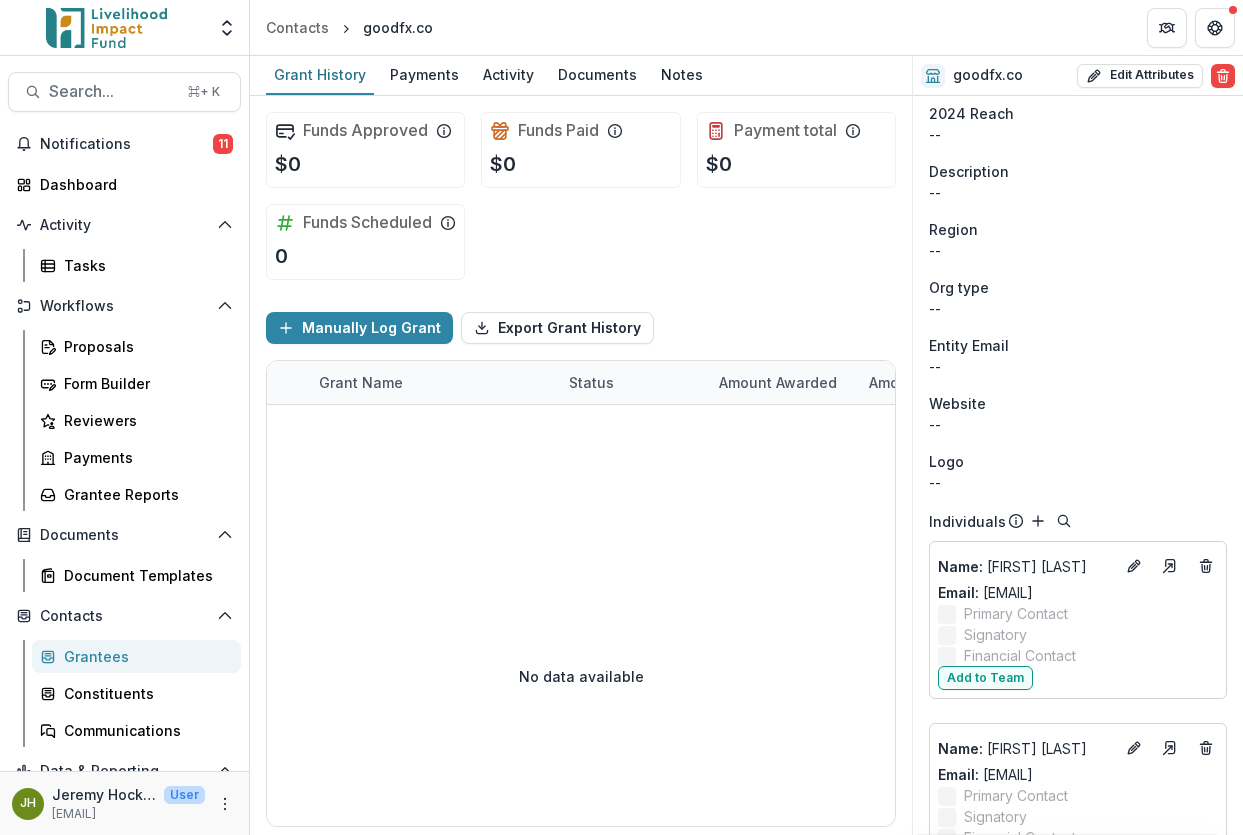 copy on "goodfx.co.uk" 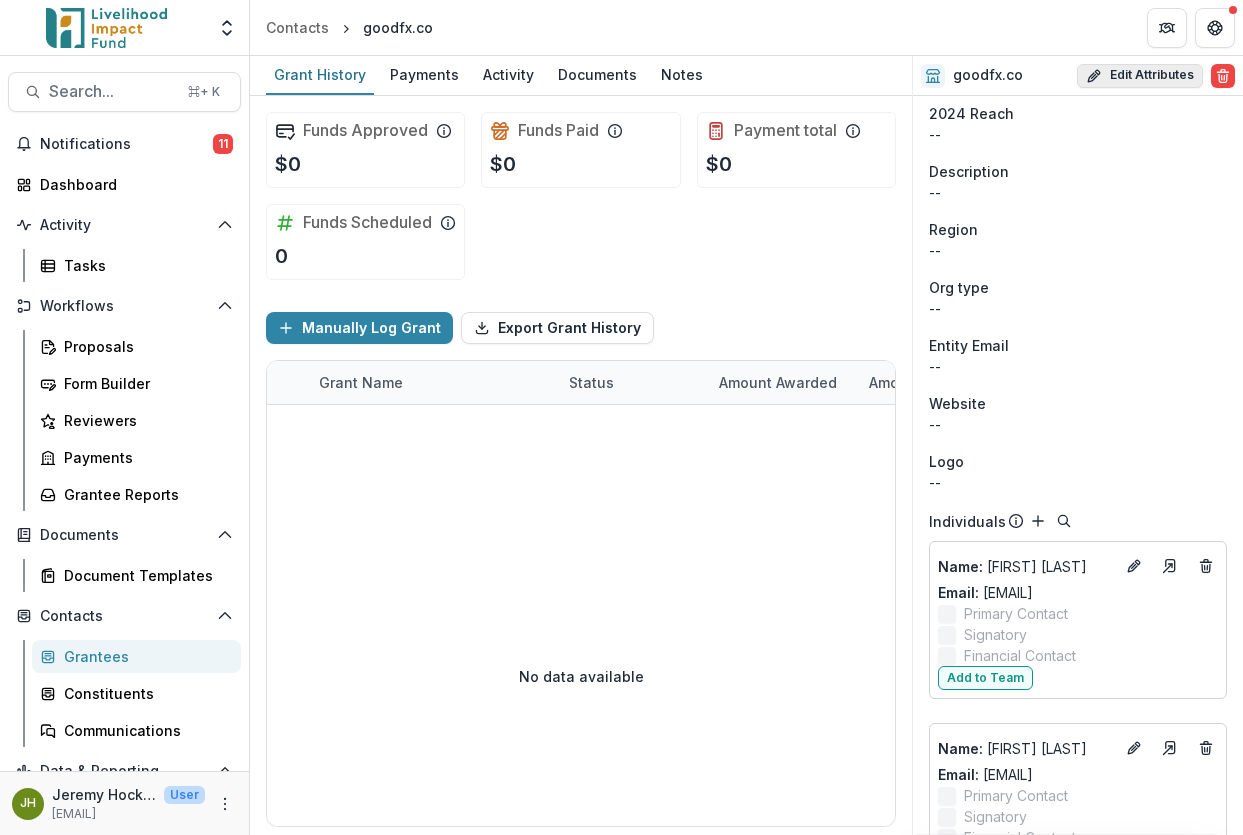 click on "Edit Attributes" at bounding box center [1140, 76] 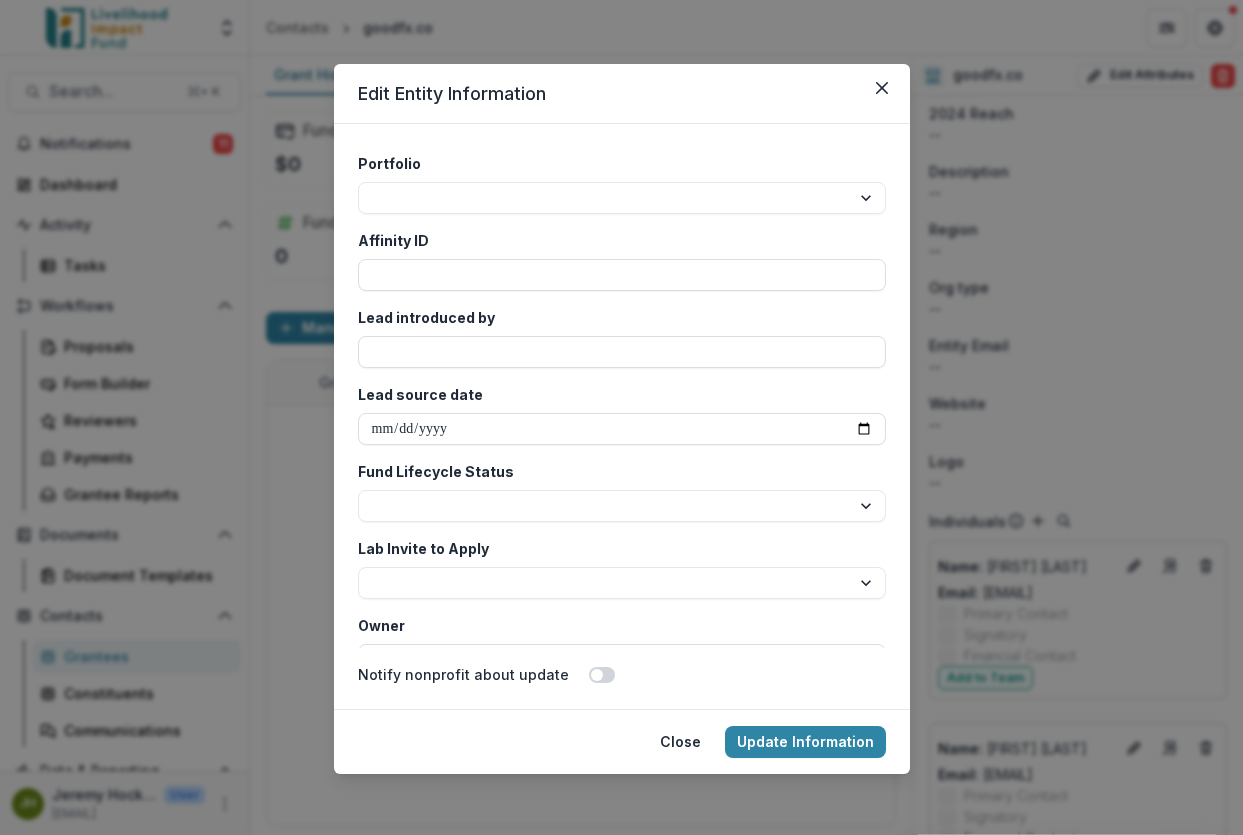 scroll, scrollTop: 3863, scrollLeft: 0, axis: vertical 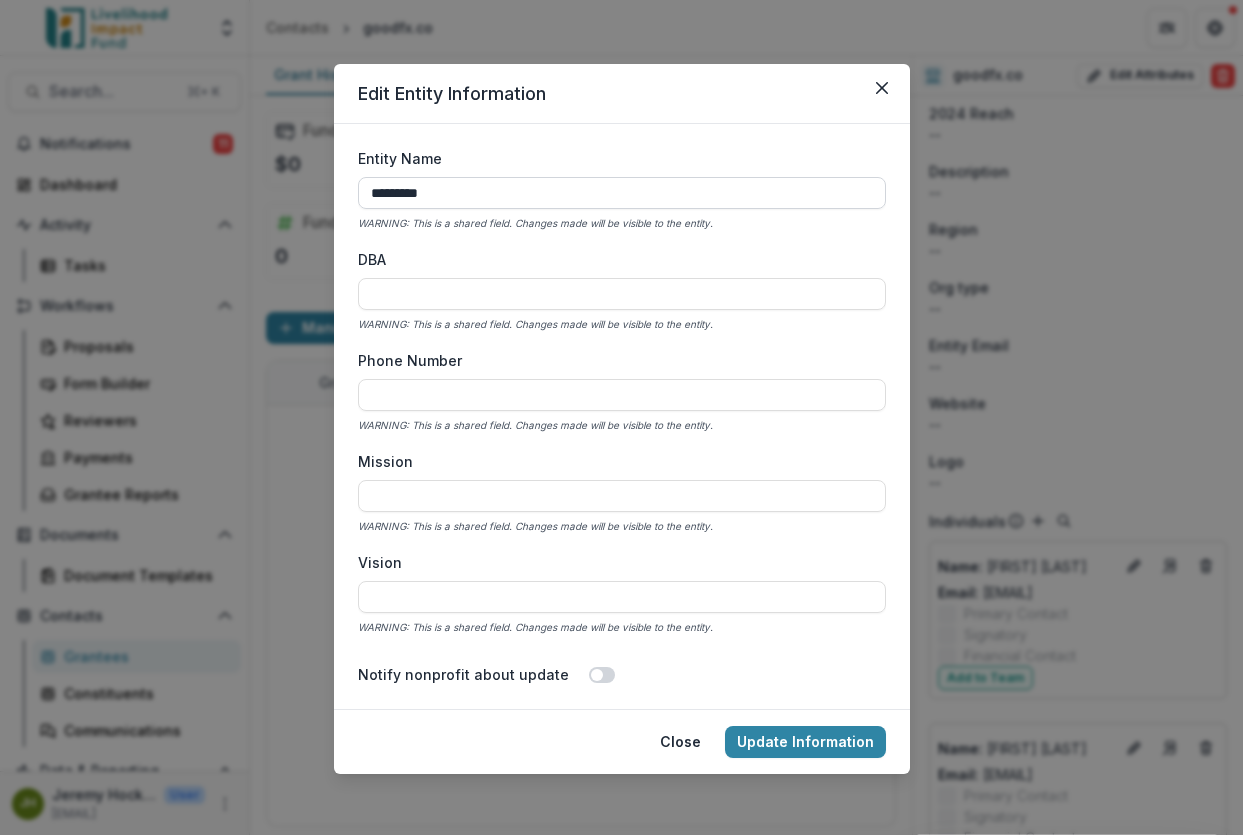drag, startPoint x: 413, startPoint y: 197, endPoint x: 482, endPoint y: 199, distance: 69.02898 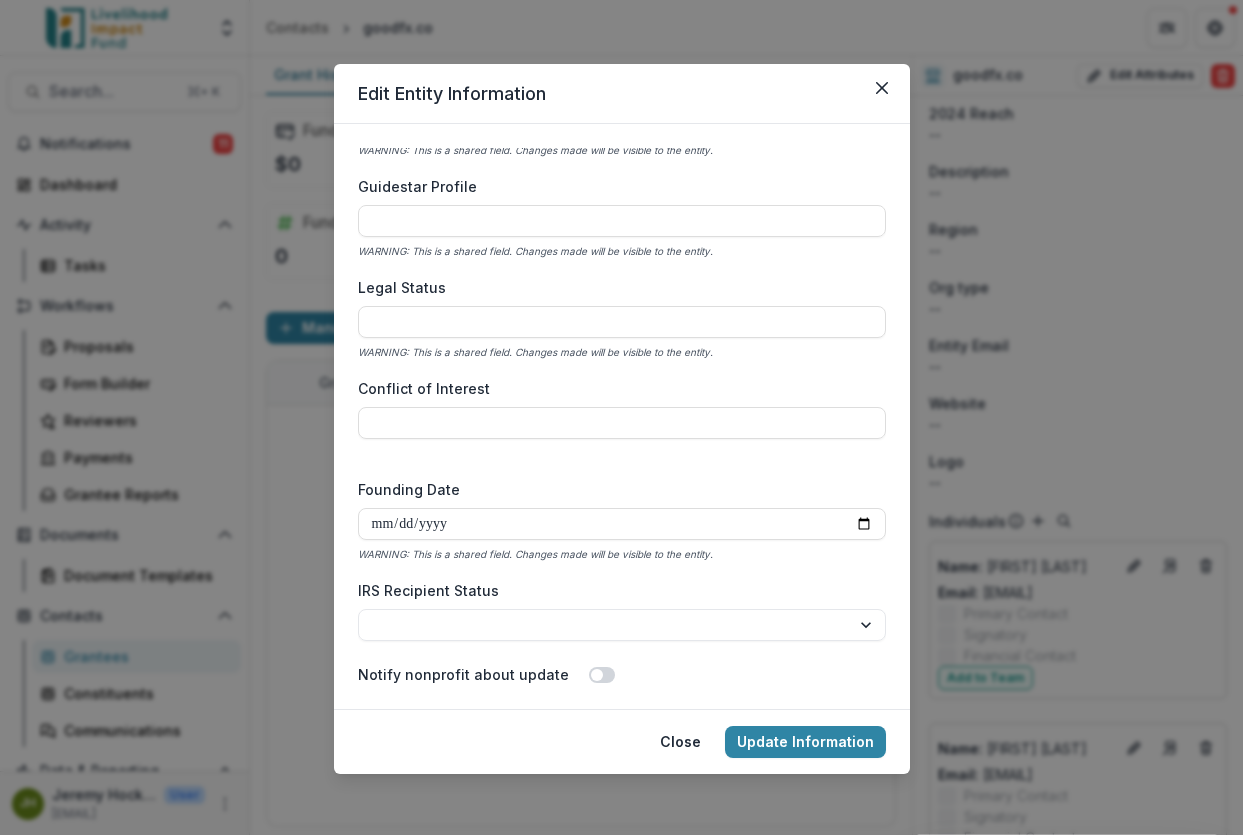 scroll, scrollTop: 3863, scrollLeft: 0, axis: vertical 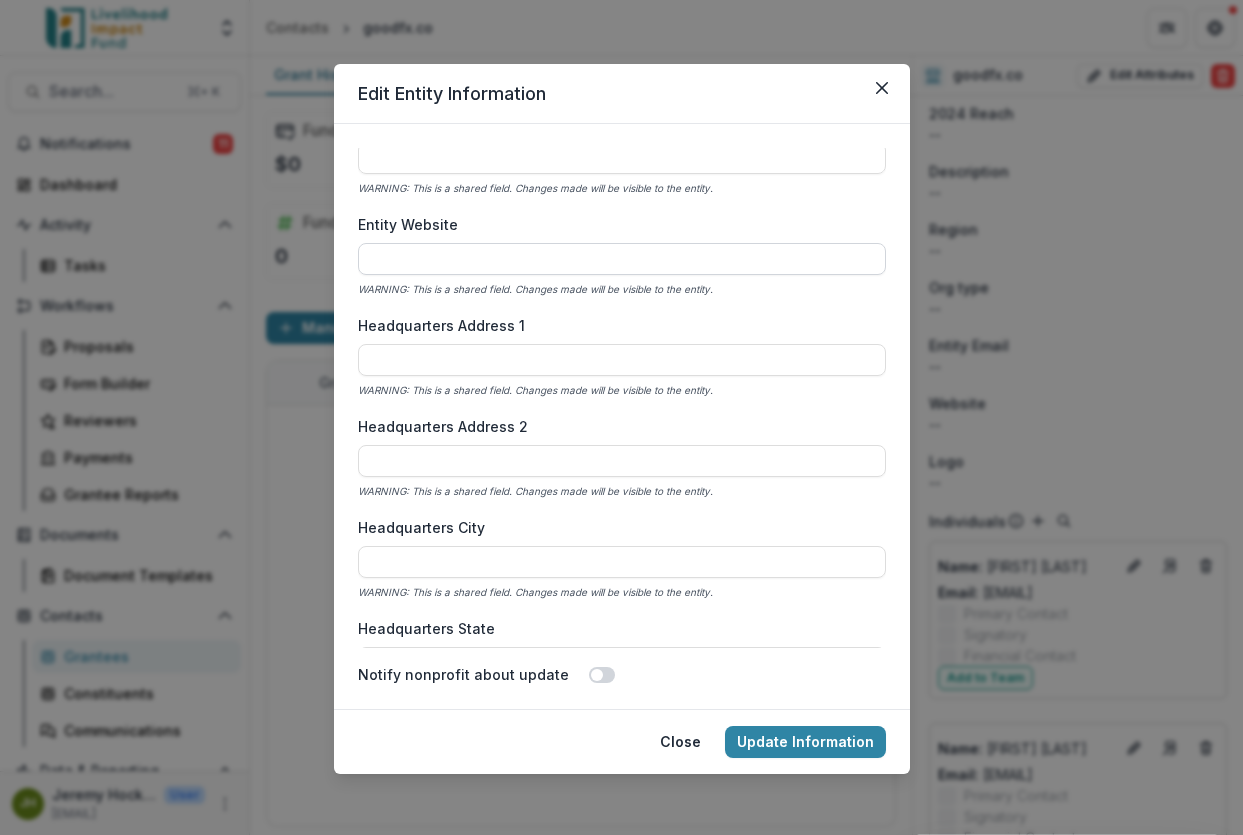 type on "******" 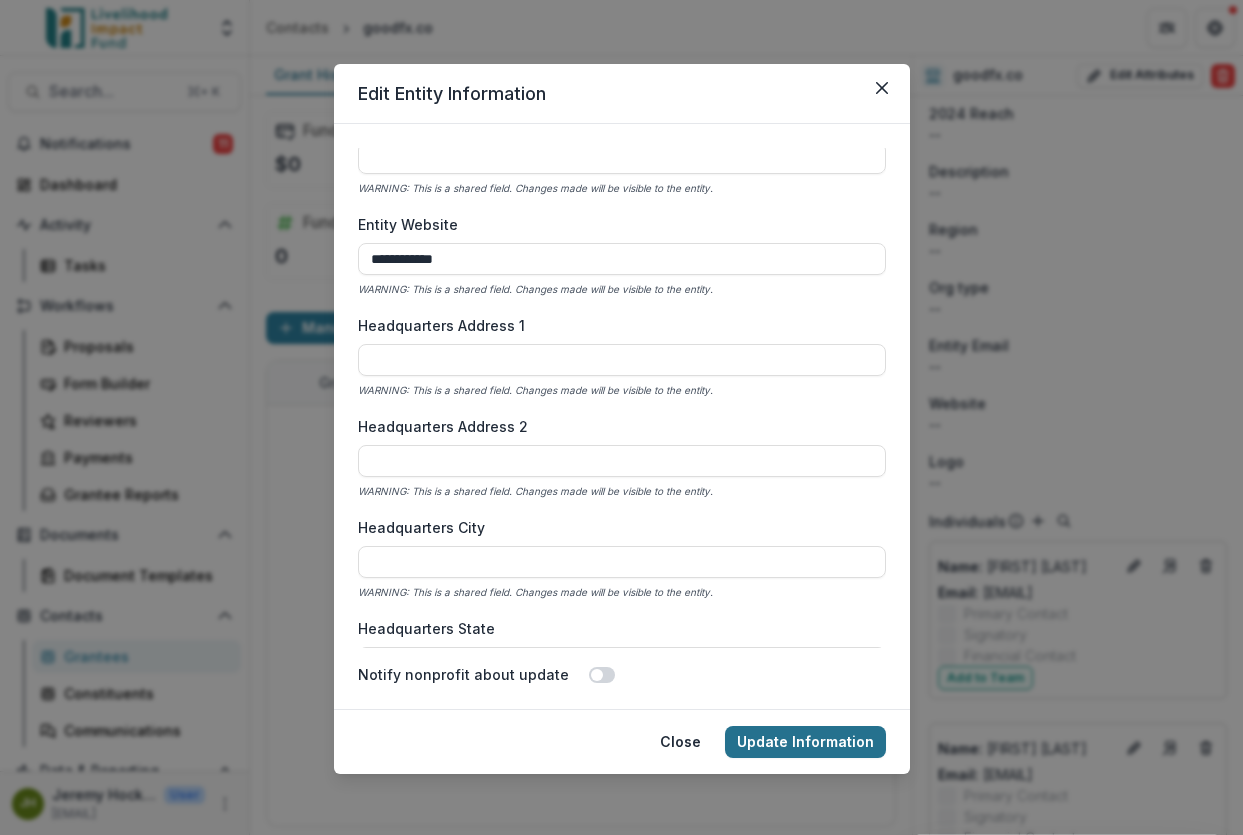 type on "**********" 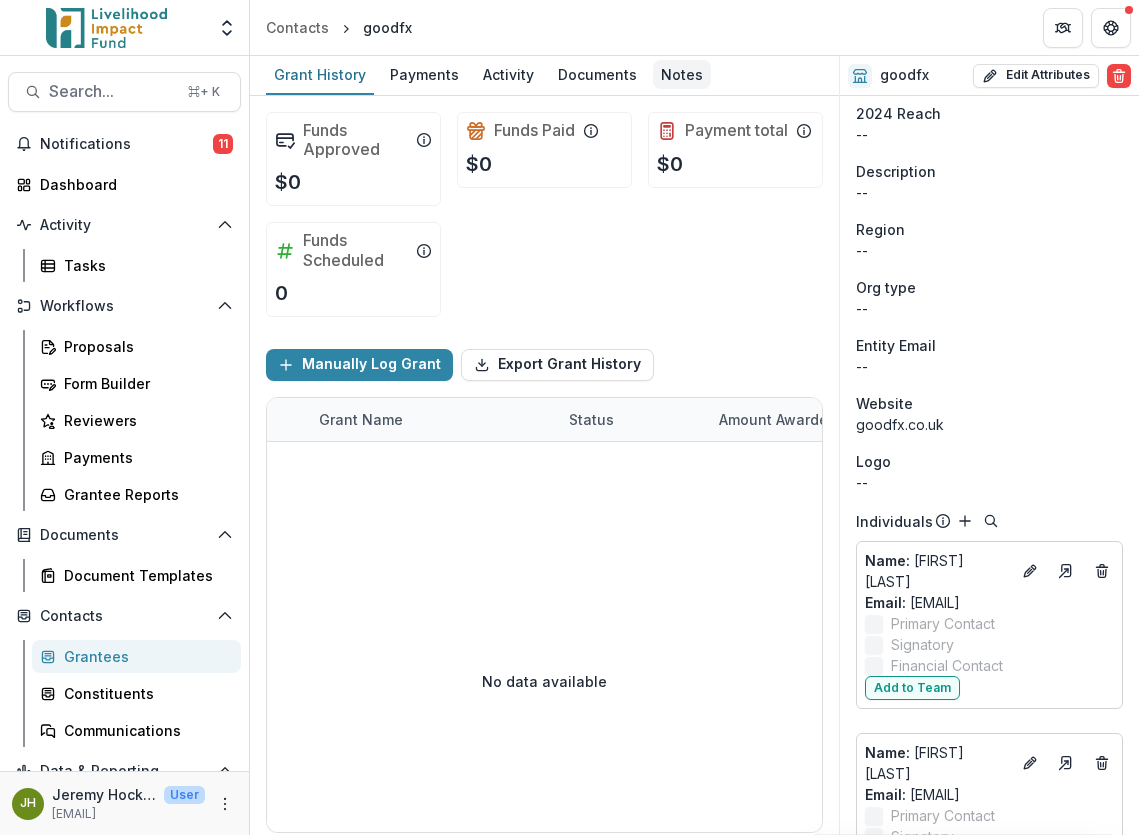 click on "Notes" at bounding box center [682, 74] 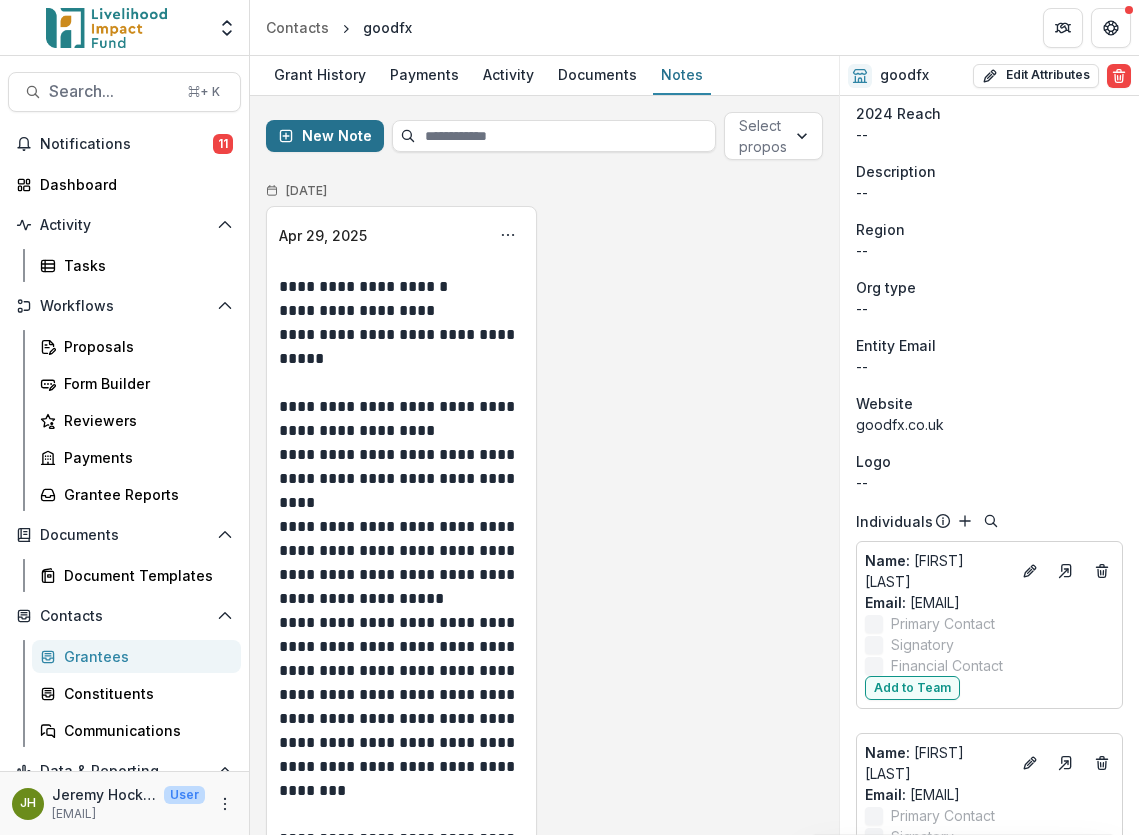 click on "New Note" at bounding box center (325, 136) 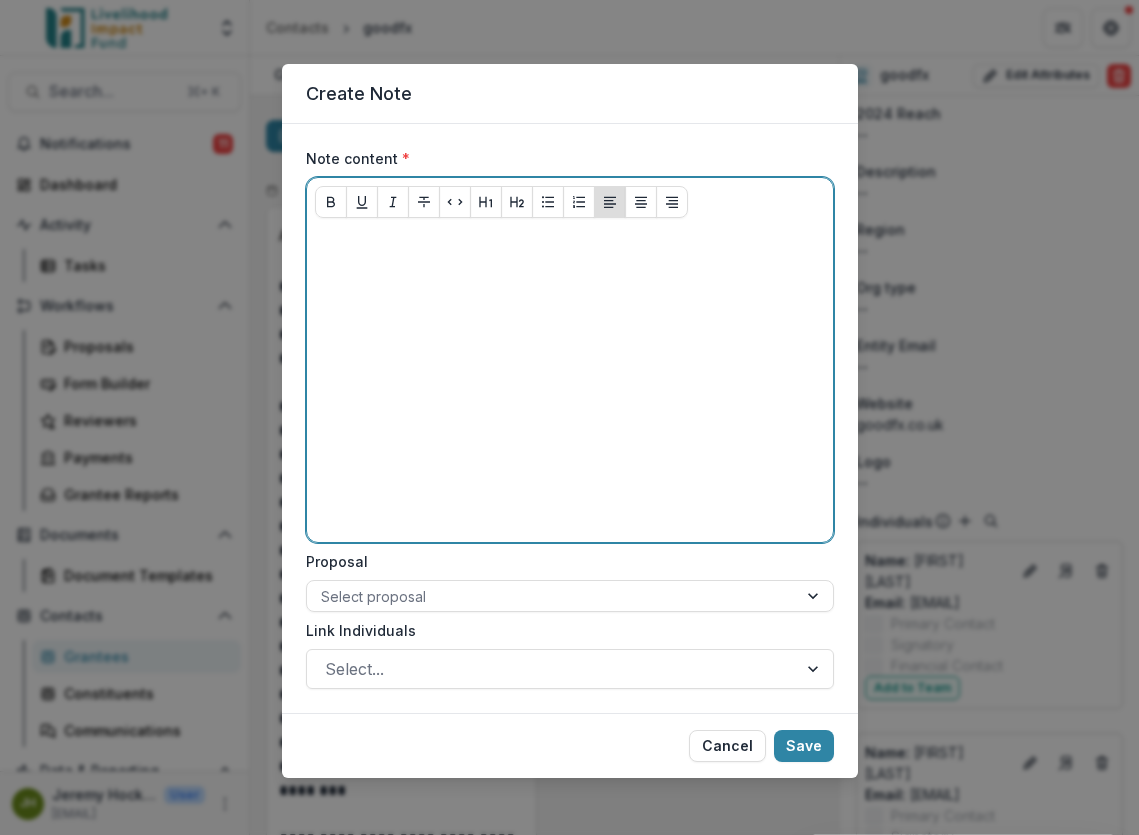 click at bounding box center [570, 384] 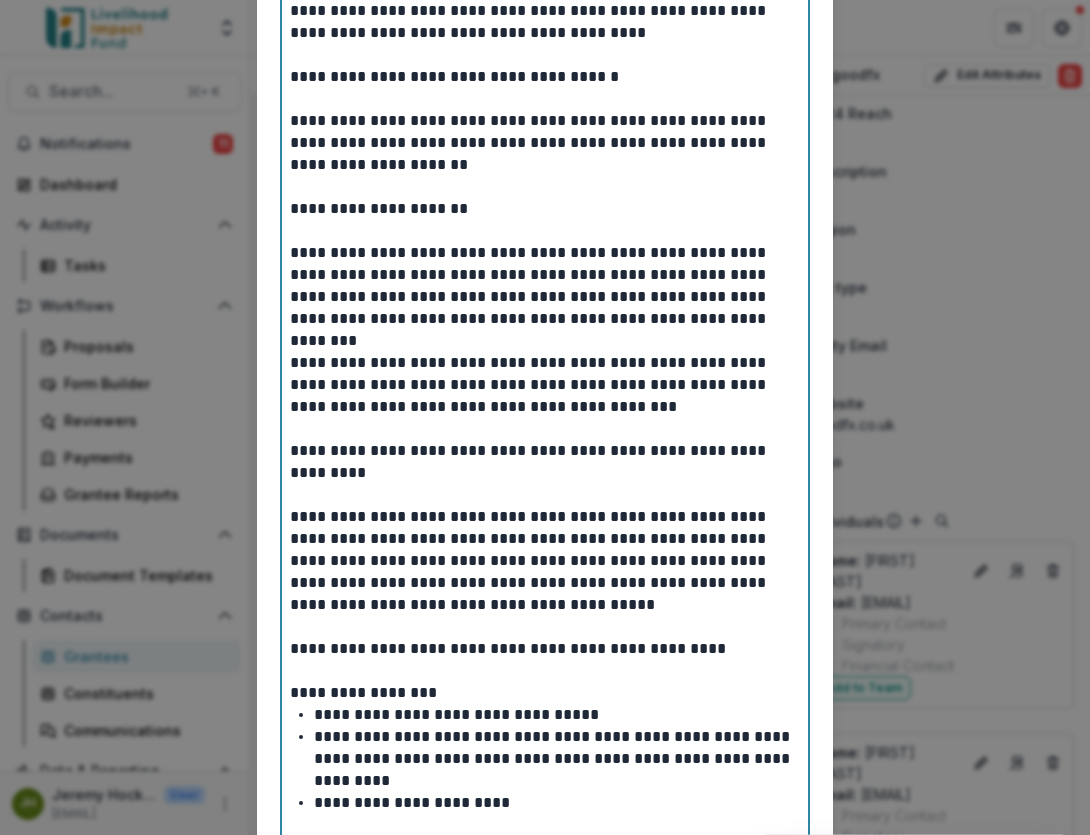 scroll, scrollTop: 587, scrollLeft: 0, axis: vertical 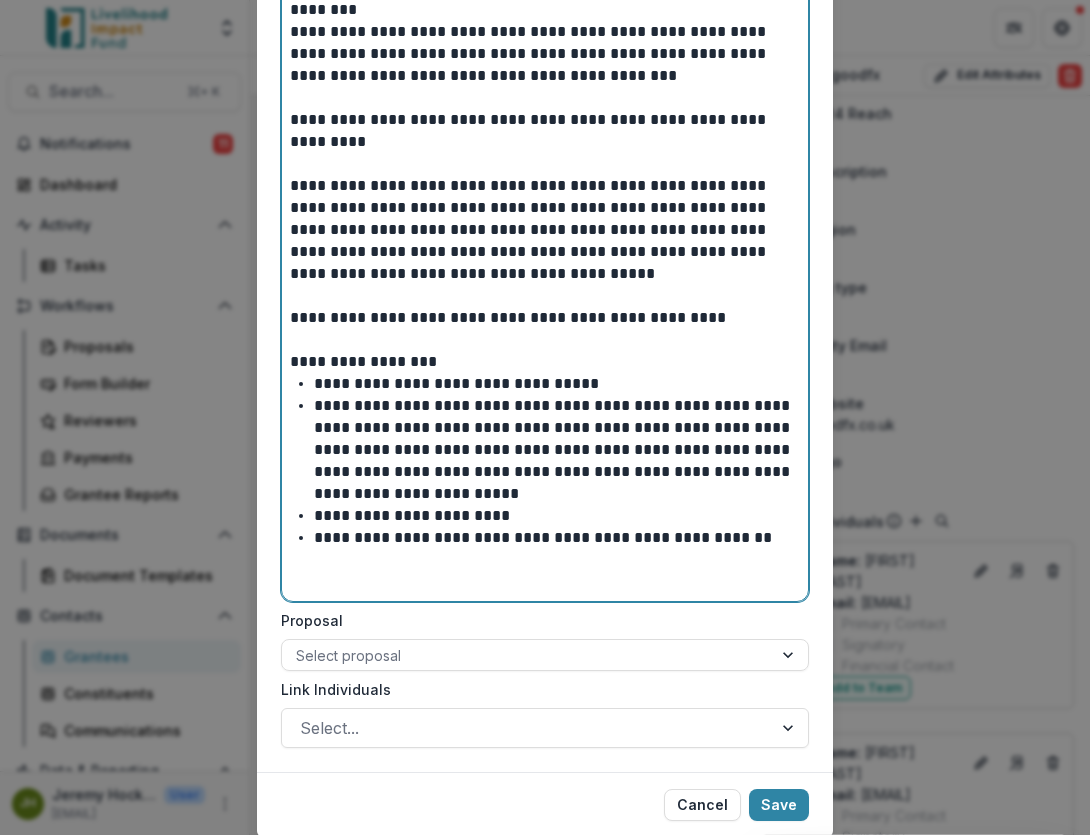 click on "**********" at bounding box center (557, 538) 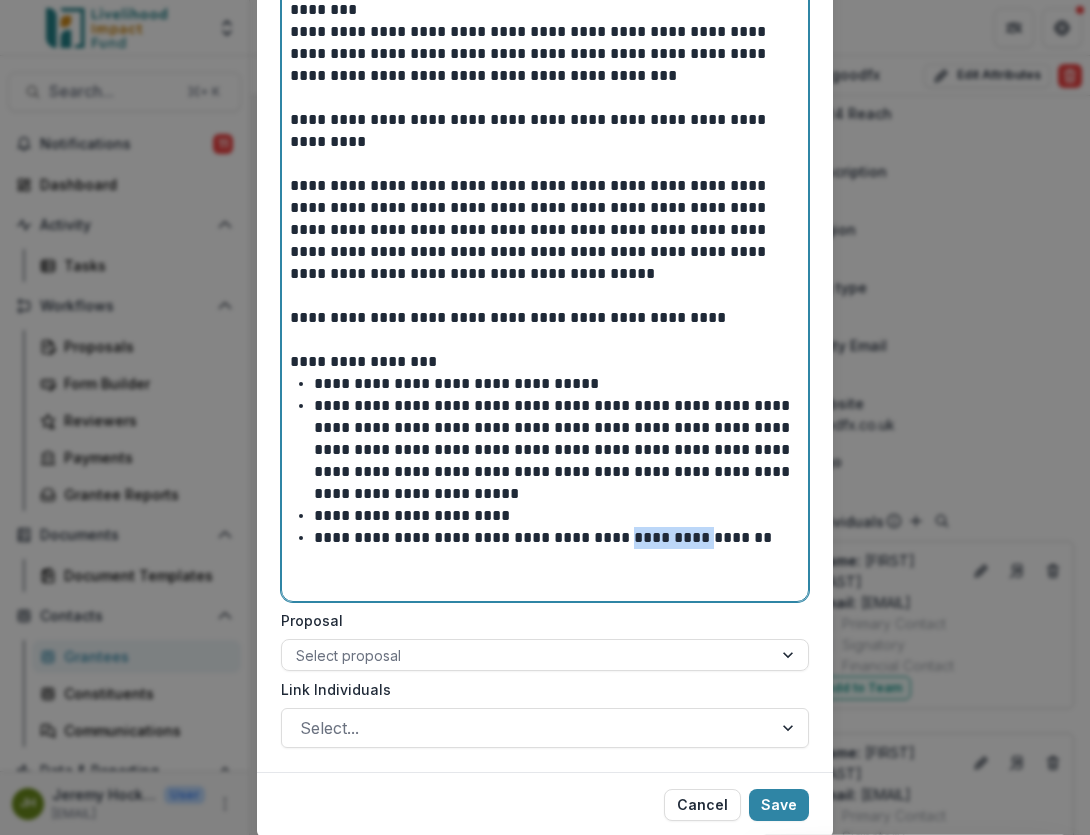drag, startPoint x: 611, startPoint y: 539, endPoint x: 684, endPoint y: 538, distance: 73.00685 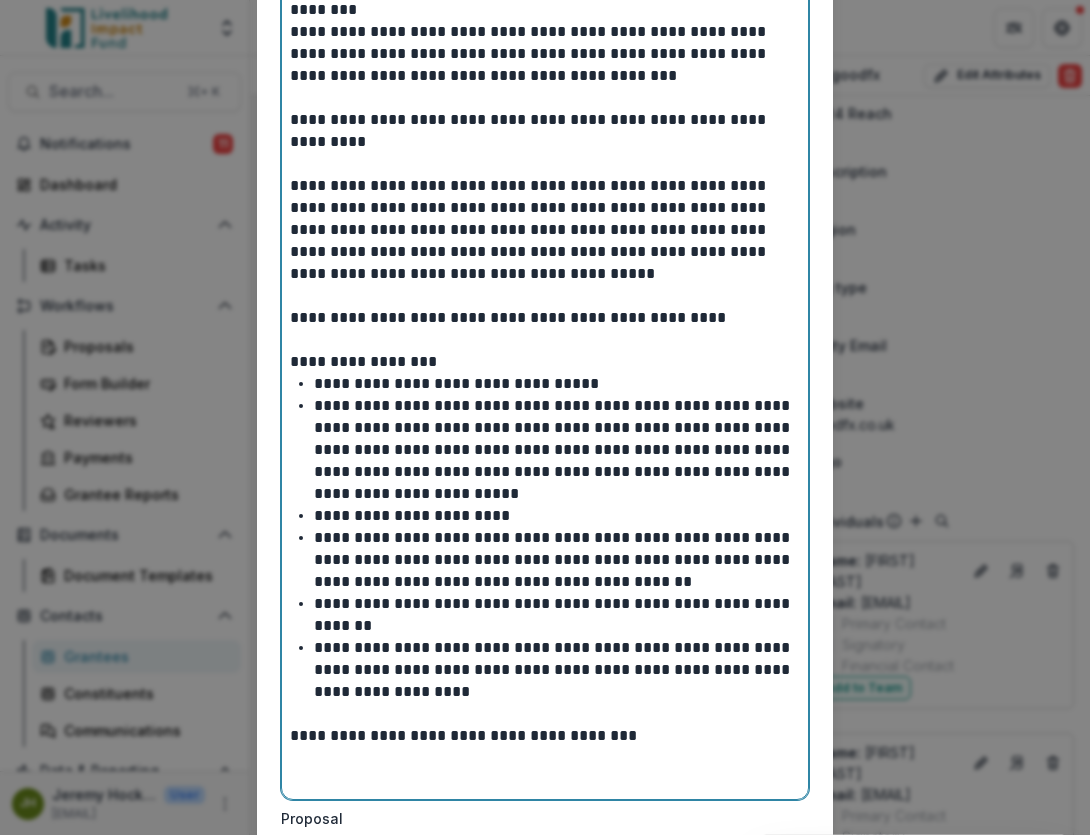 scroll, scrollTop: 851, scrollLeft: 0, axis: vertical 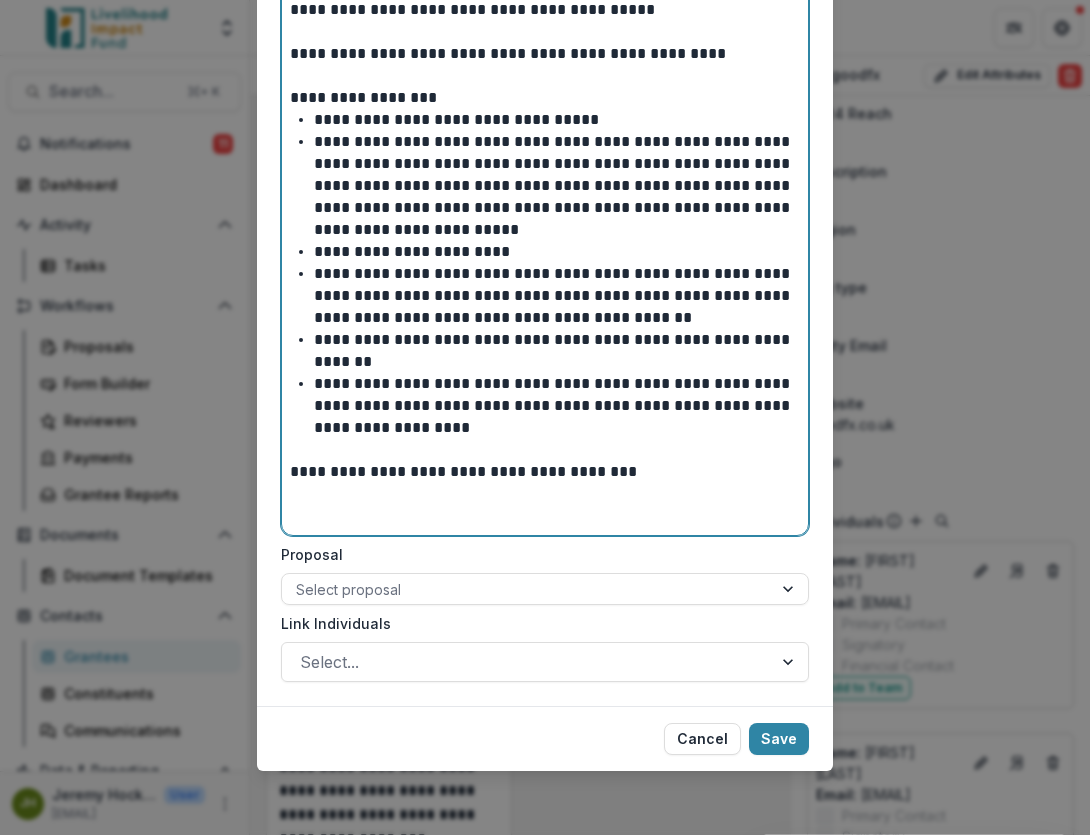 click at bounding box center (545, 516) 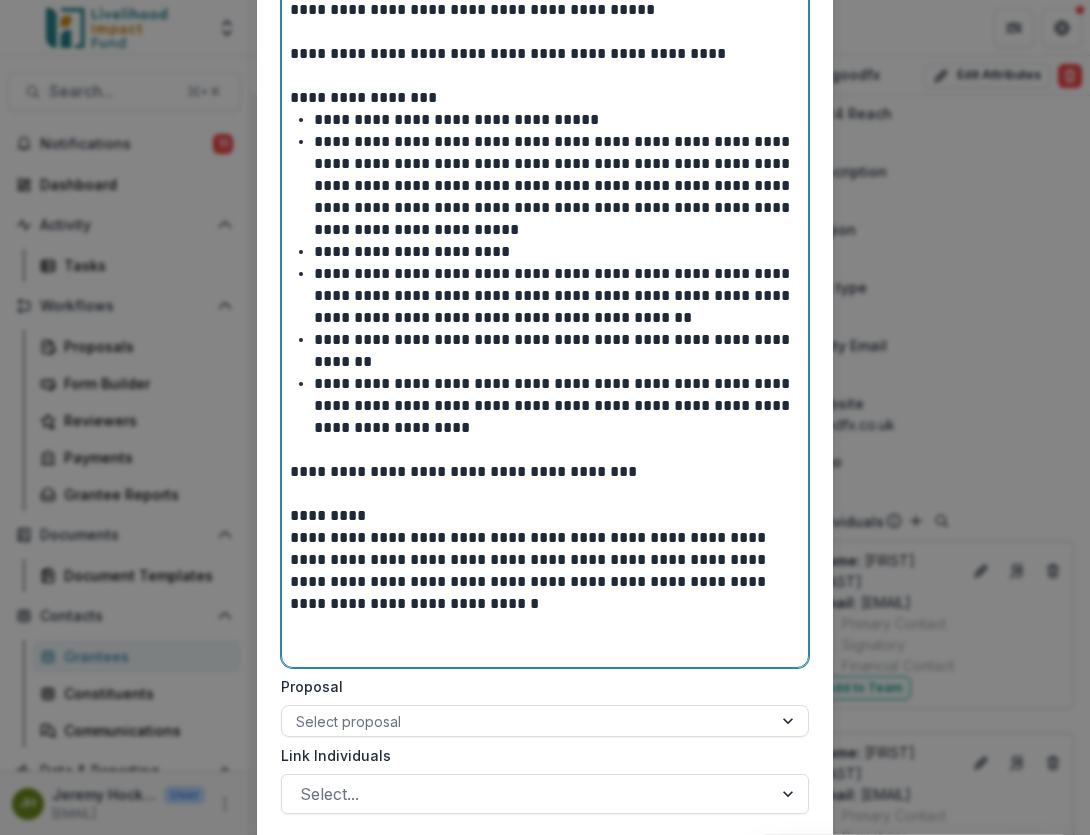 scroll, scrollTop: 983, scrollLeft: 0, axis: vertical 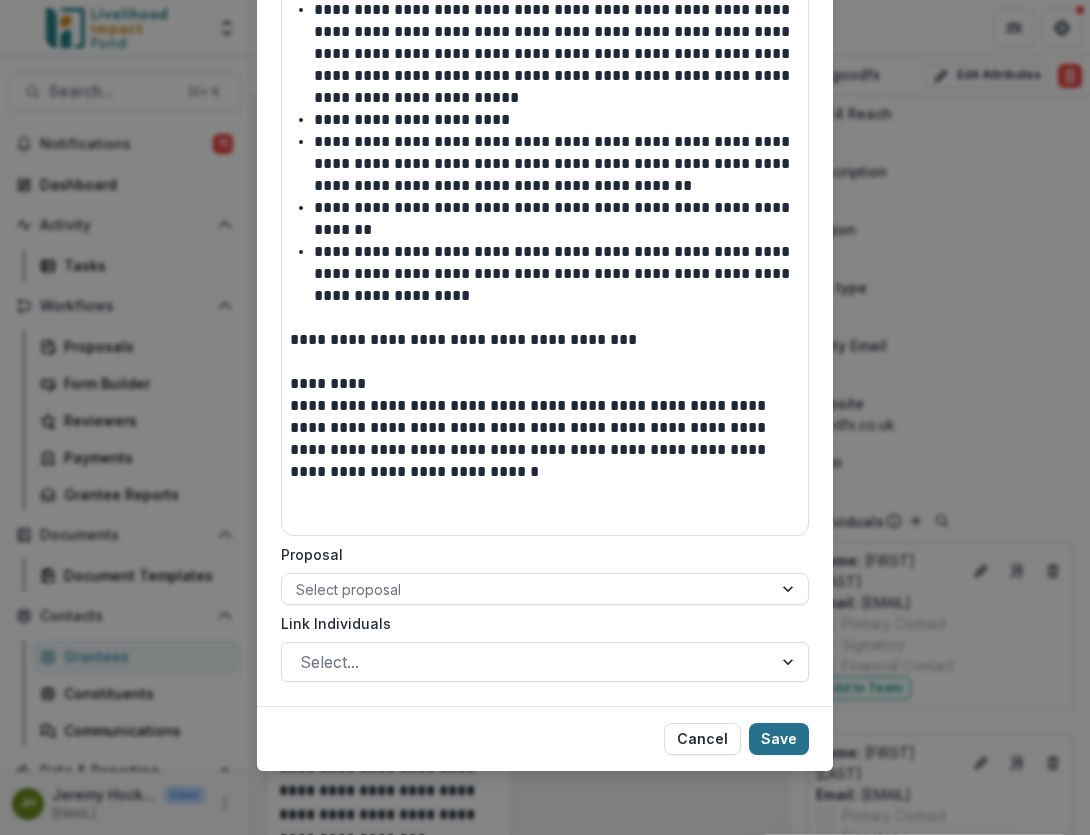 click on "Save" at bounding box center [779, 739] 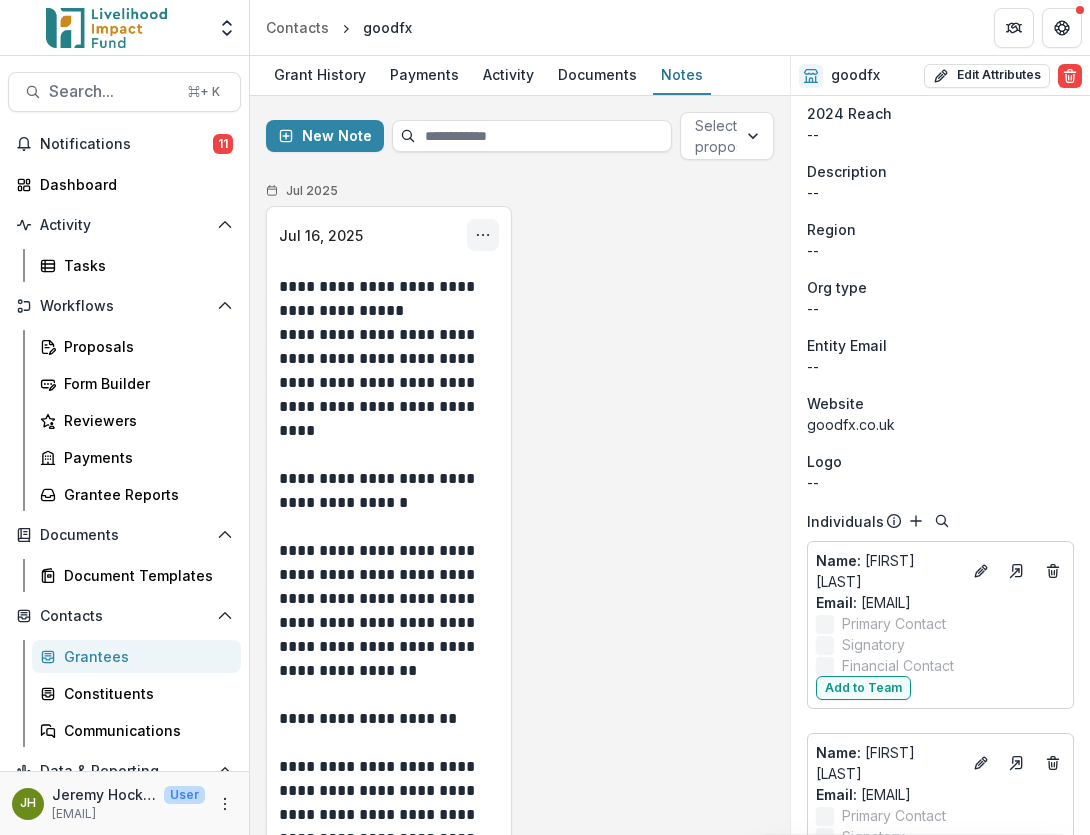 click at bounding box center [483, 235] 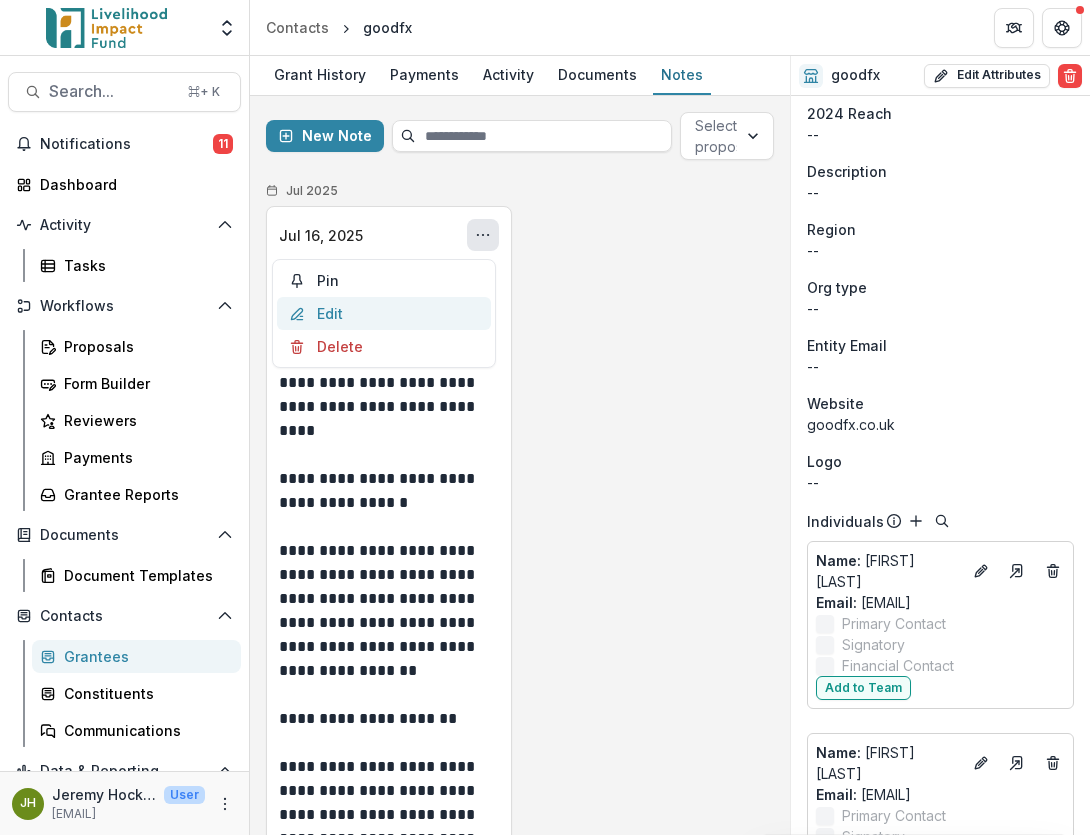 click on "Edit" at bounding box center (384, 313) 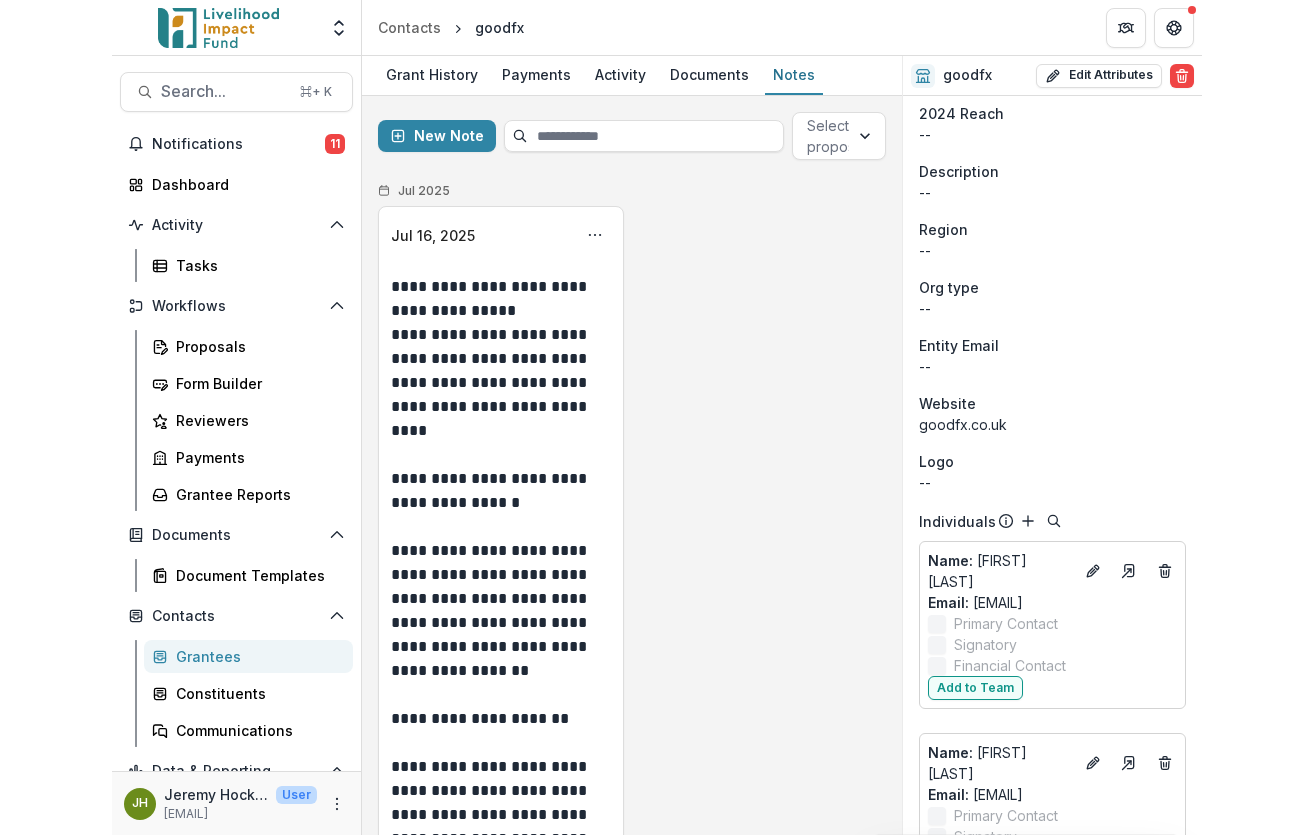 scroll, scrollTop: 983, scrollLeft: 0, axis: vertical 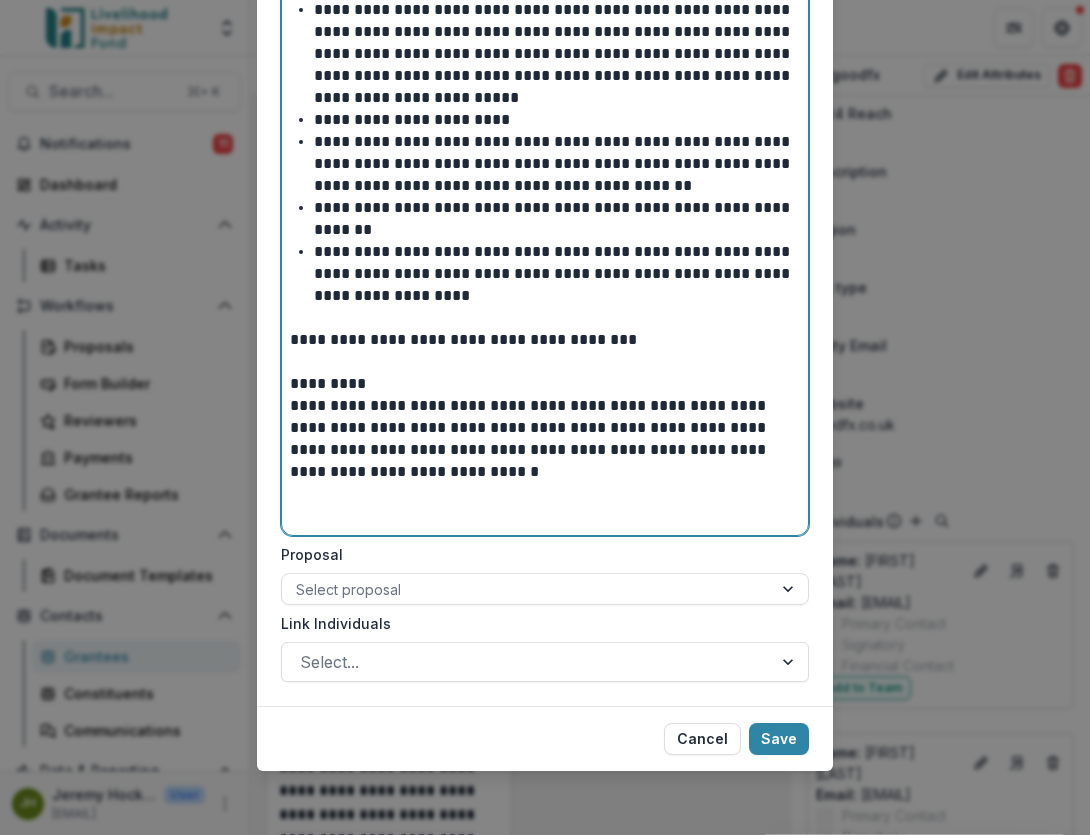 click at bounding box center [545, 516] 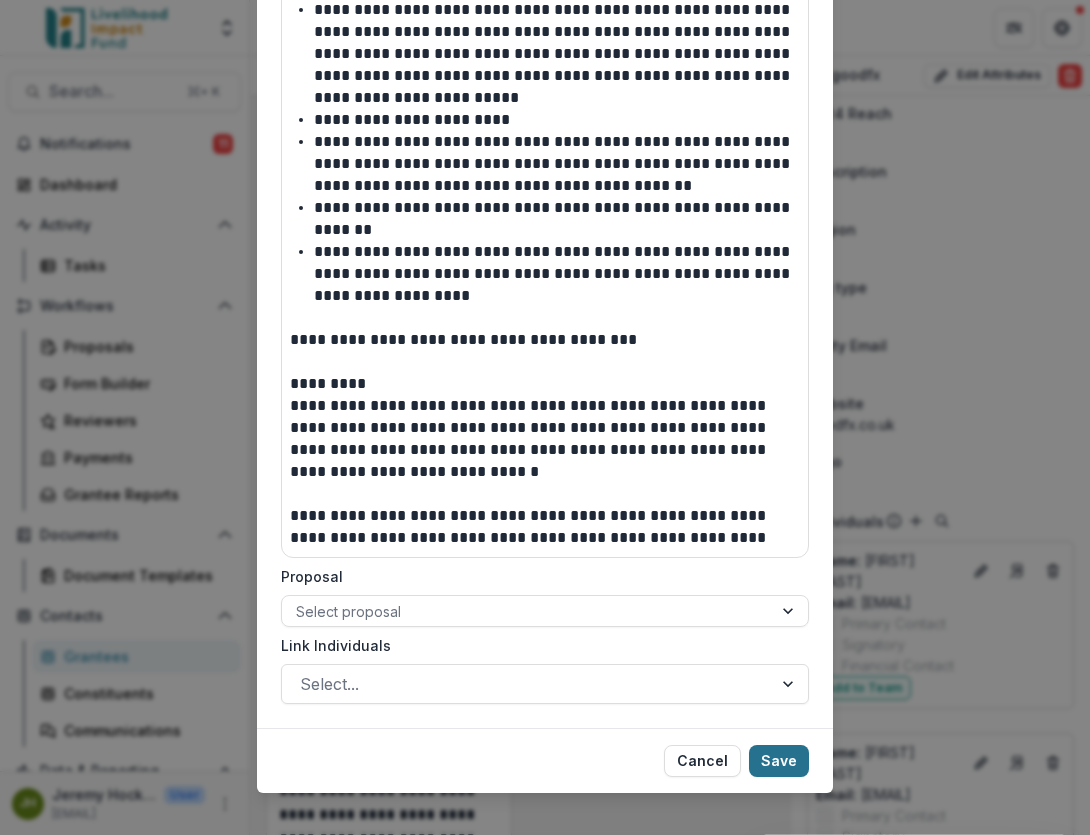 click on "Save" at bounding box center (779, 761) 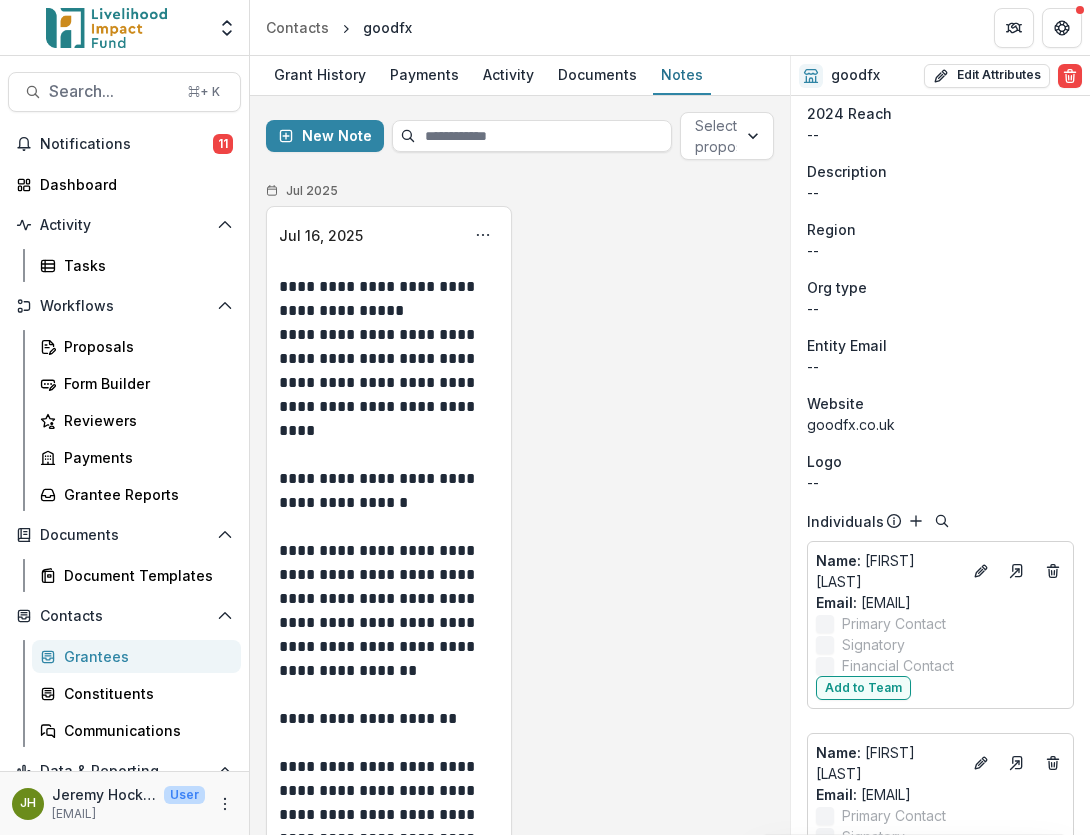 type 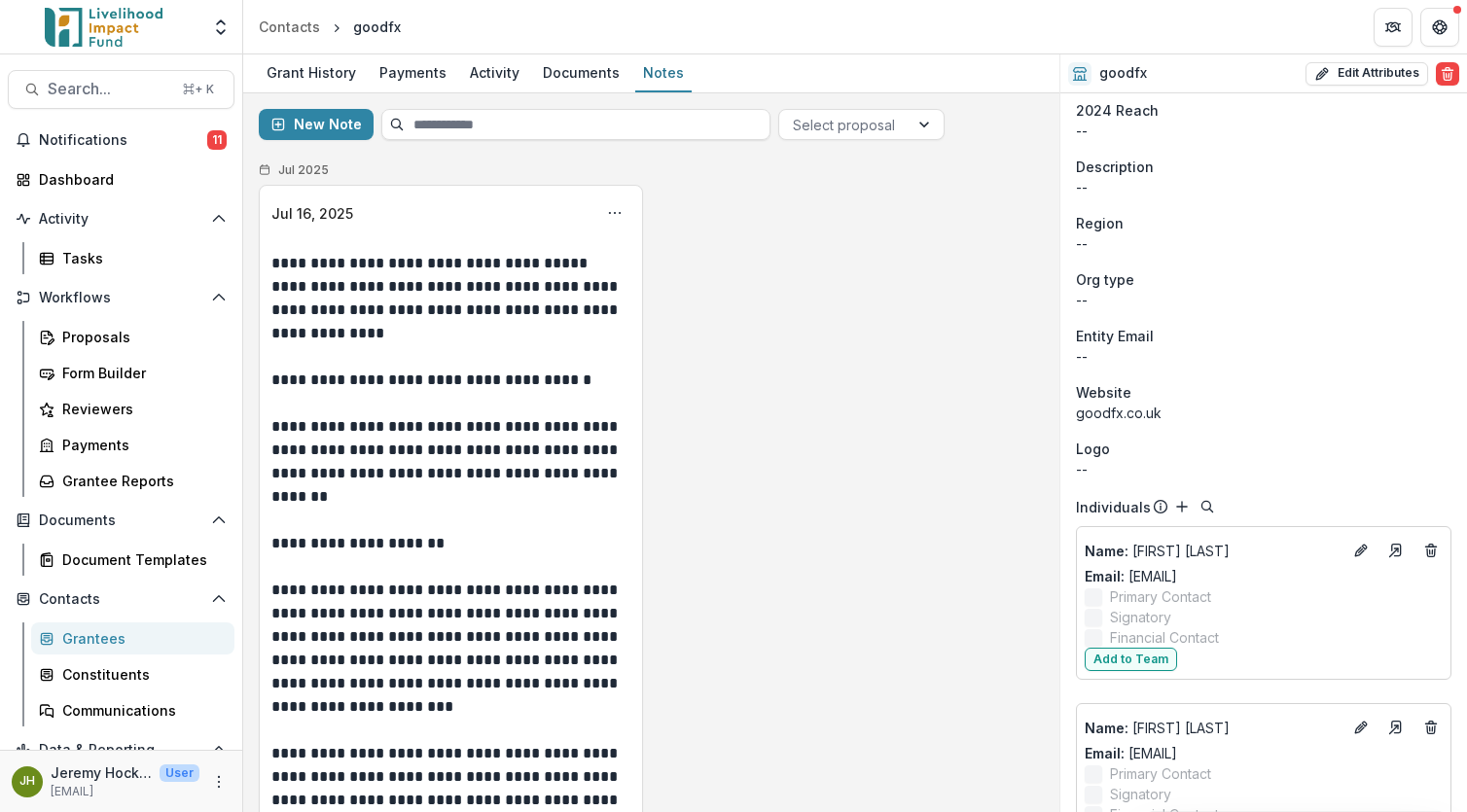 click on "**********" at bounding box center [651, 1108] 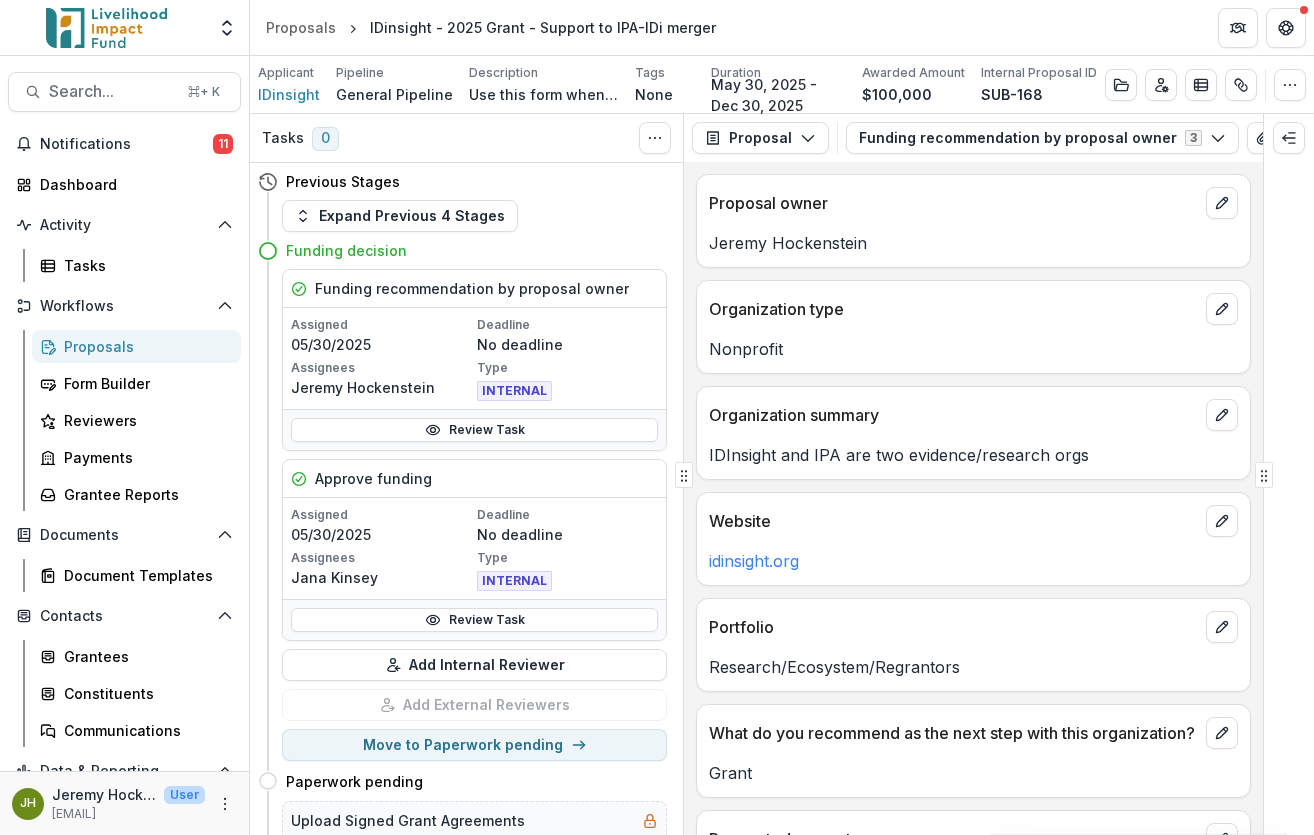 scroll, scrollTop: 0, scrollLeft: 0, axis: both 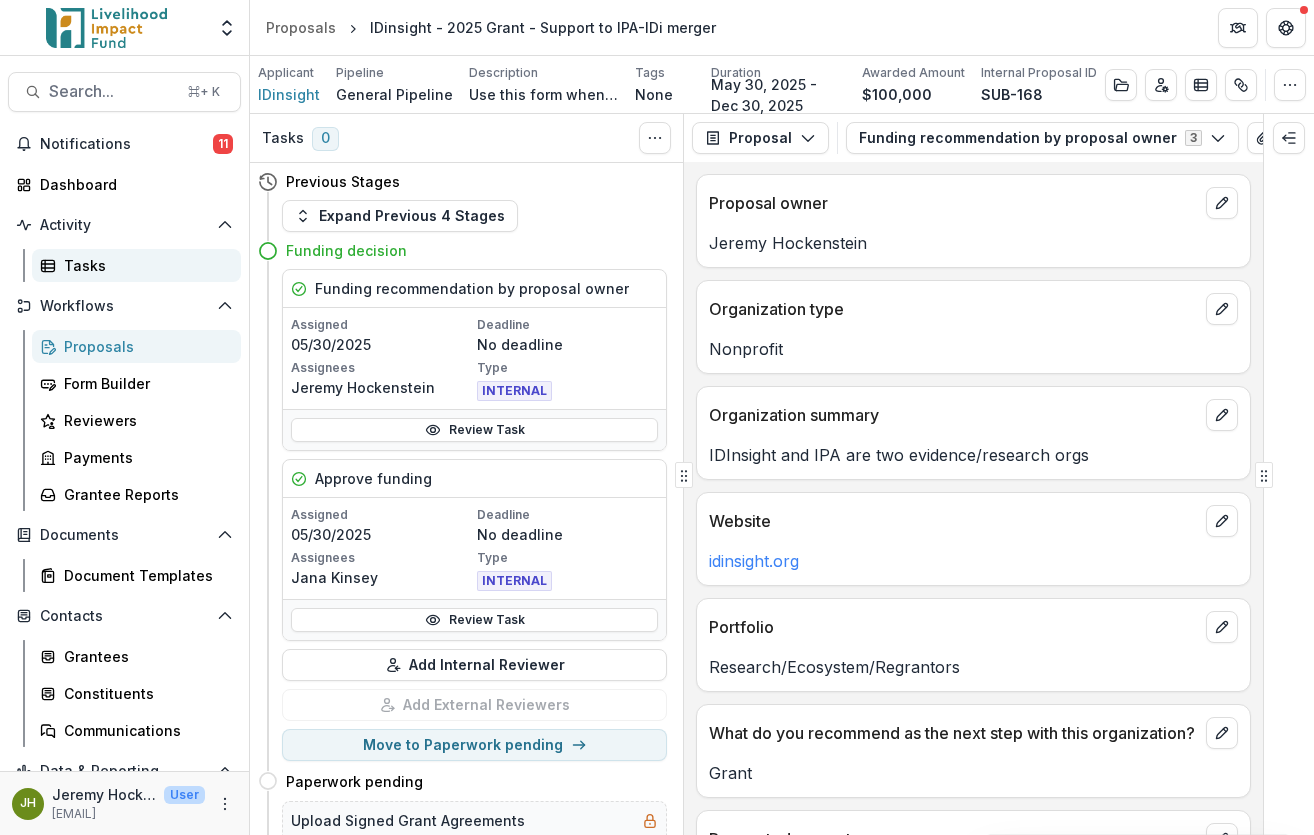 click on "Tasks" at bounding box center (144, 265) 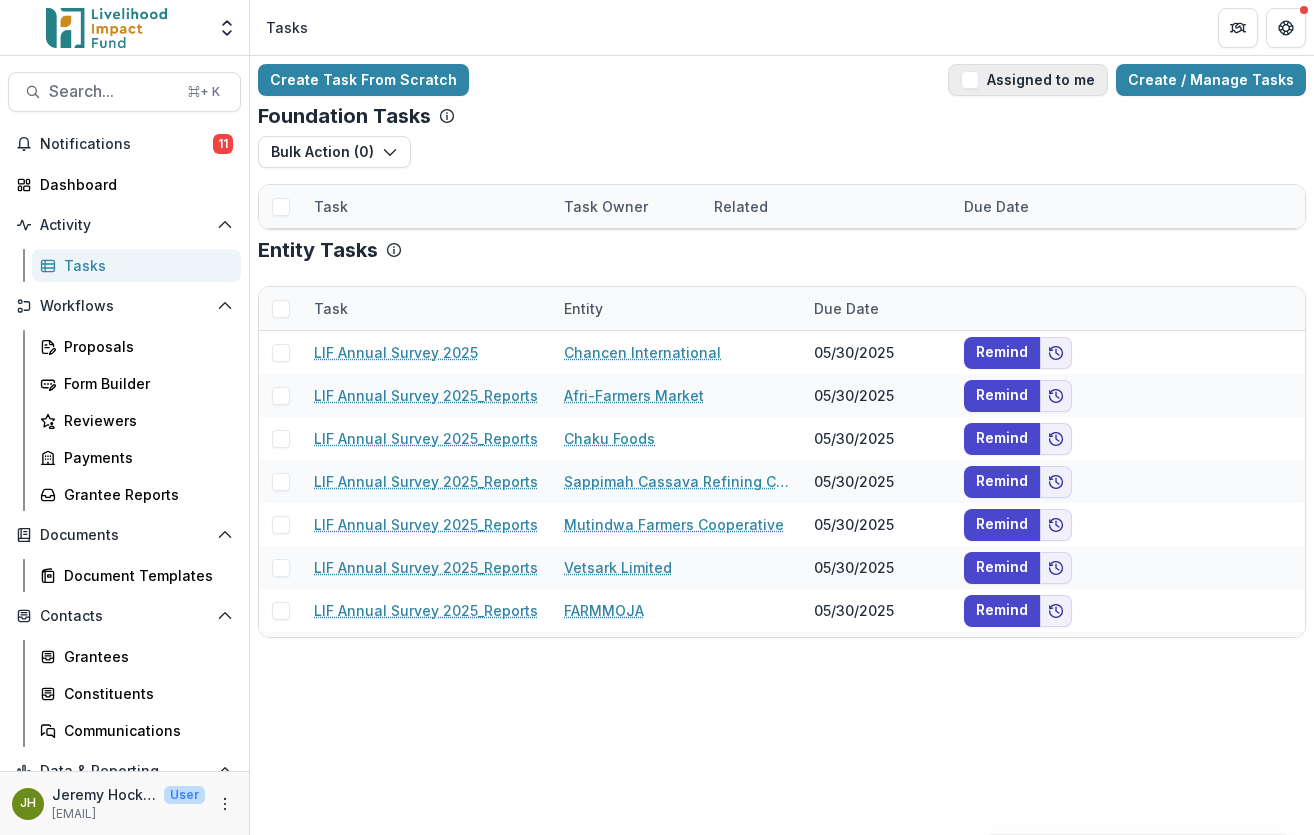 click at bounding box center [970, 80] 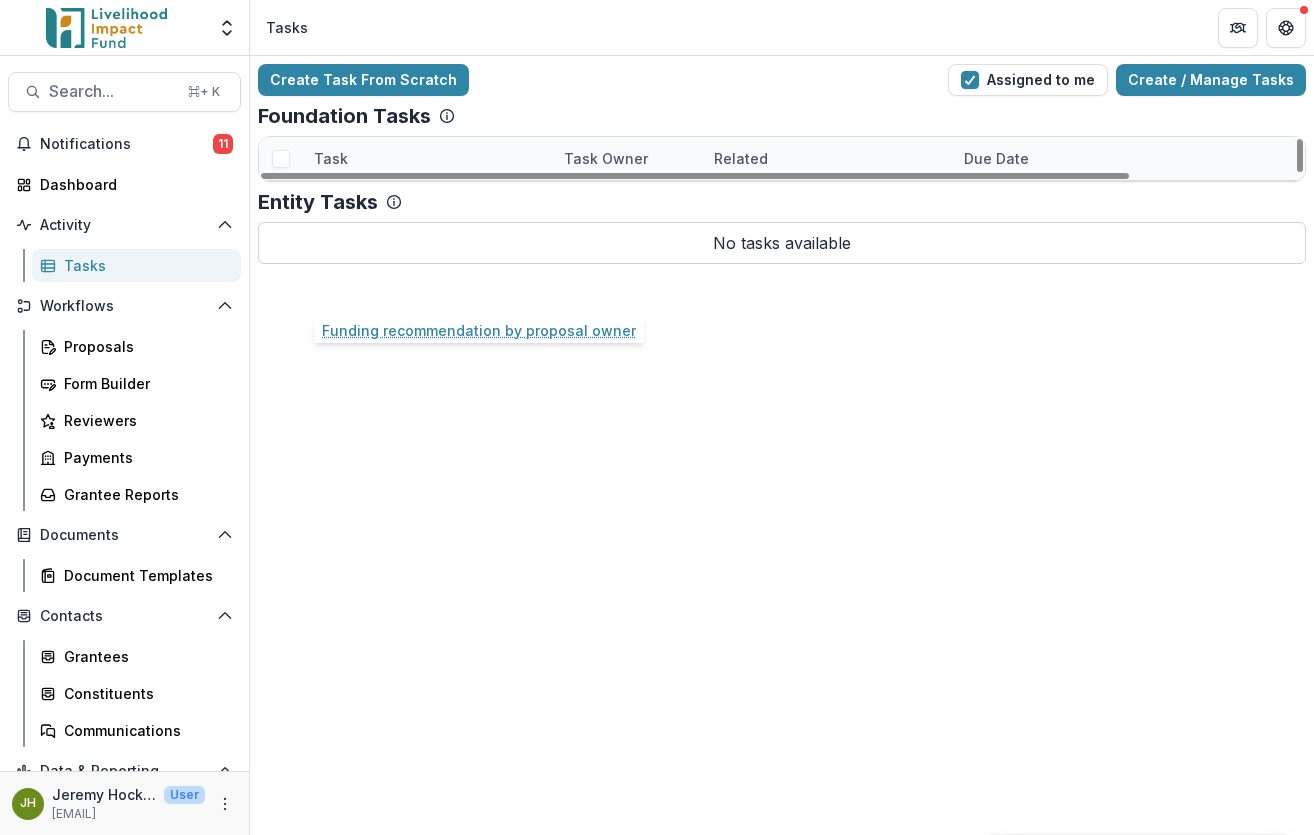 click on "Funding recommendation by proposal owner" at bounding box center (427, 288) 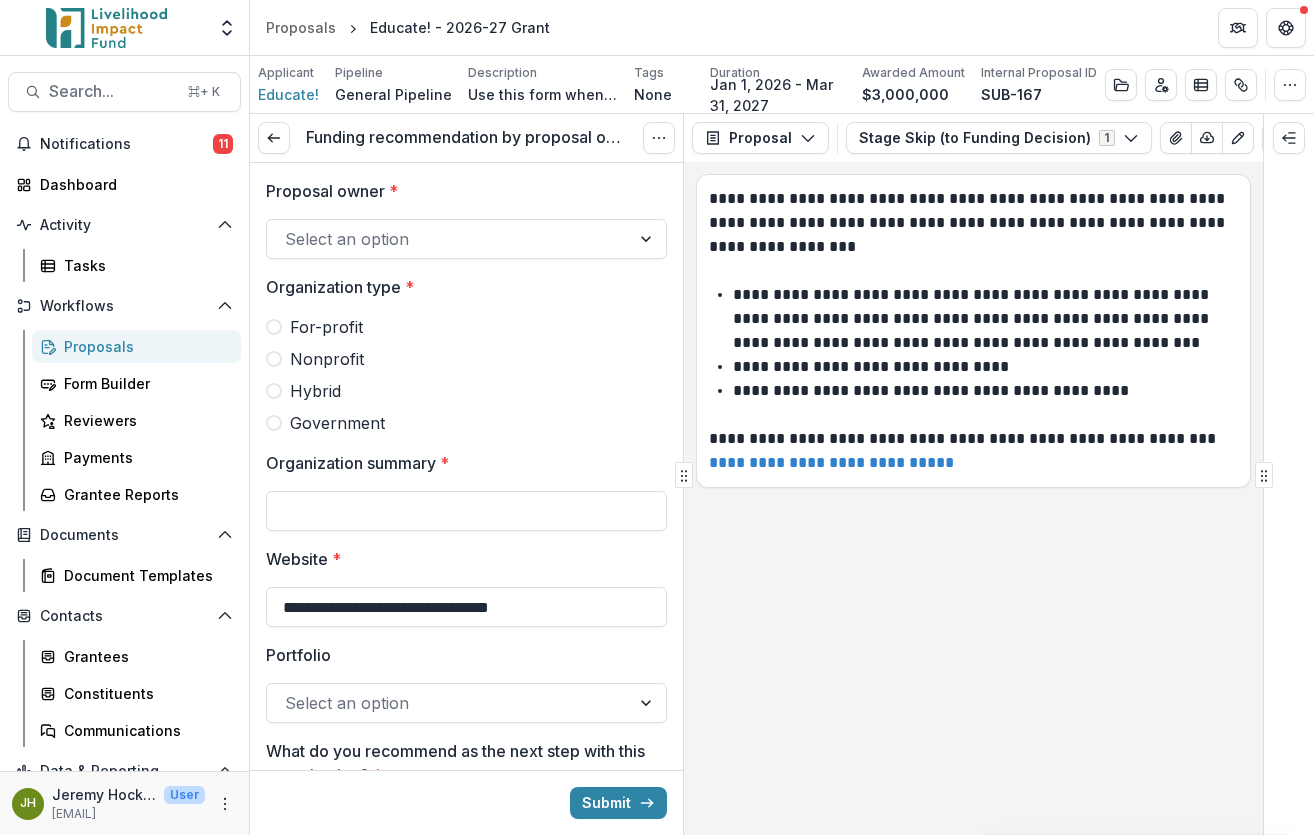 click at bounding box center (448, 239) 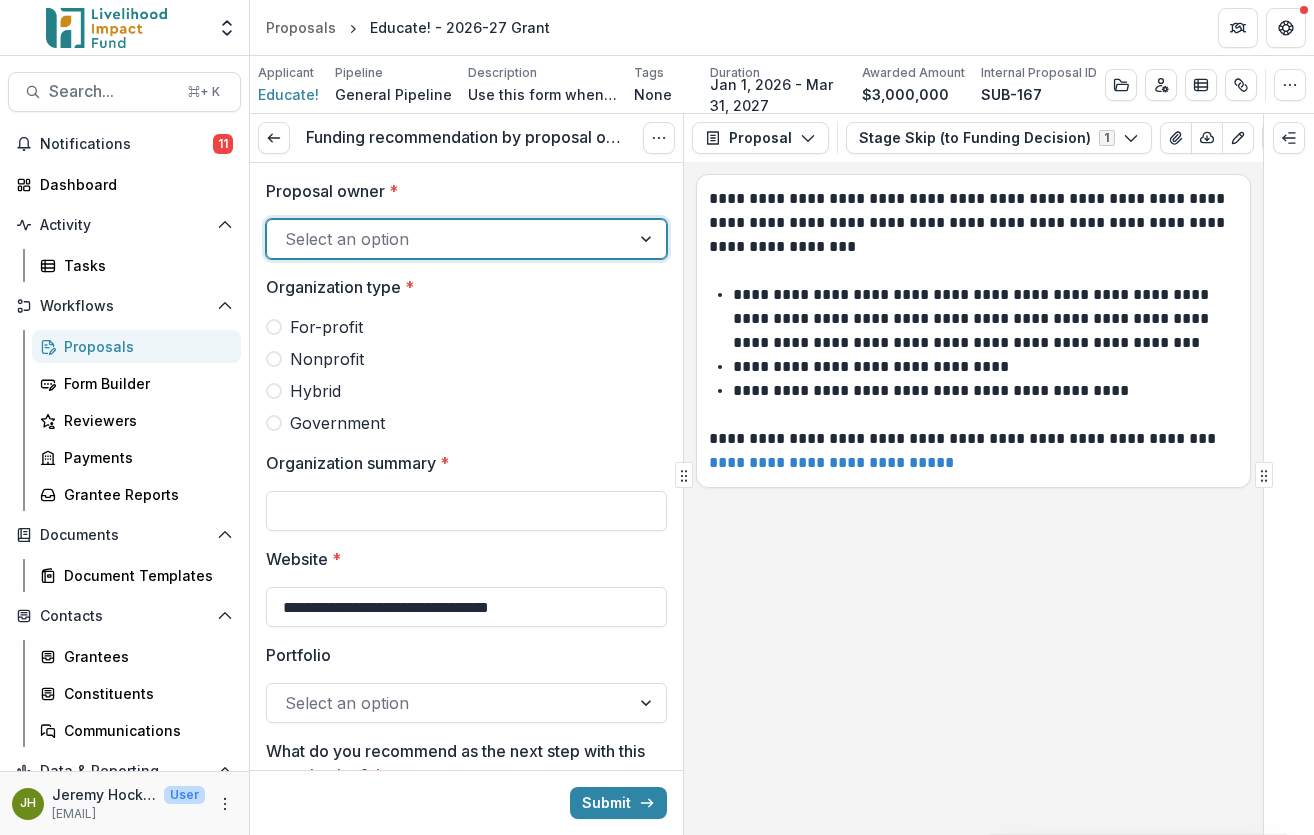 click on "Jeremy Hockenstein" at bounding box center [657, 861] 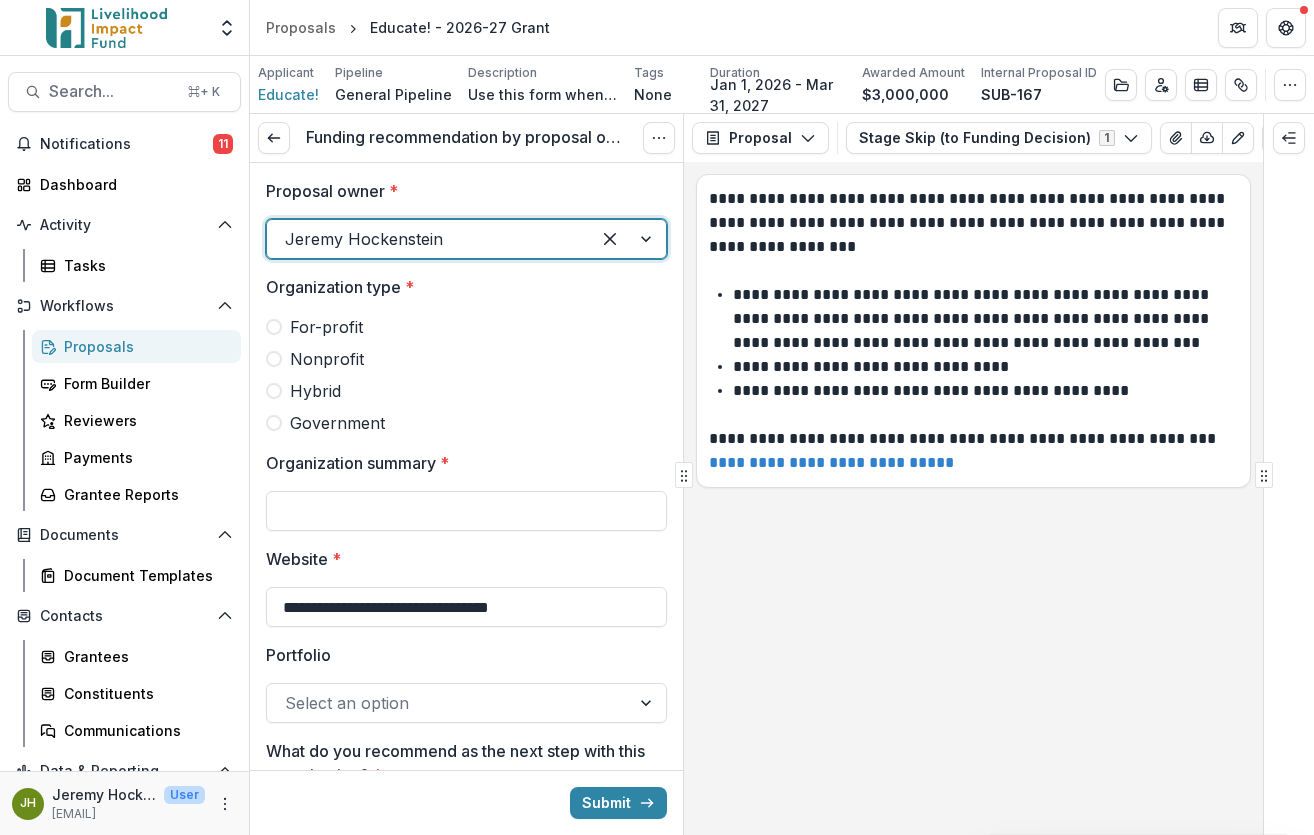 click on "Nonprofit" at bounding box center [327, 359] 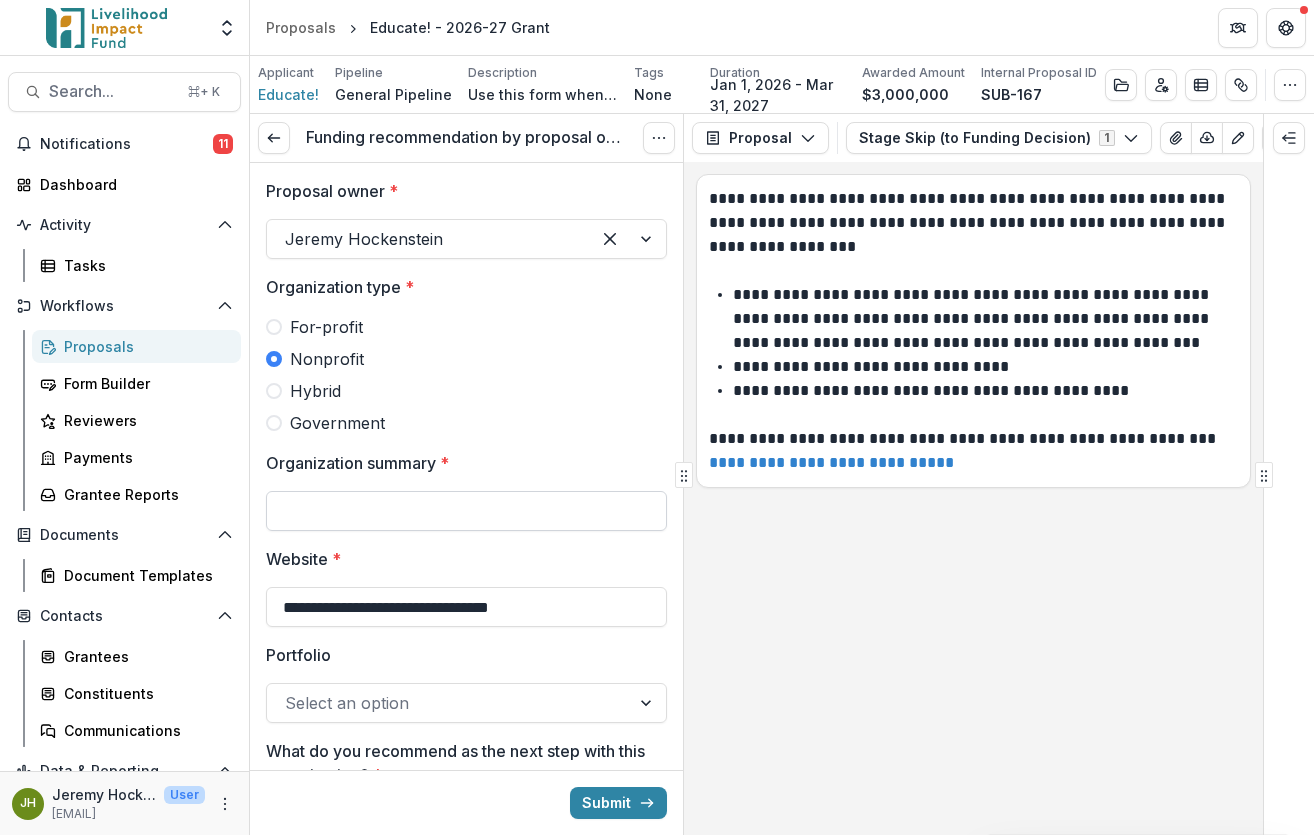 click on "Organization summary *" at bounding box center (466, 511) 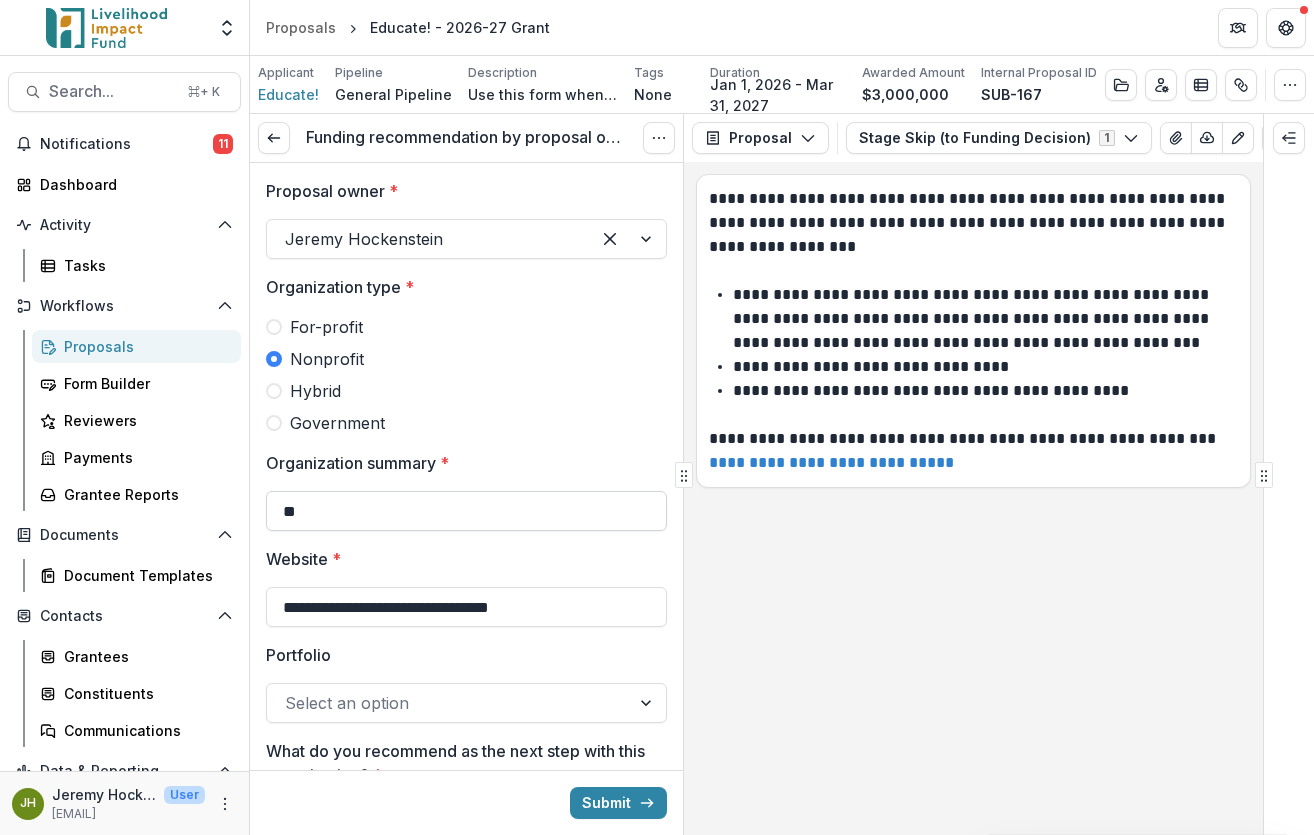 type on "*" 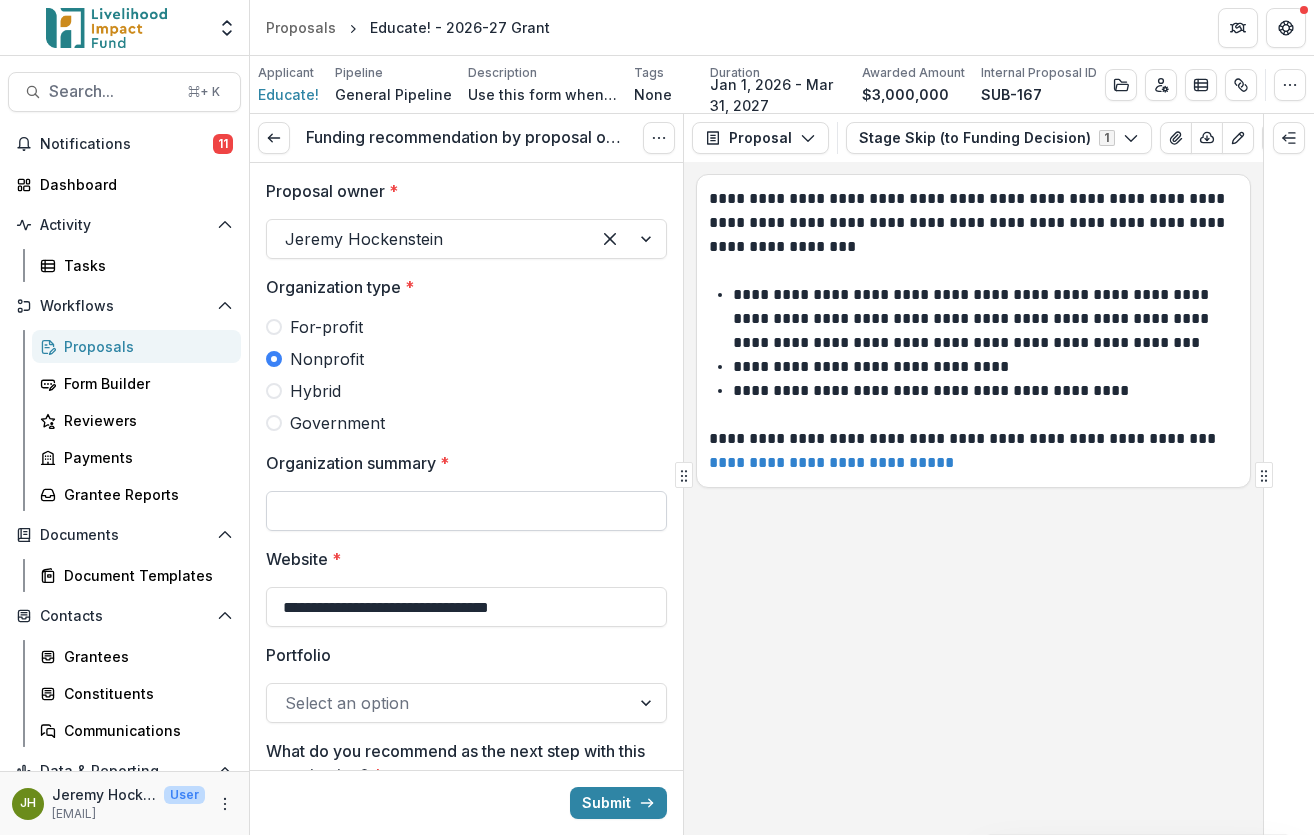 type on "*" 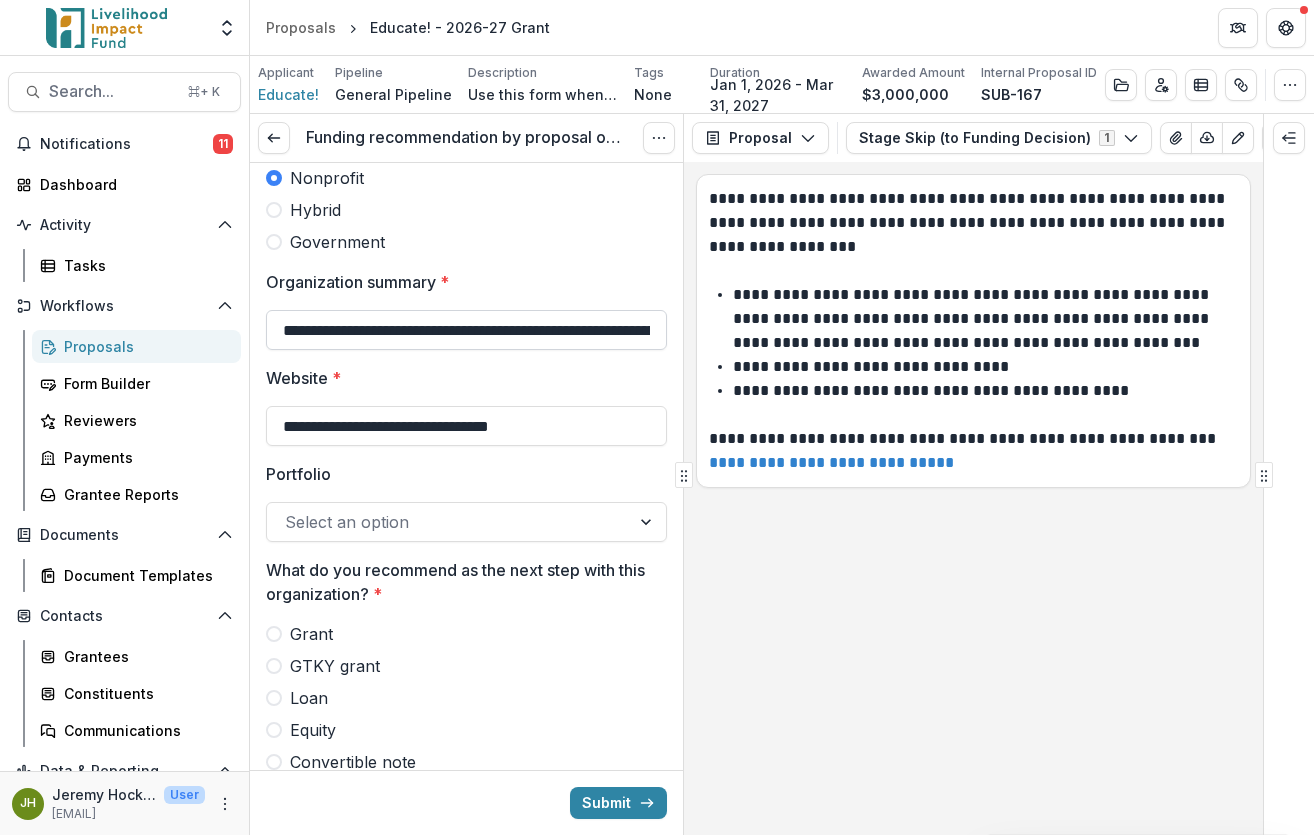 scroll, scrollTop: 356, scrollLeft: 0, axis: vertical 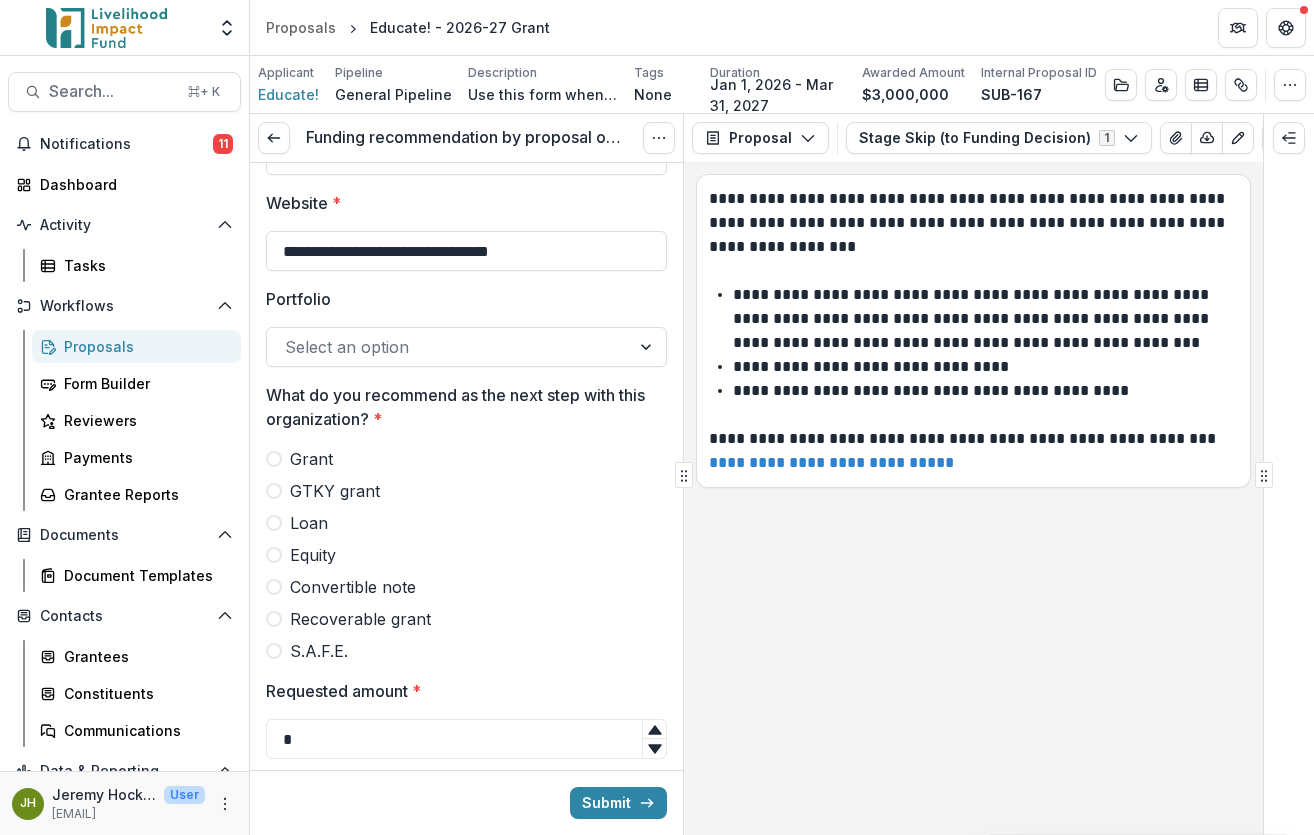 type on "**********" 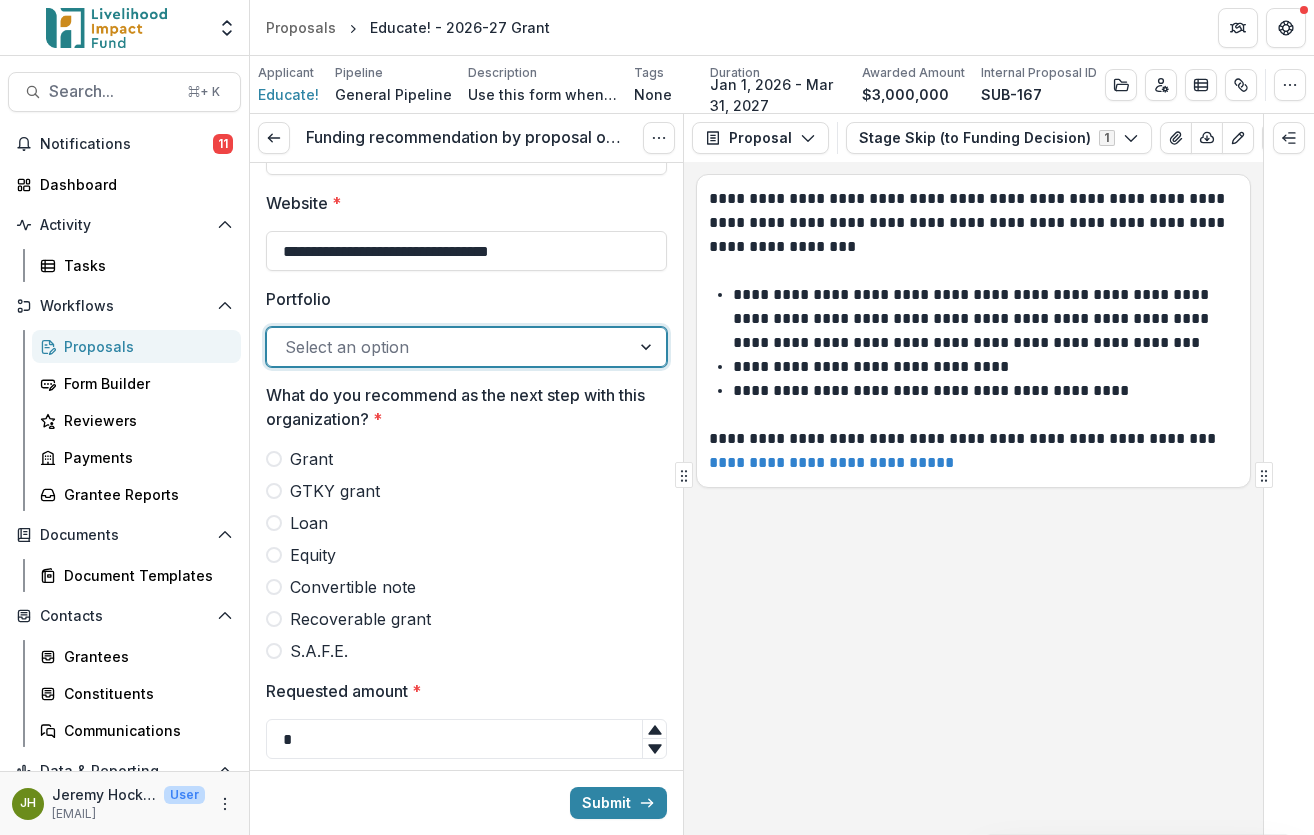 click at bounding box center [448, 347] 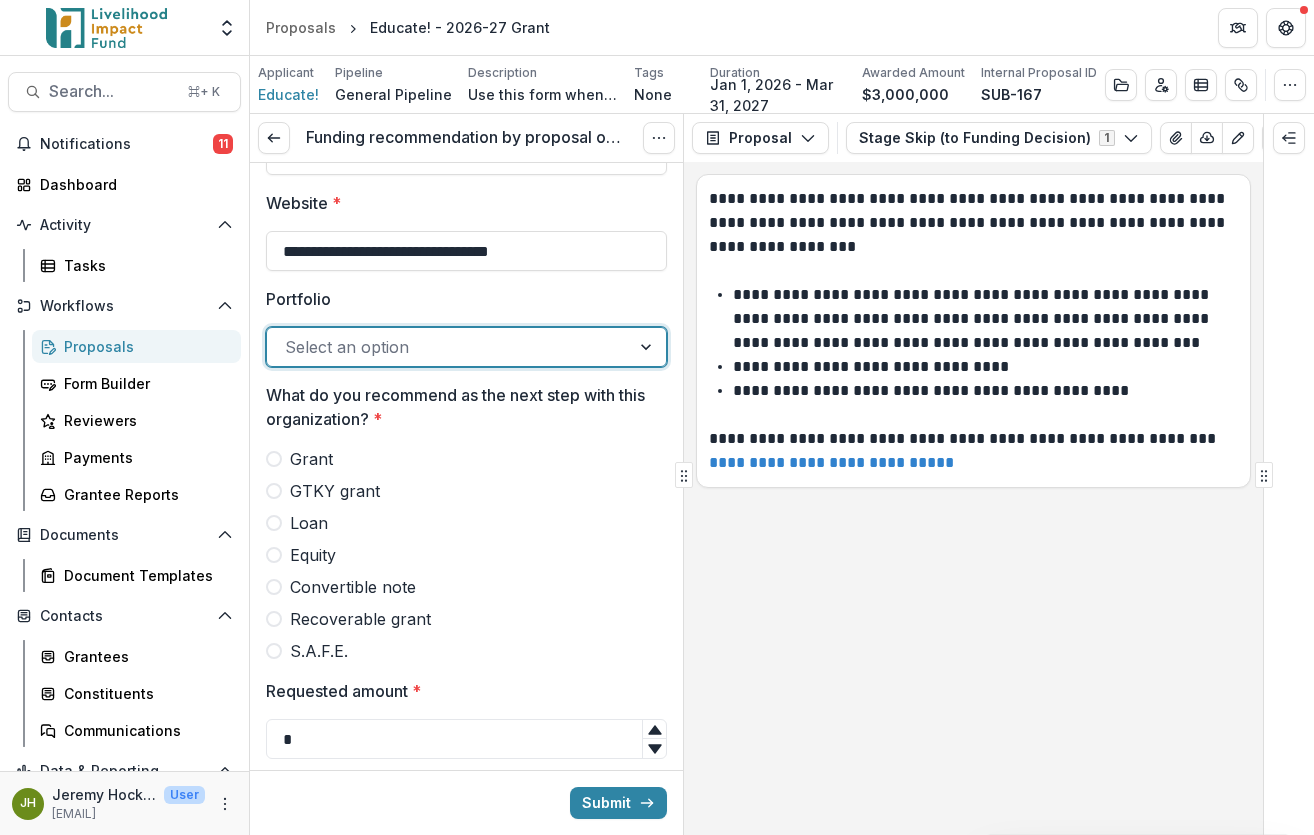 click on "Fund" at bounding box center (657, 861) 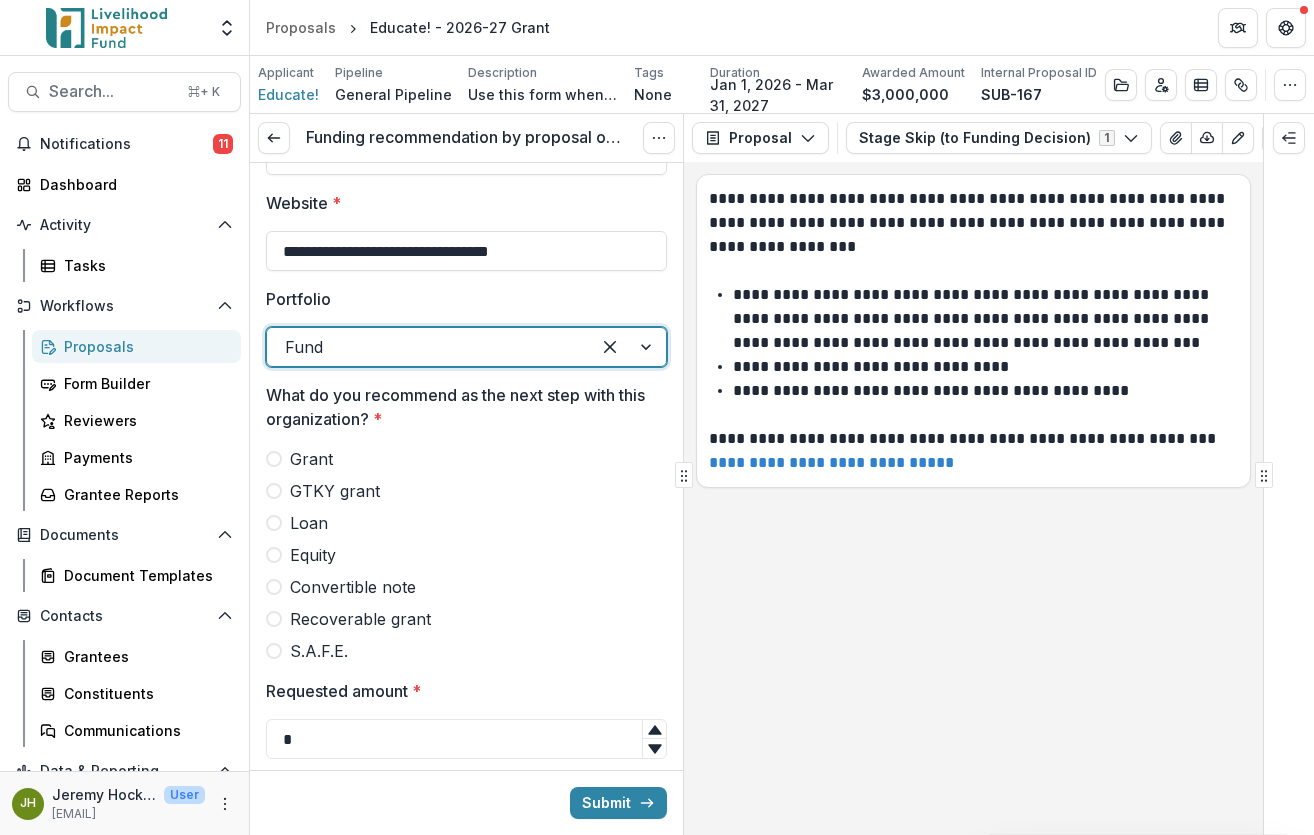 click at bounding box center [274, 459] 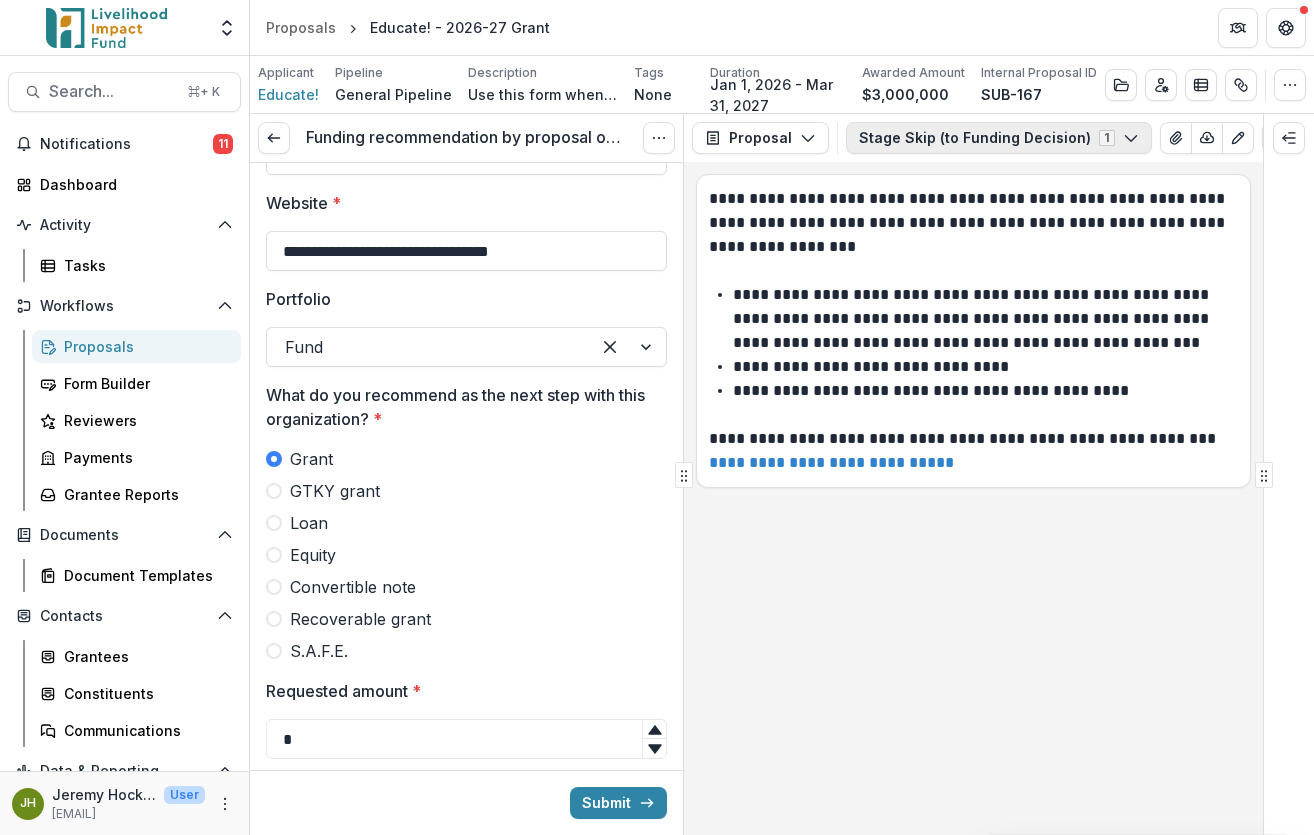 click on "Stage Skip (to Funding Decision) 1" at bounding box center (999, 138) 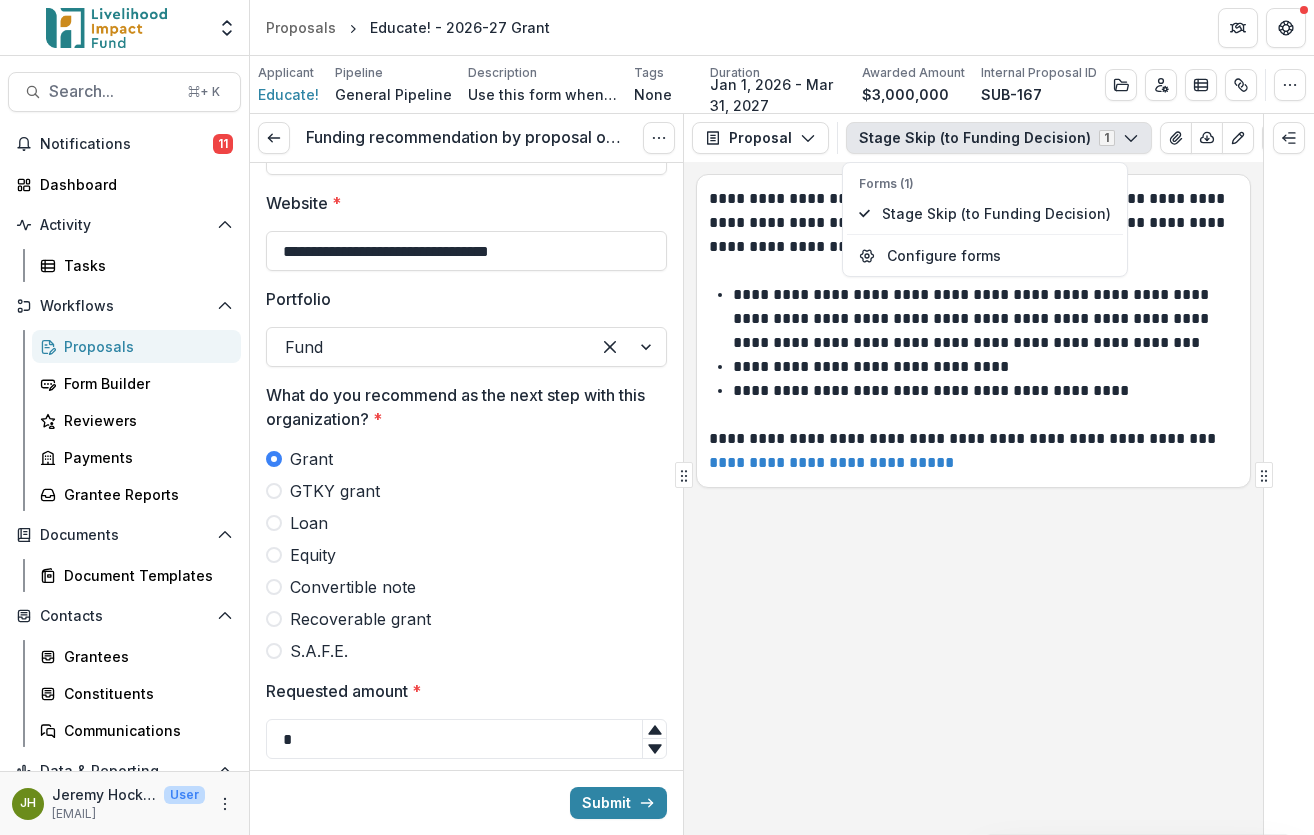 click on "**********" at bounding box center [973, 343] 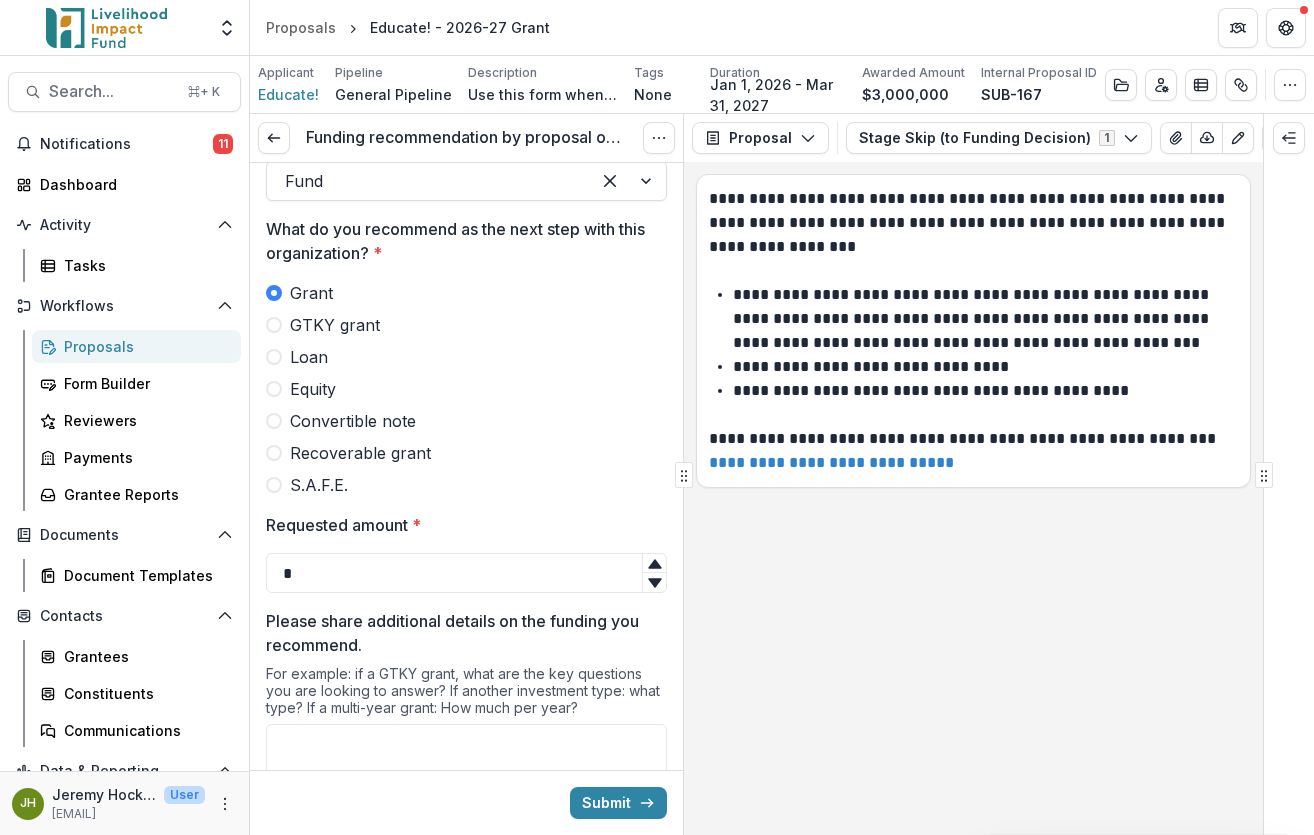 scroll, scrollTop: 656, scrollLeft: 0, axis: vertical 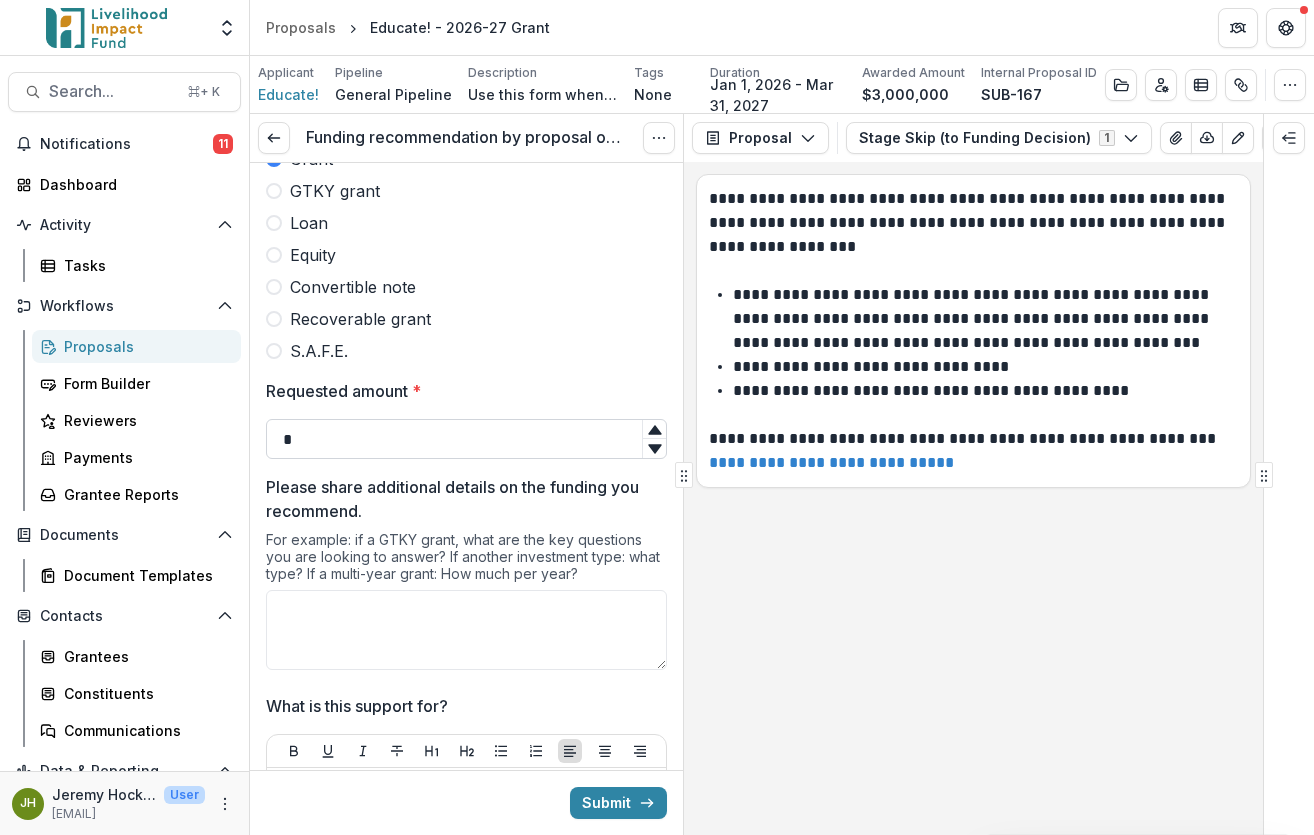 drag, startPoint x: 462, startPoint y: 450, endPoint x: 272, endPoint y: 437, distance: 190.44421 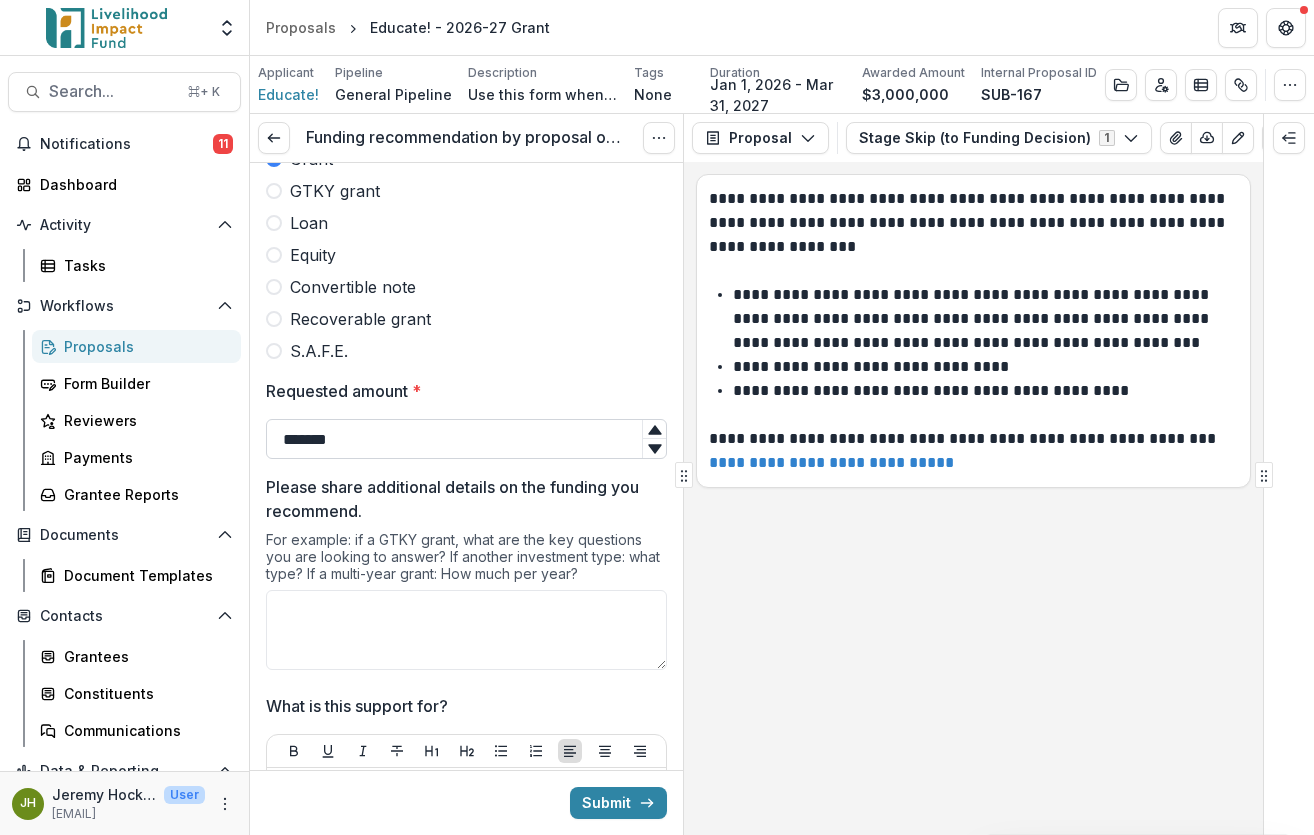 click on "*******" at bounding box center (466, 439) 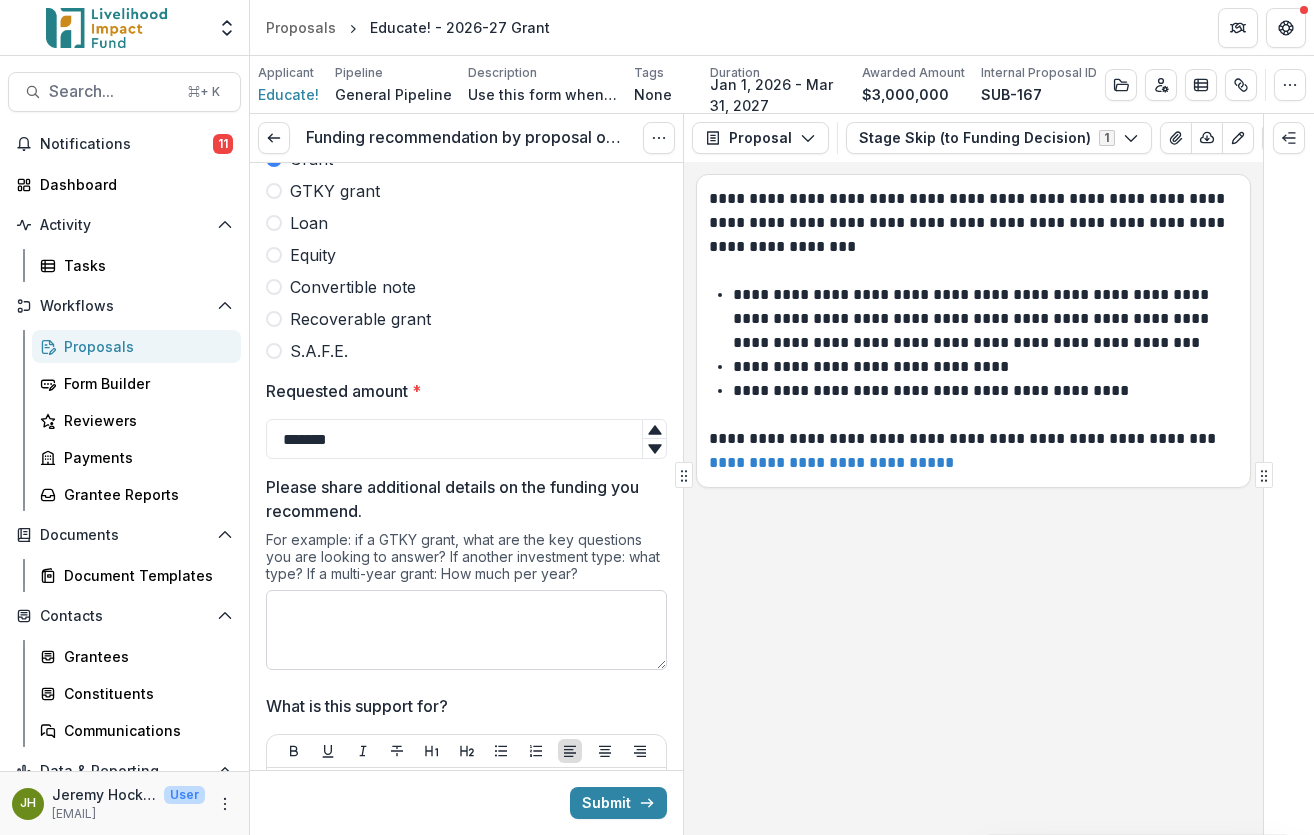 type on "*******" 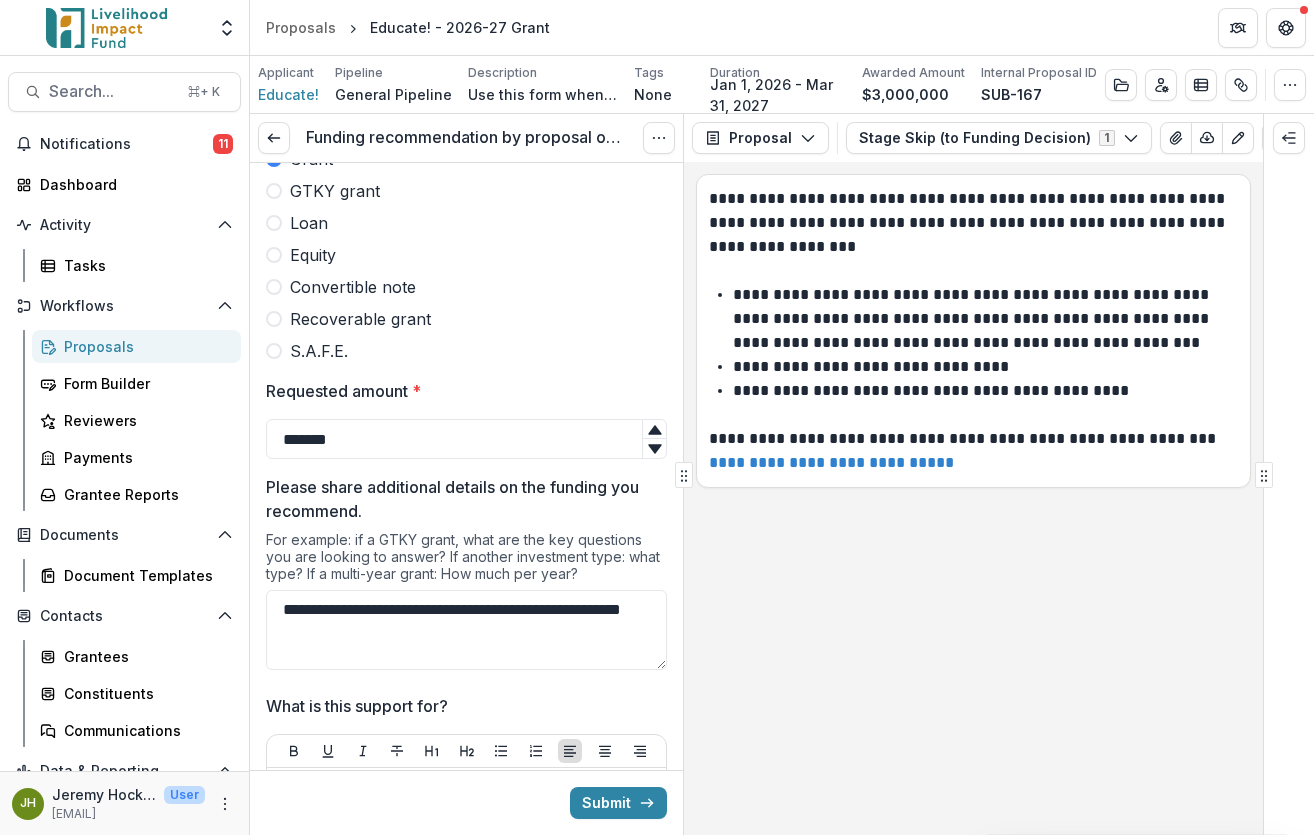 scroll, scrollTop: 806, scrollLeft: 0, axis: vertical 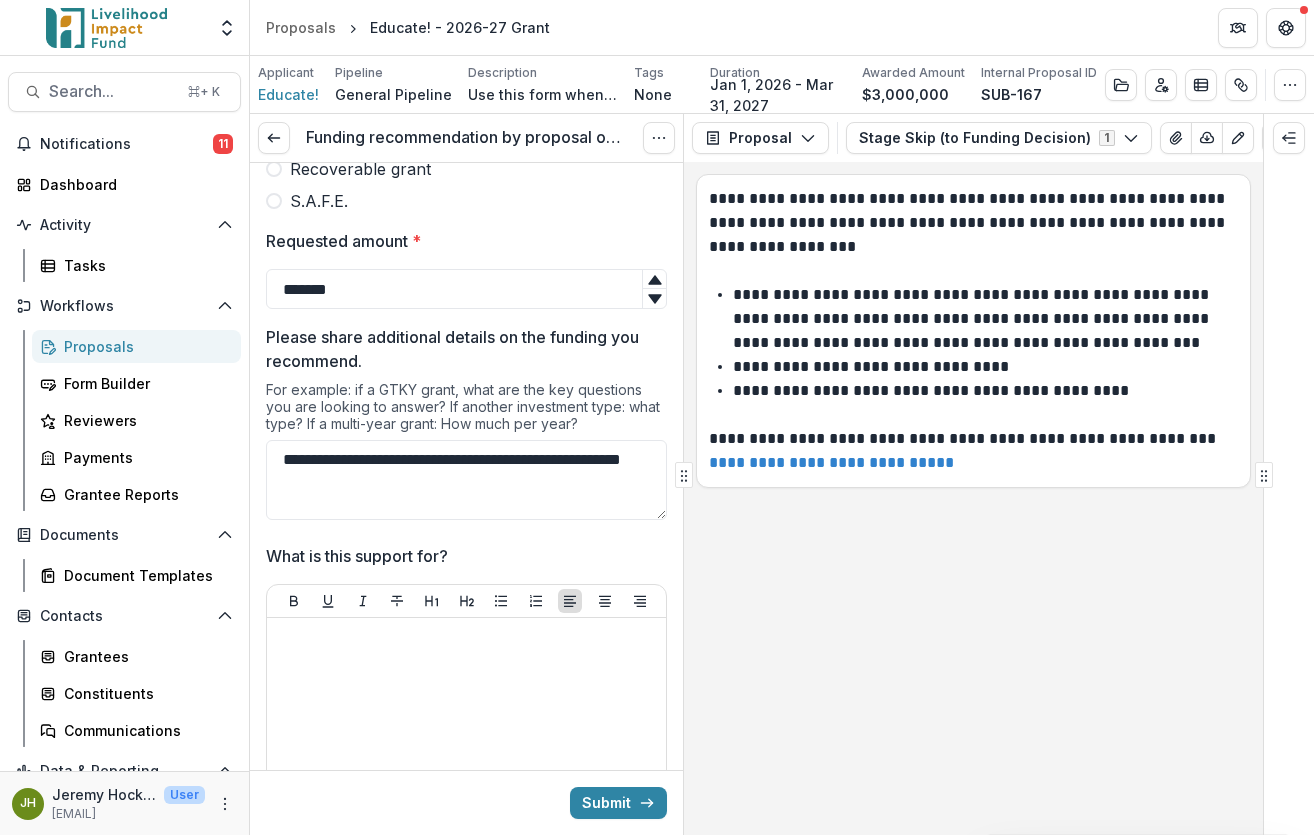 type on "**********" 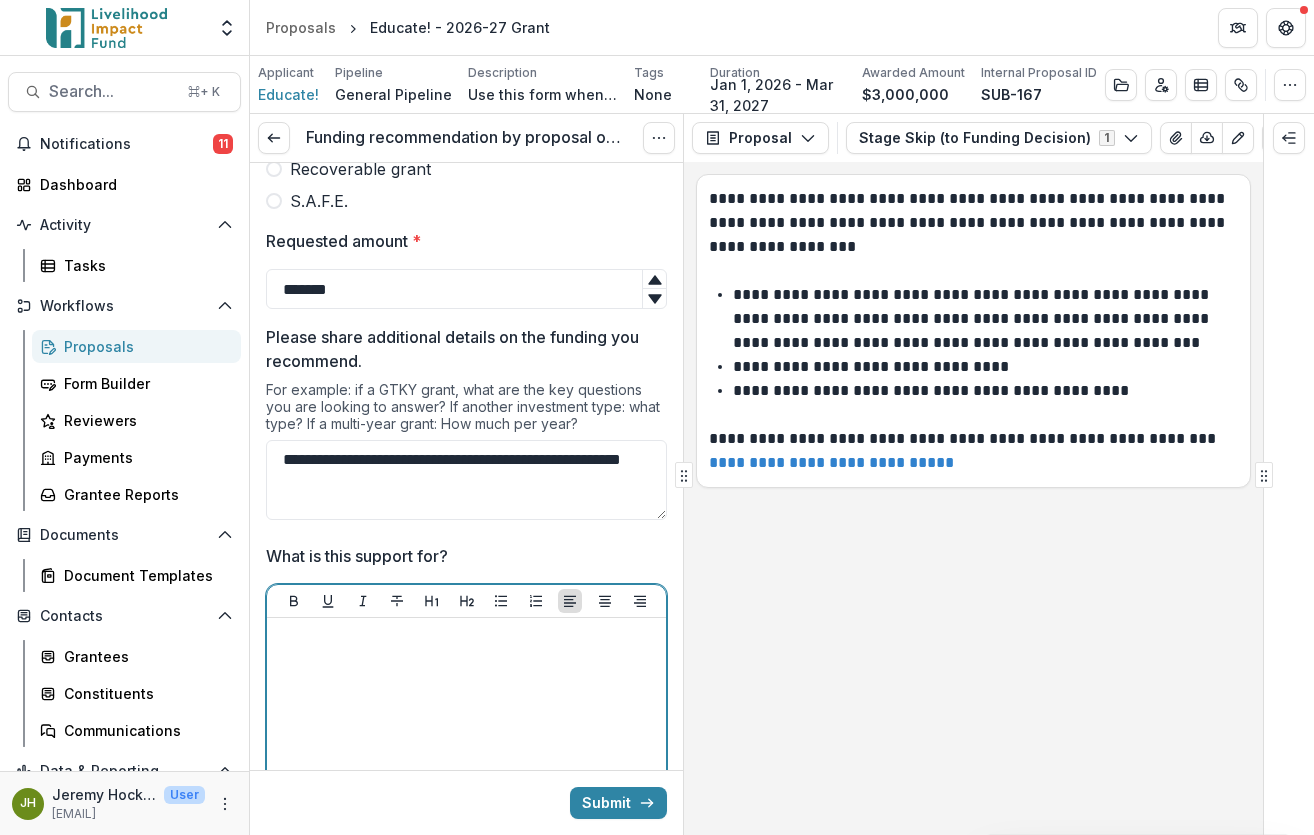 click at bounding box center (466, 637) 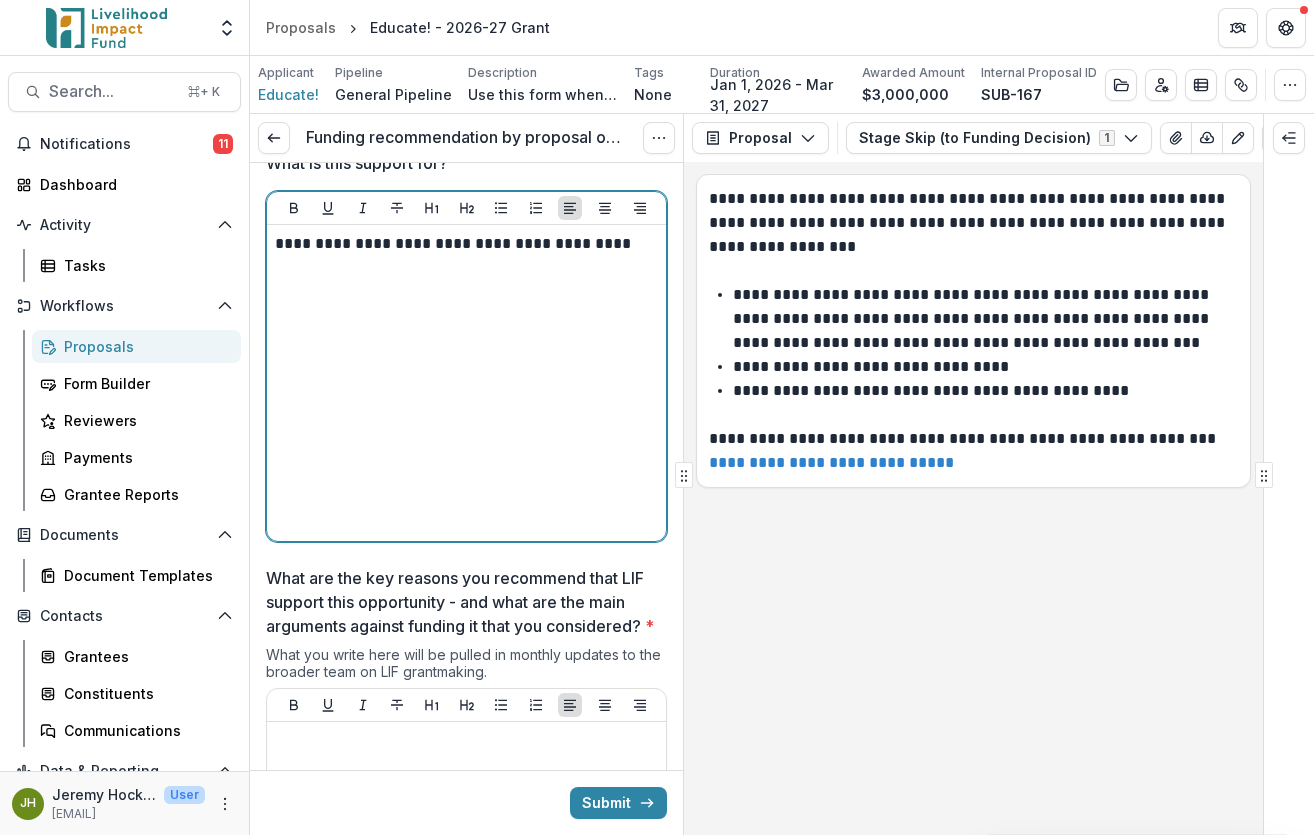 scroll, scrollTop: 1386, scrollLeft: 0, axis: vertical 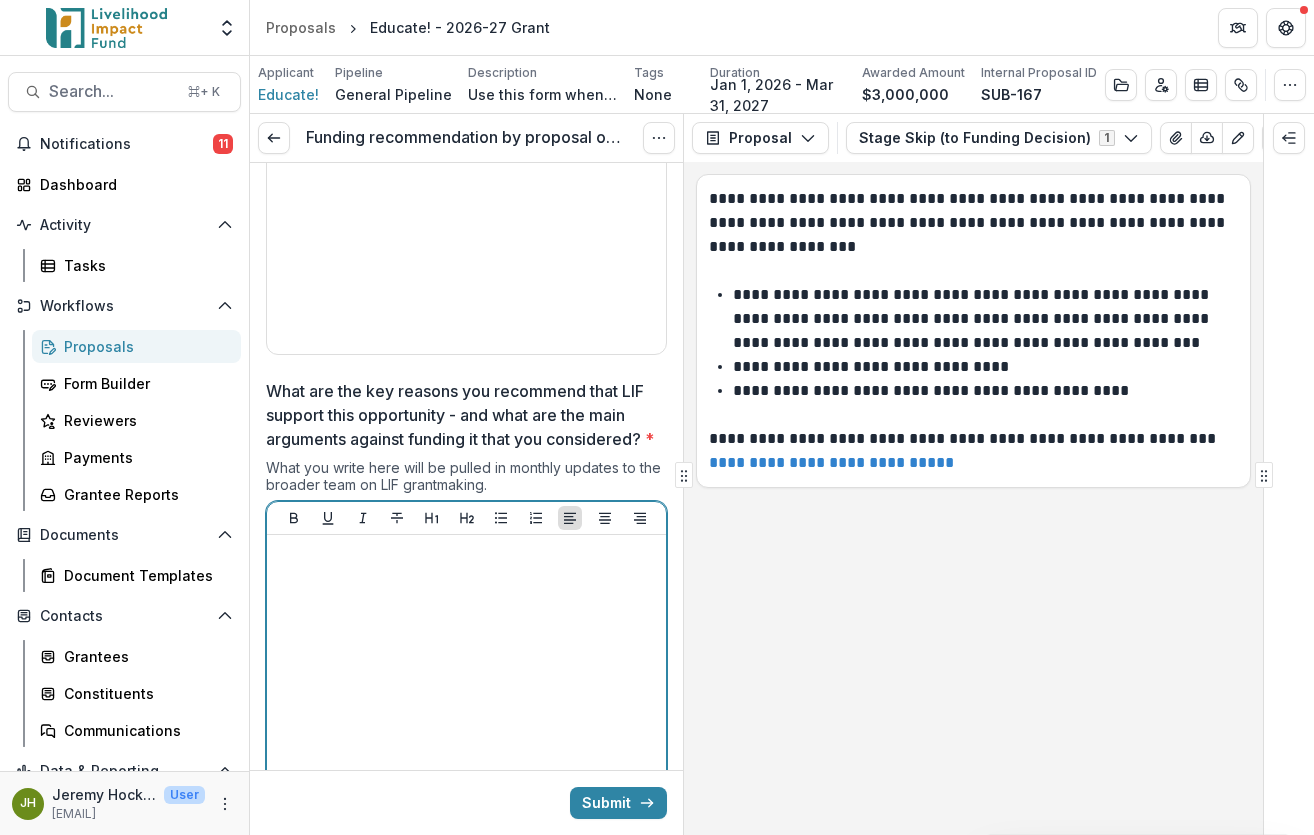 click at bounding box center (466, 693) 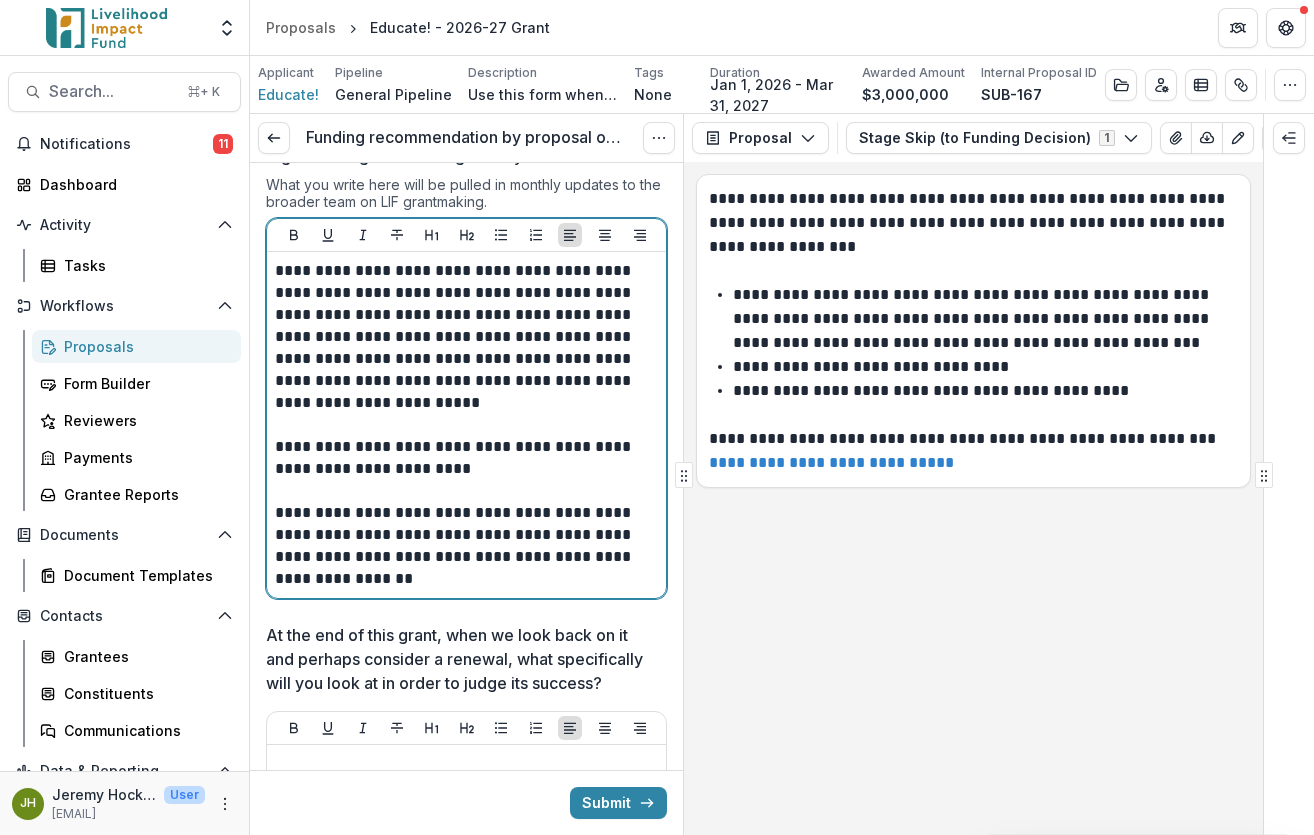 scroll, scrollTop: 2077, scrollLeft: 0, axis: vertical 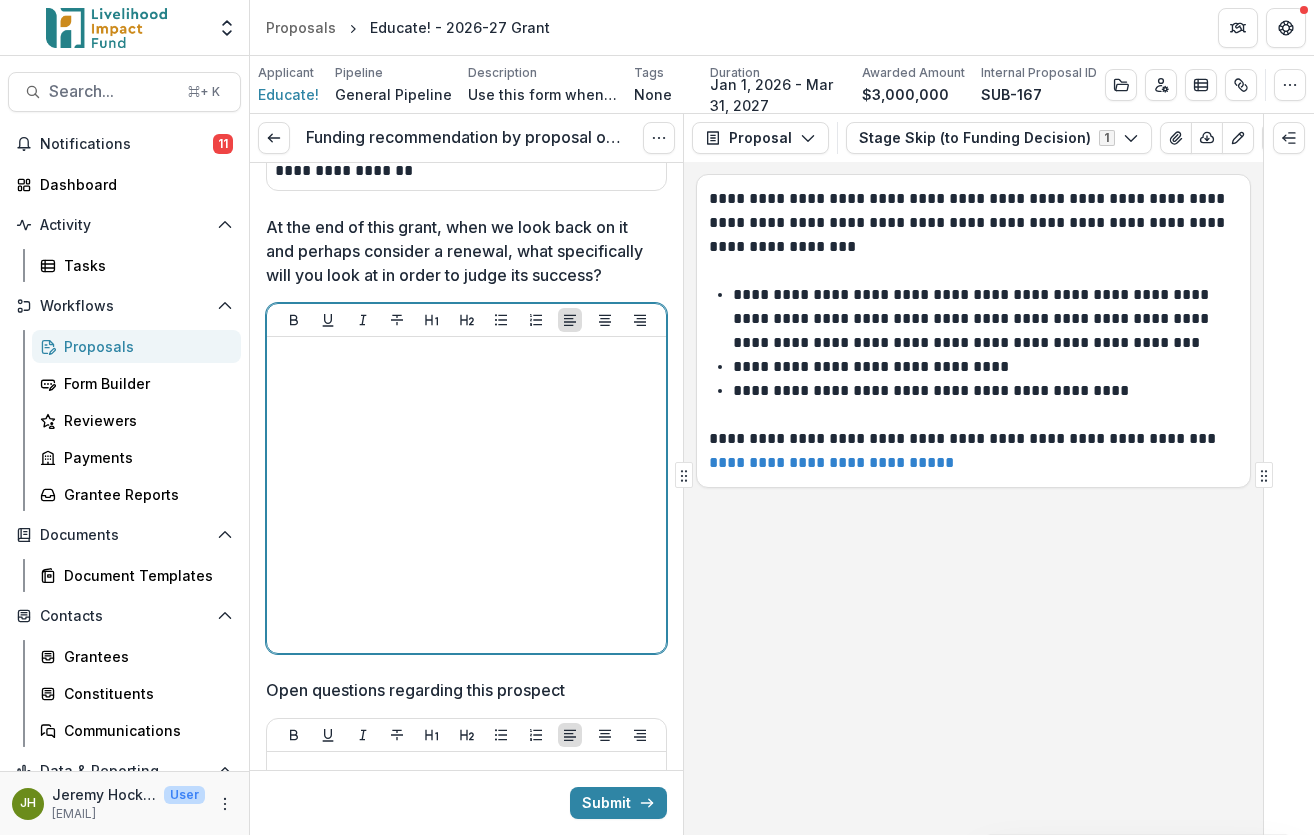 click at bounding box center [466, 495] 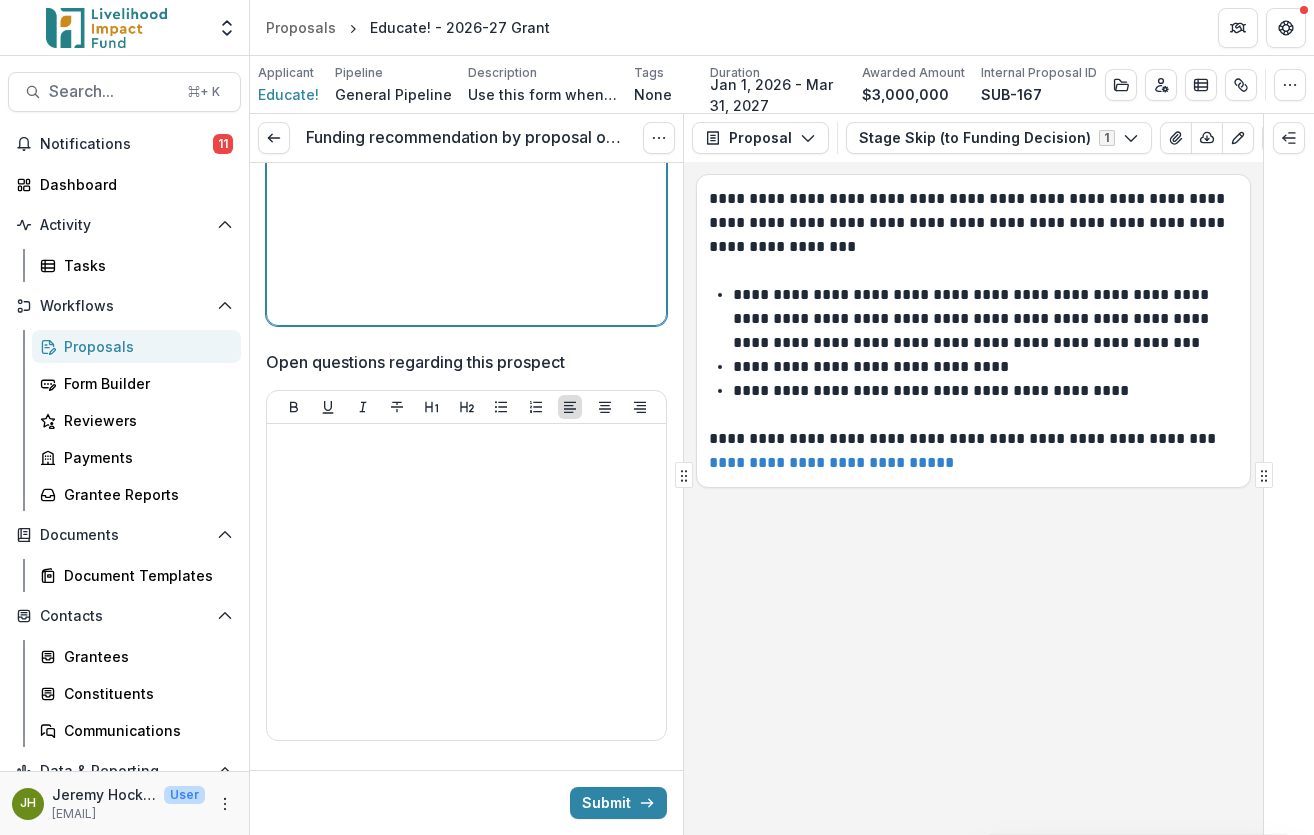 scroll, scrollTop: 2472, scrollLeft: 0, axis: vertical 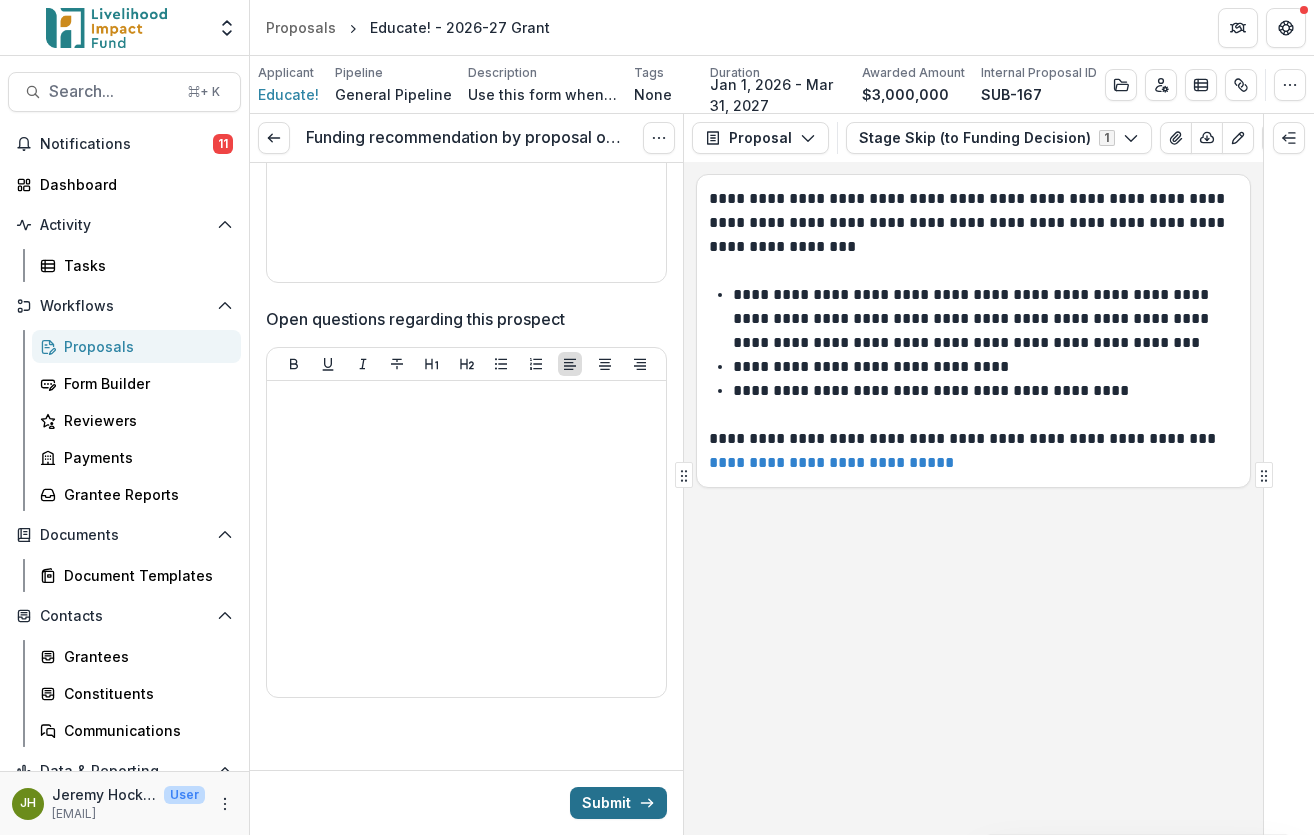 click on "Submit" at bounding box center [618, 803] 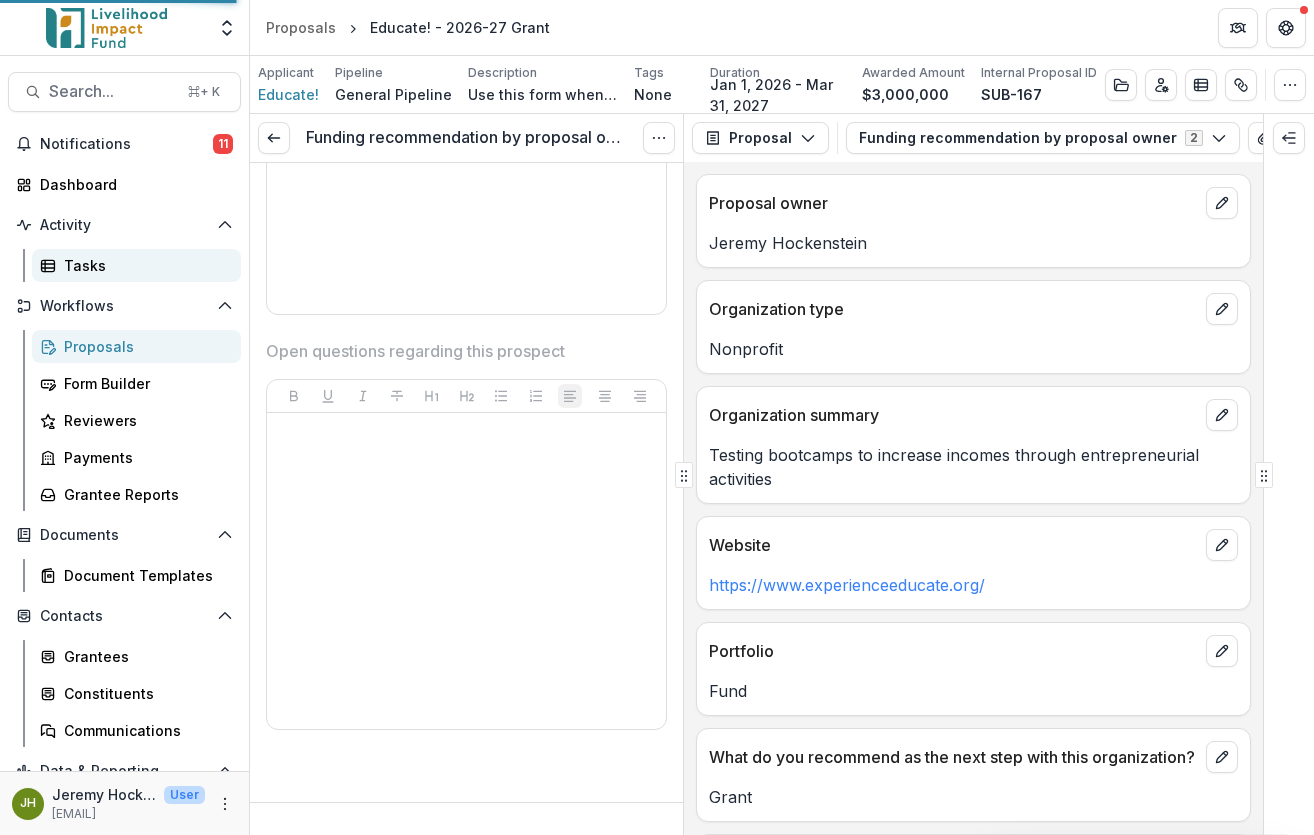 scroll, scrollTop: 1334, scrollLeft: 0, axis: vertical 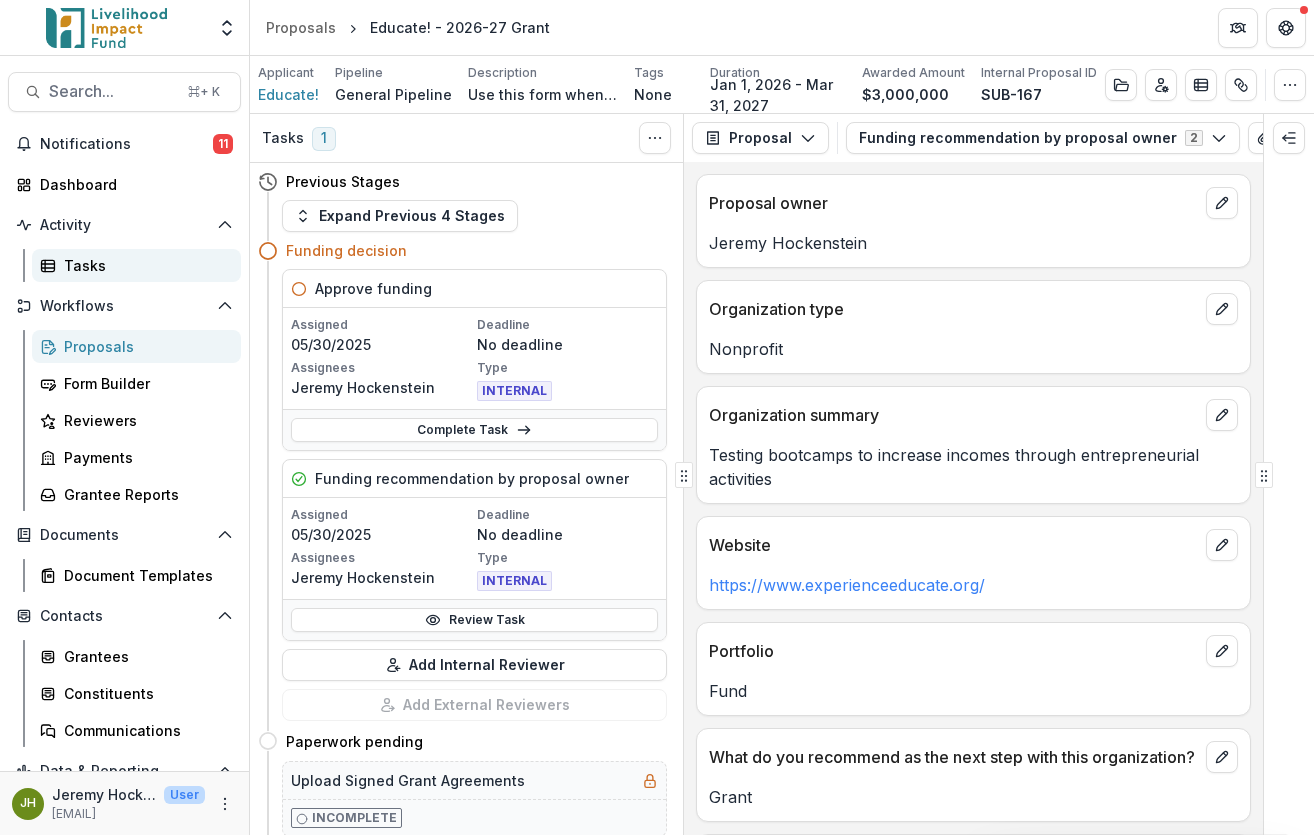 click on "Tasks" at bounding box center (136, 265) 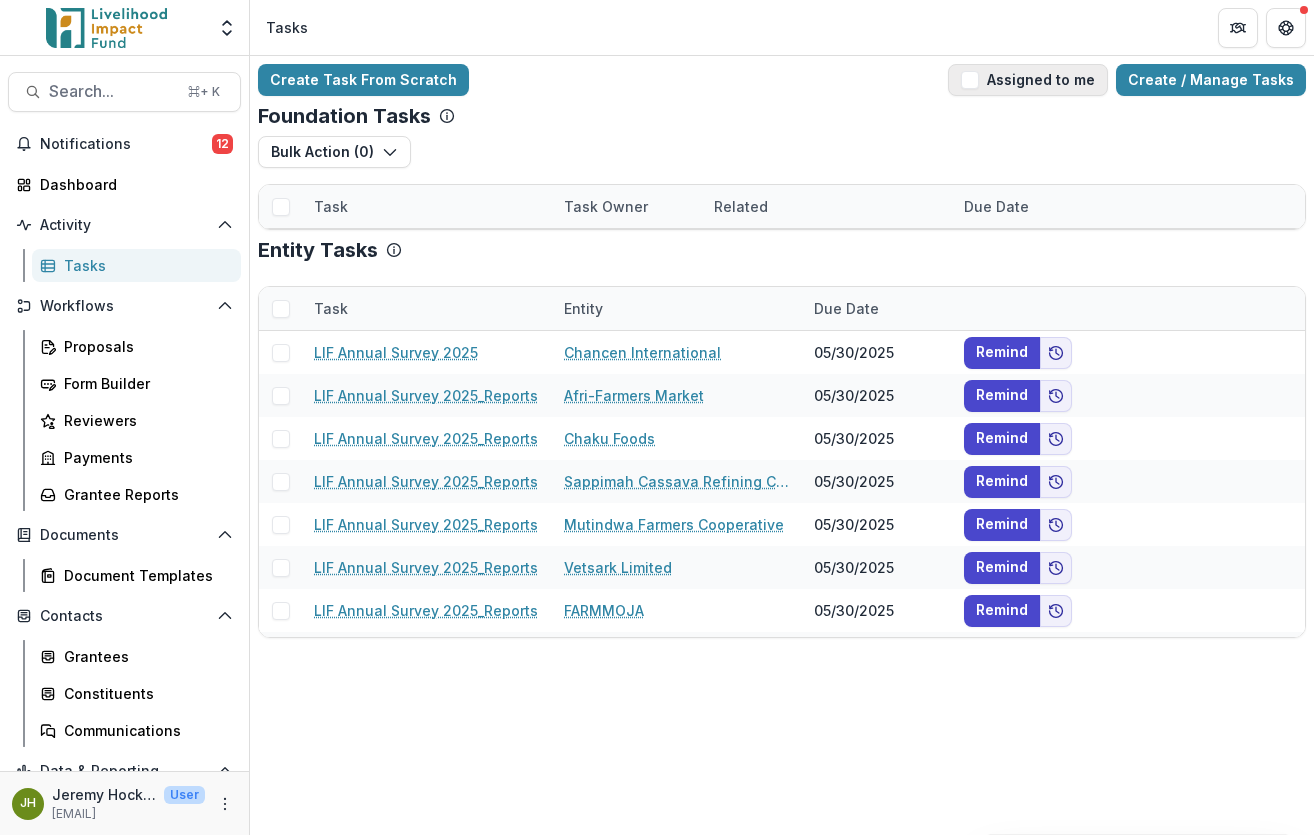 click at bounding box center (970, 80) 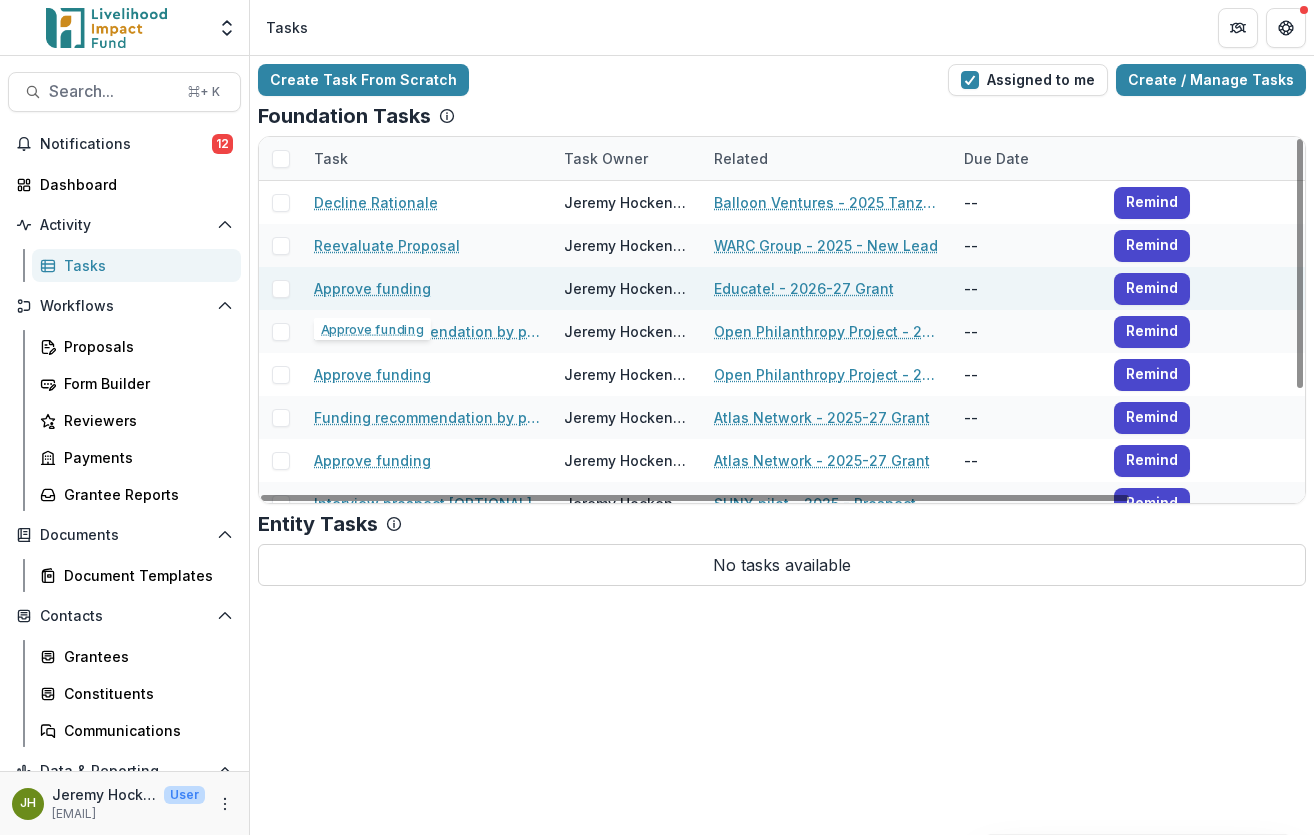 click on "Approve funding" at bounding box center (372, 288) 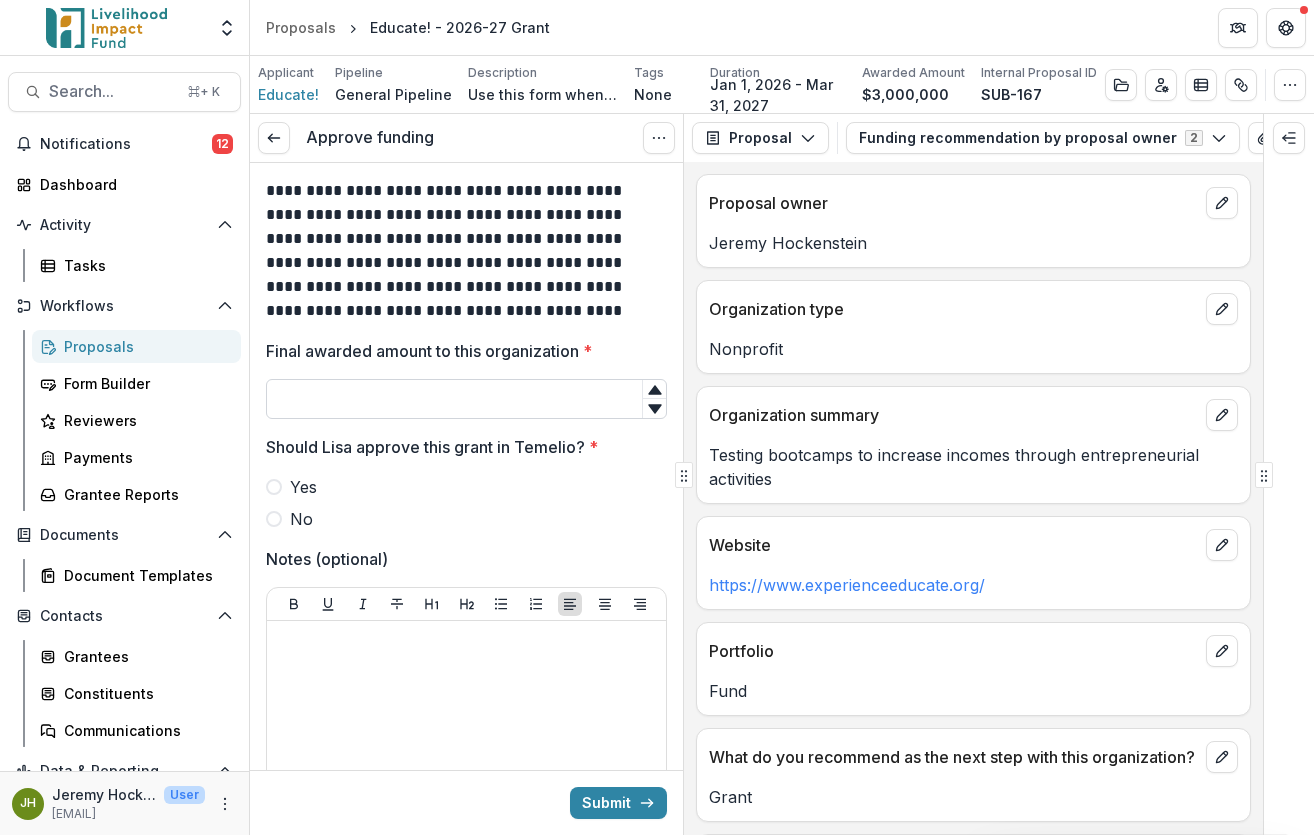 click on "Final awarded amount to this organization *" at bounding box center (466, 399) 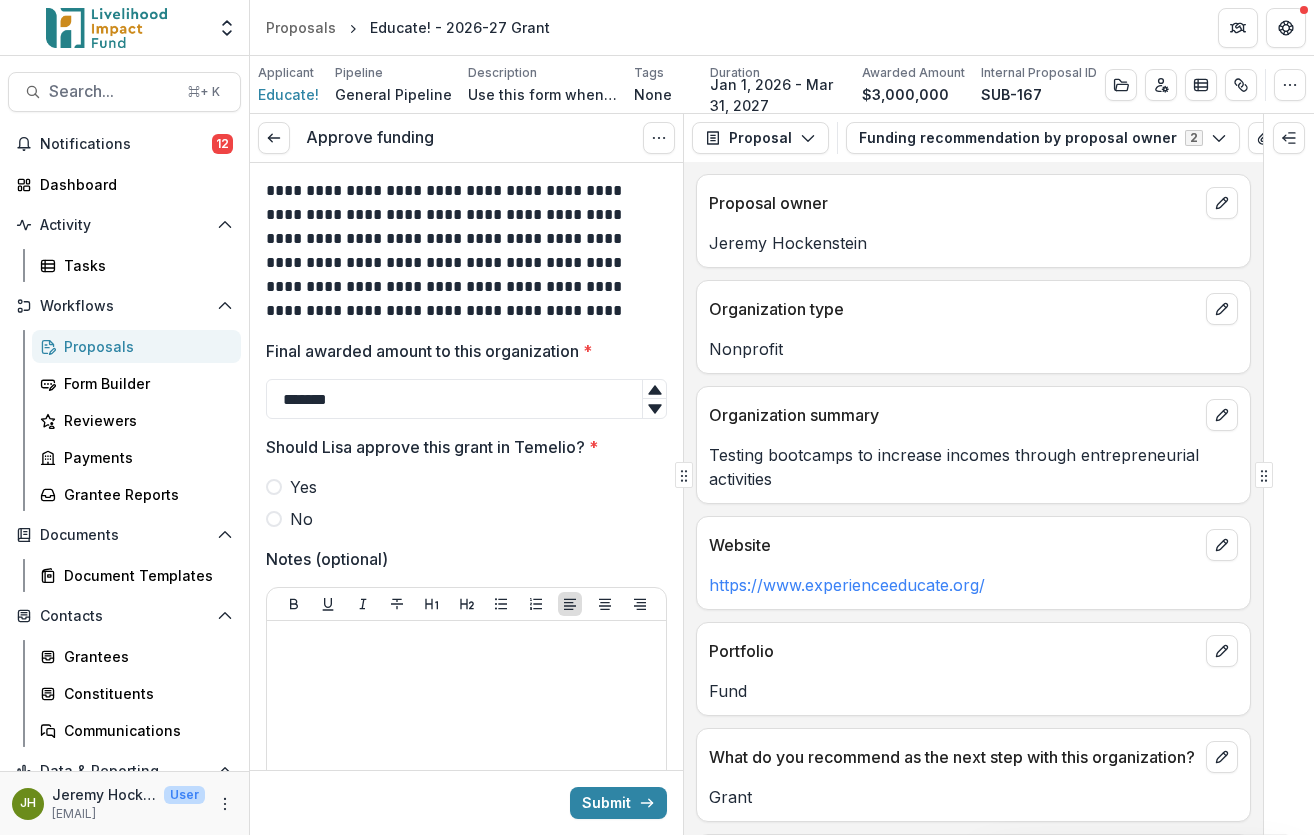 type on "*******" 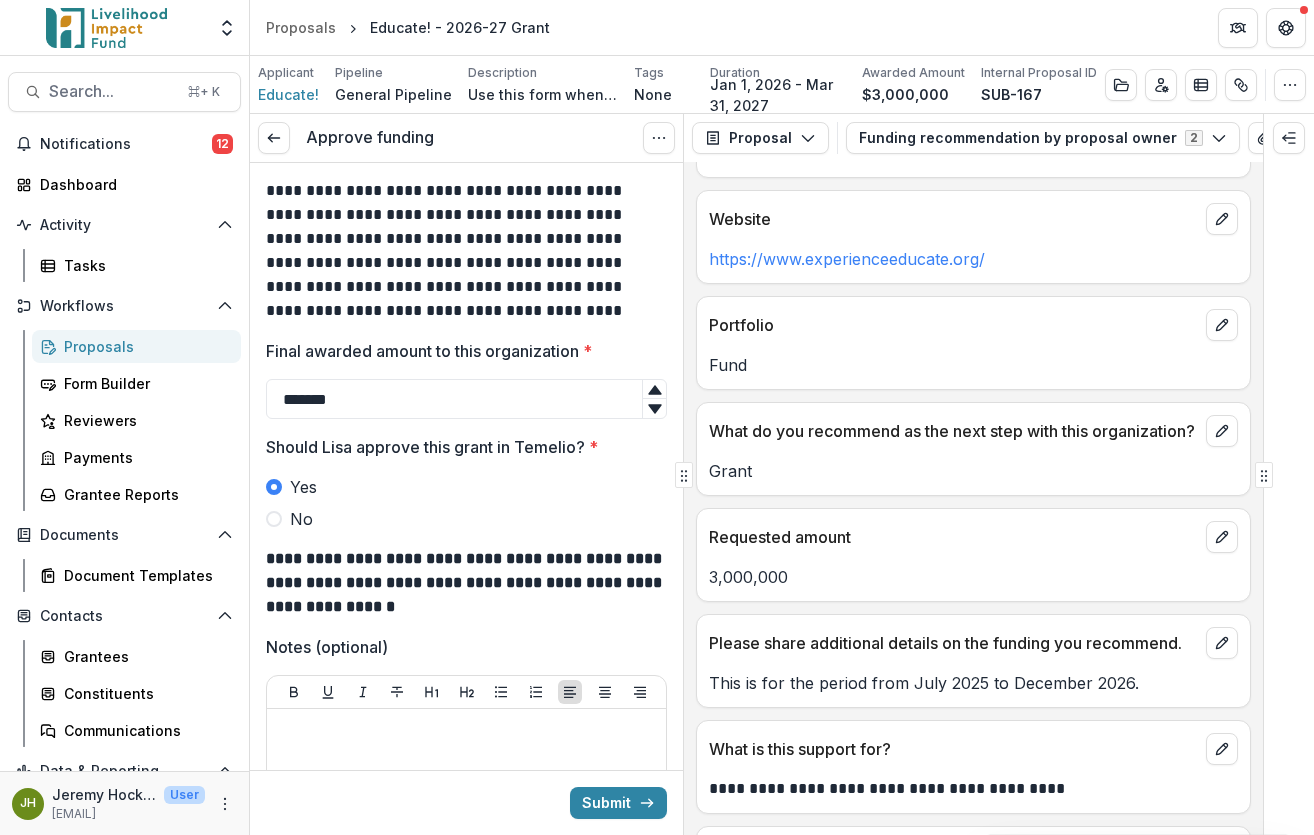 scroll, scrollTop: 504, scrollLeft: 0, axis: vertical 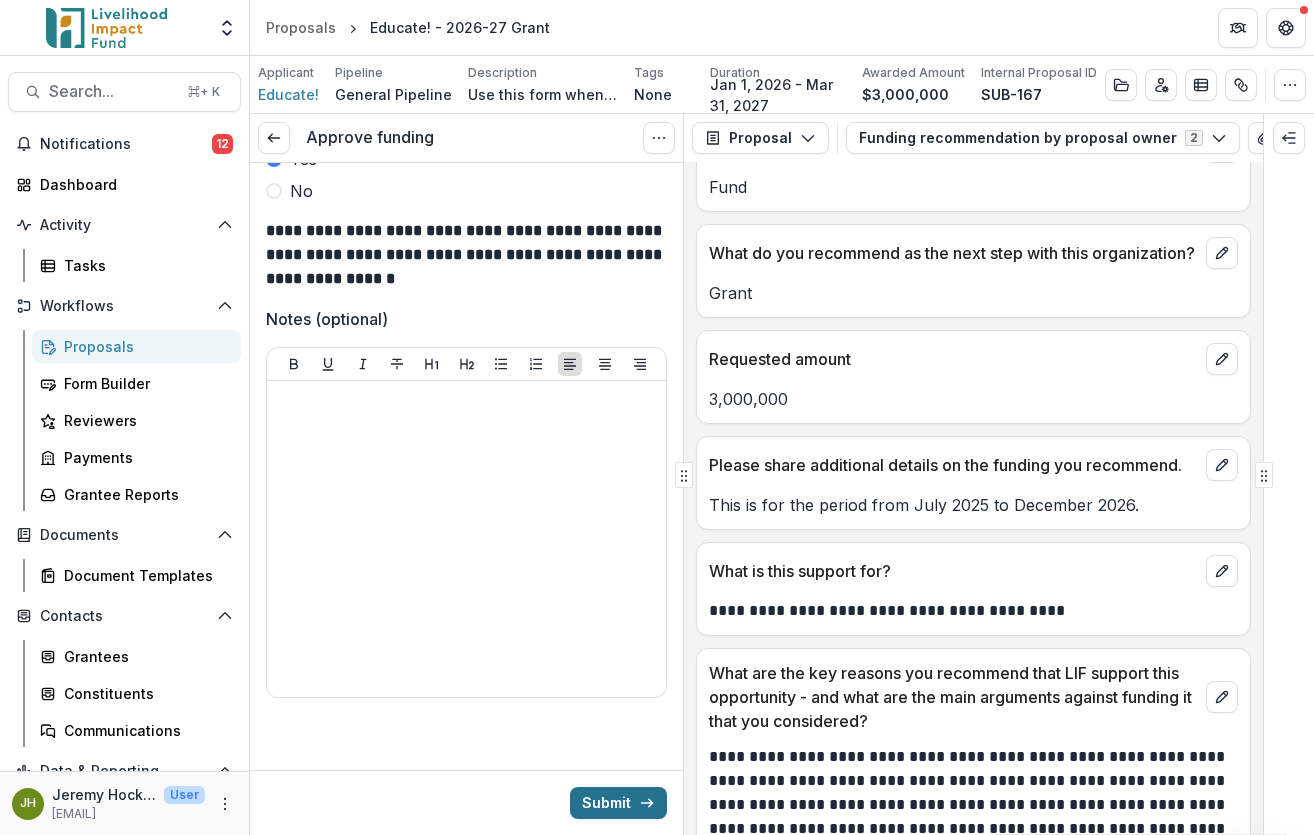 click on "Submit" at bounding box center [618, 803] 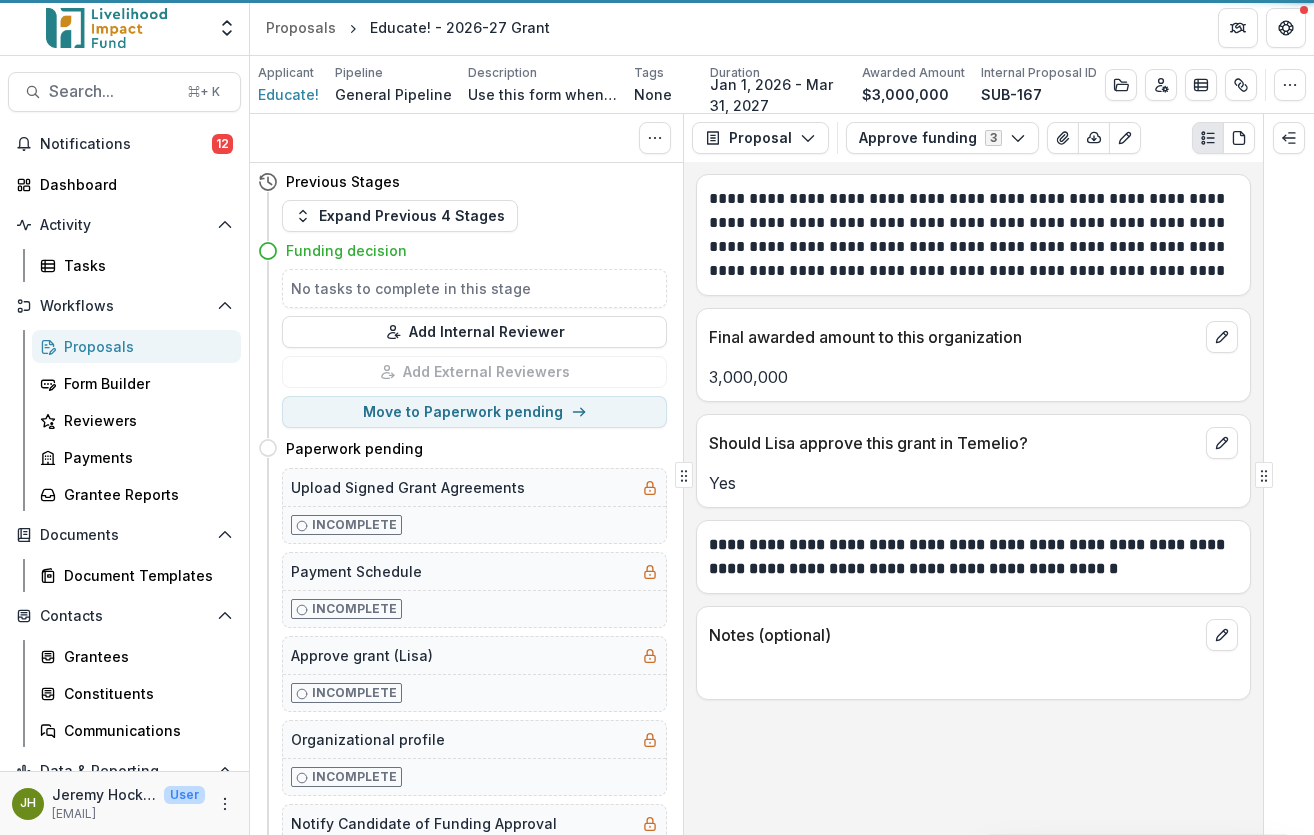 scroll, scrollTop: 0, scrollLeft: 0, axis: both 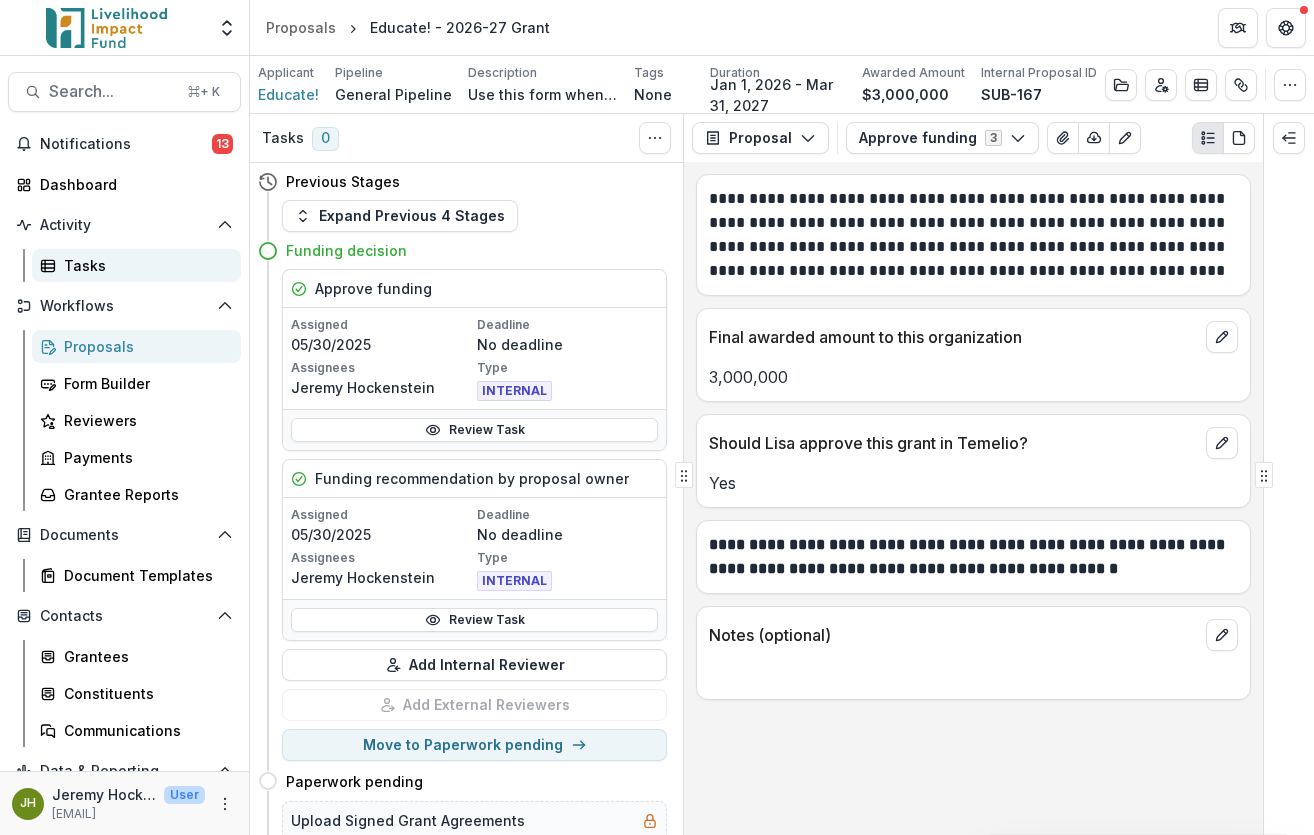 click on "Tasks" at bounding box center (144, 265) 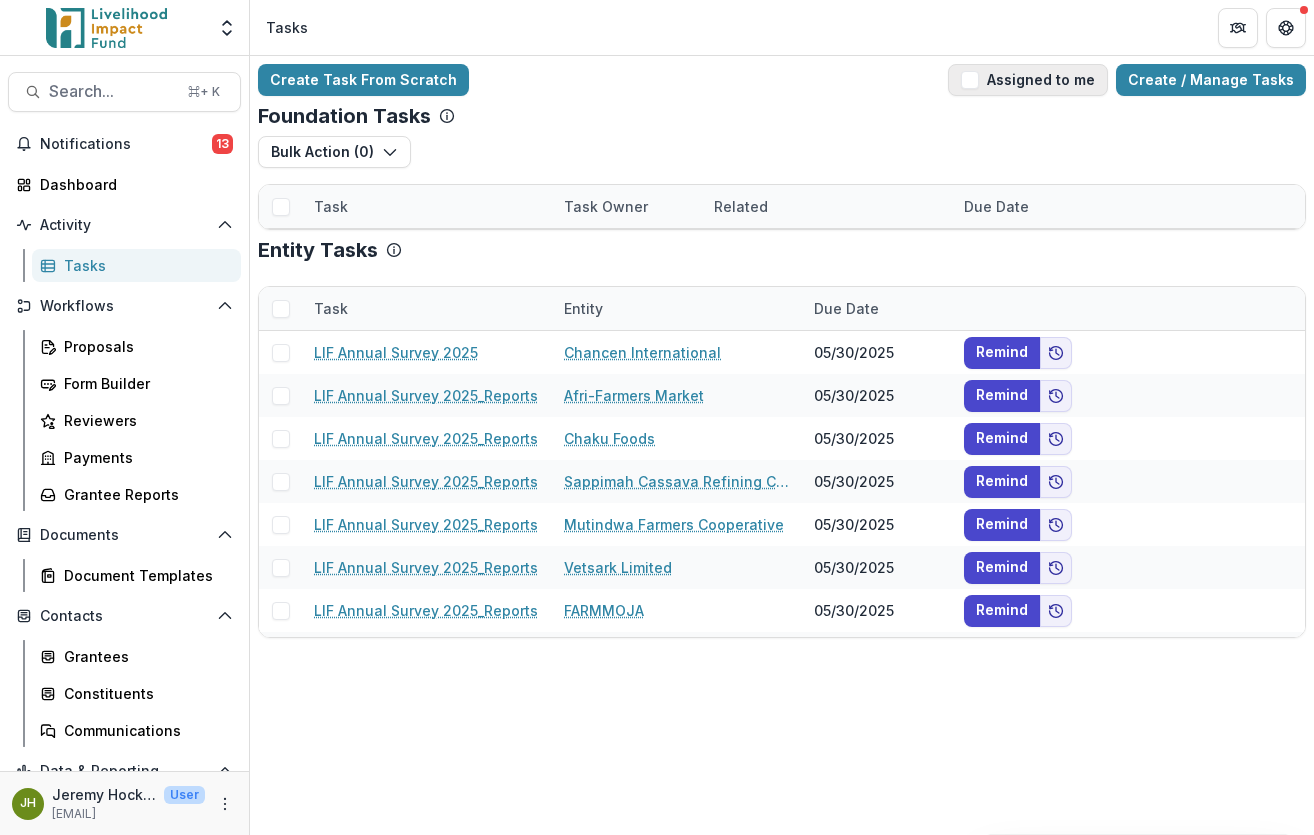 click at bounding box center (970, 80) 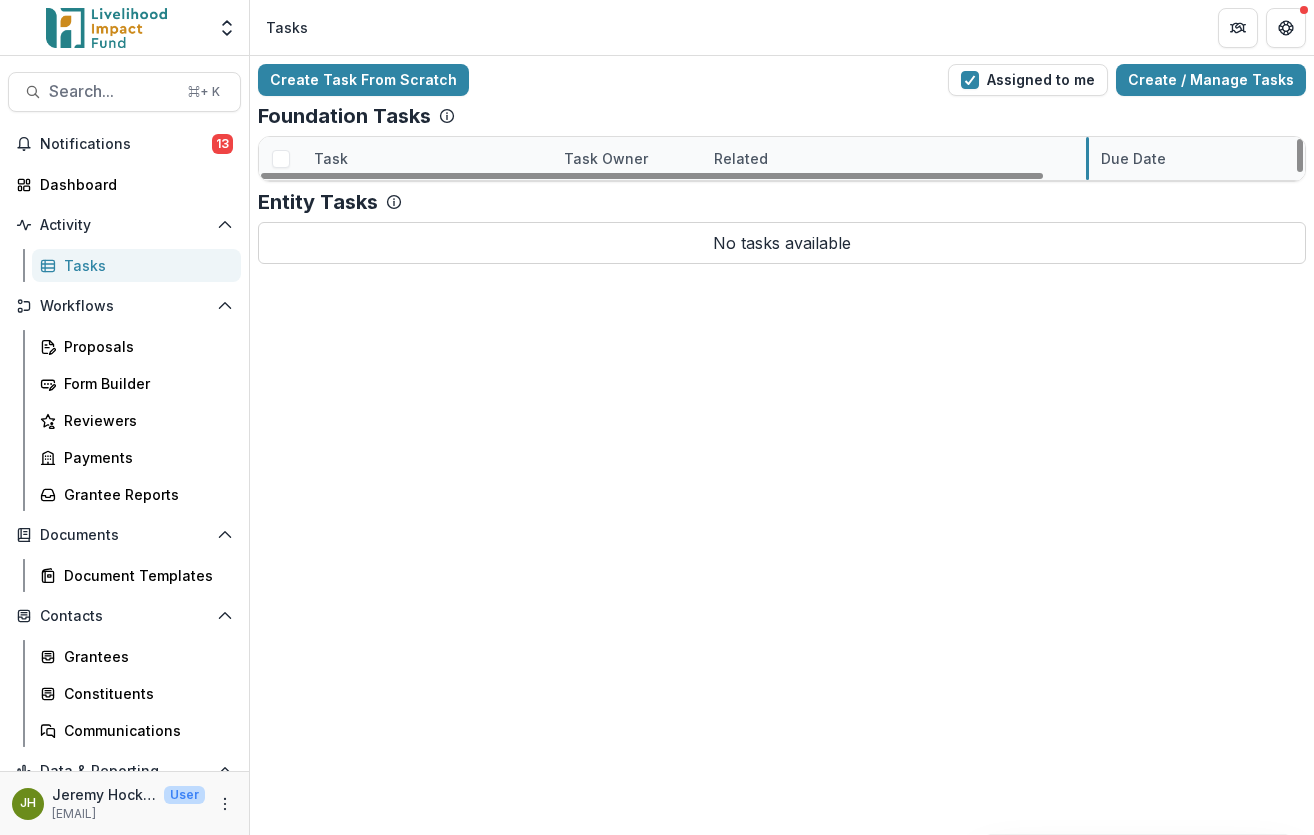 drag, startPoint x: 950, startPoint y: 150, endPoint x: 1077, endPoint y: 143, distance: 127.192764 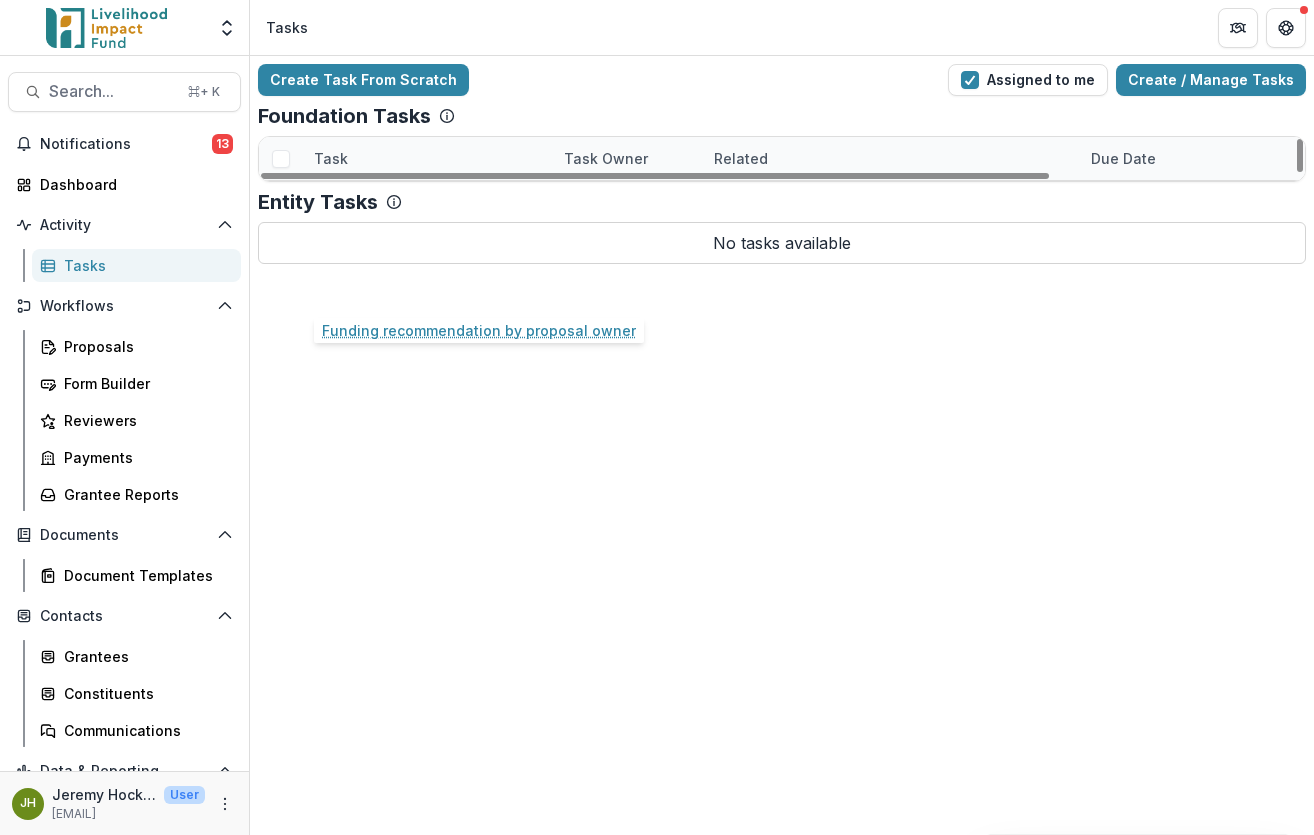click on "Funding recommendation by proposal owner" at bounding box center (427, 288) 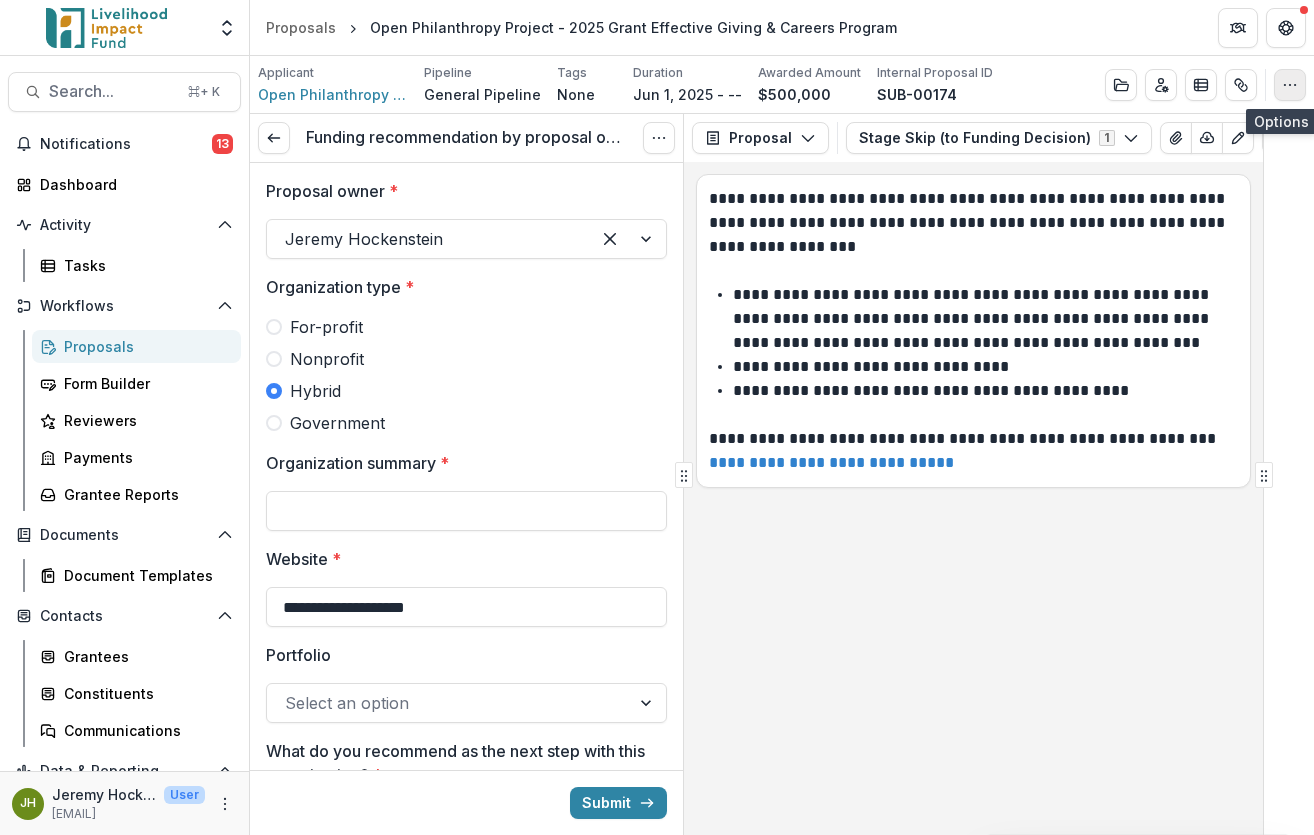 click 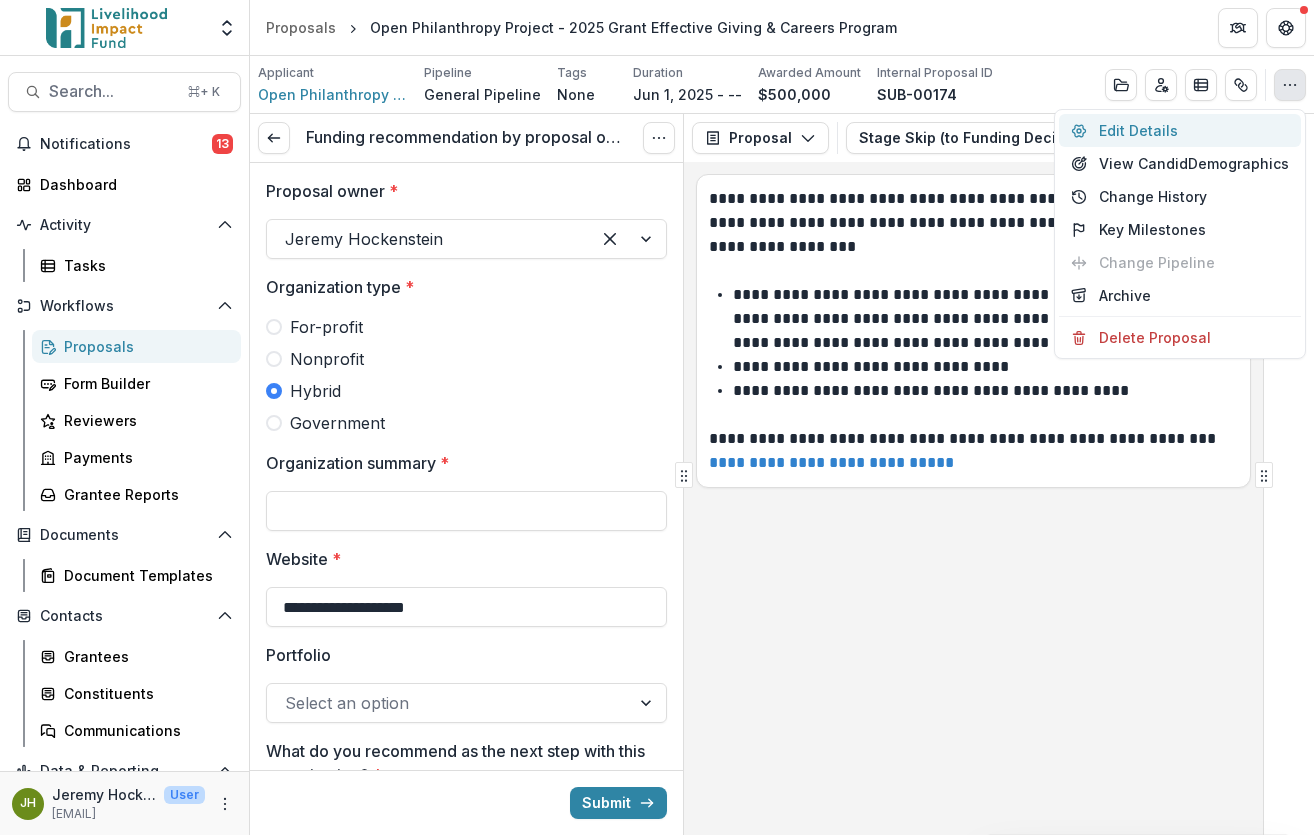 click on "Edit Details" at bounding box center (1180, 130) 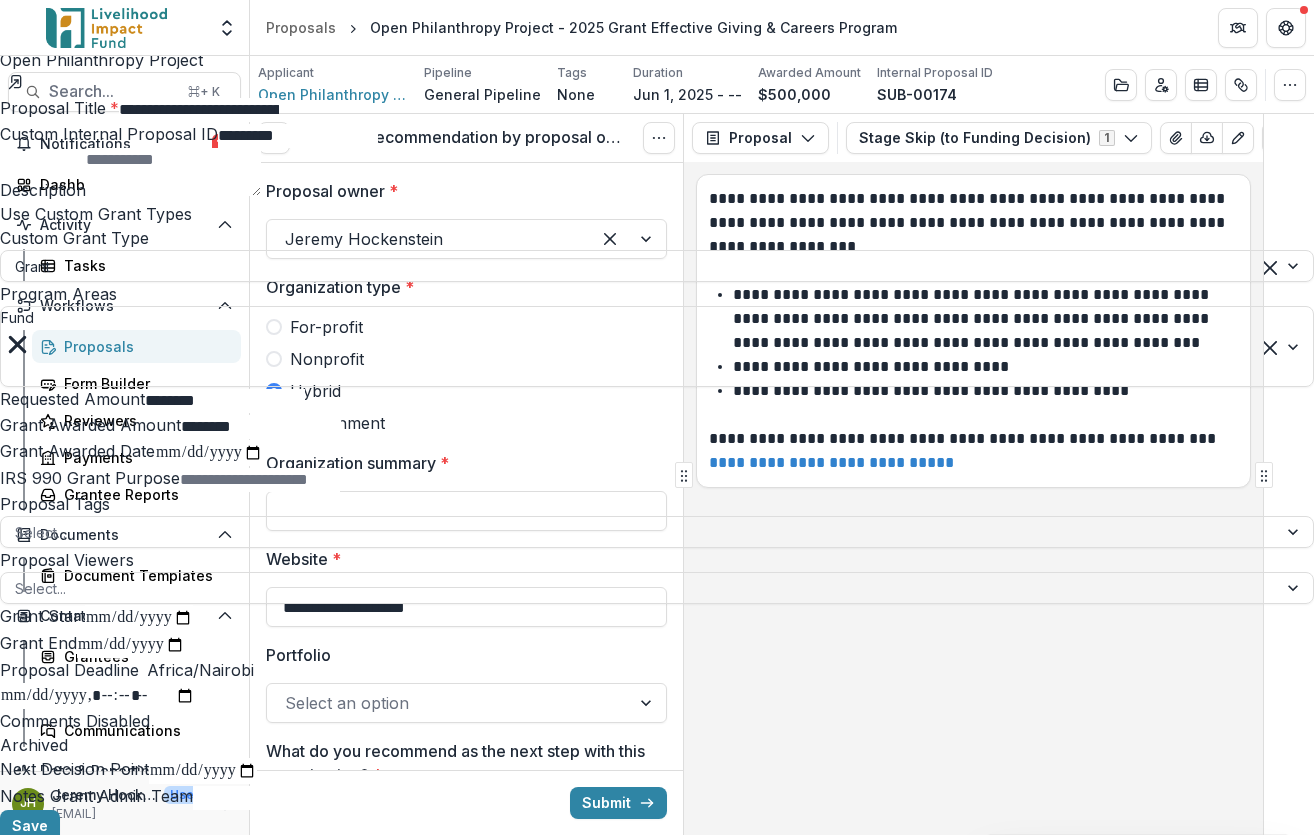 click on "**********" at bounding box center [199, 110] 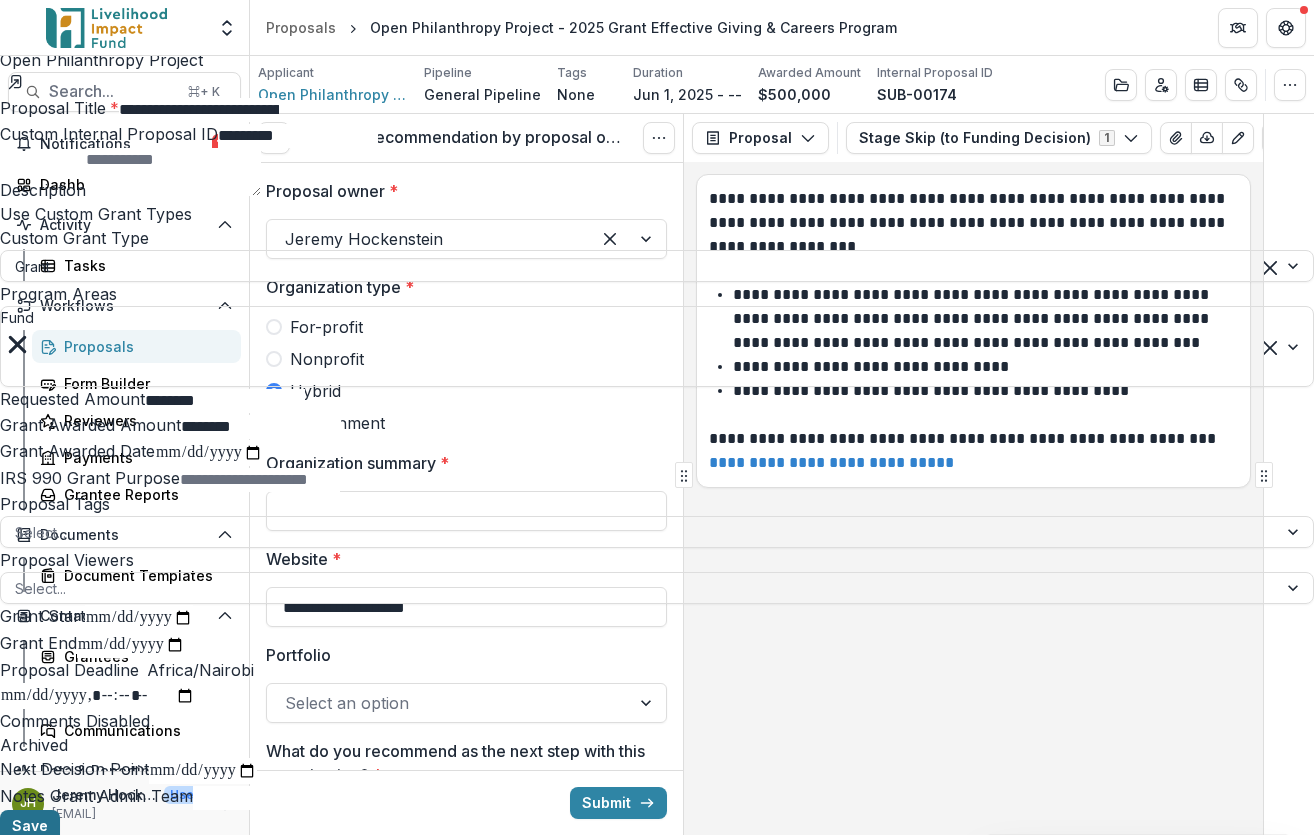 type on "**********" 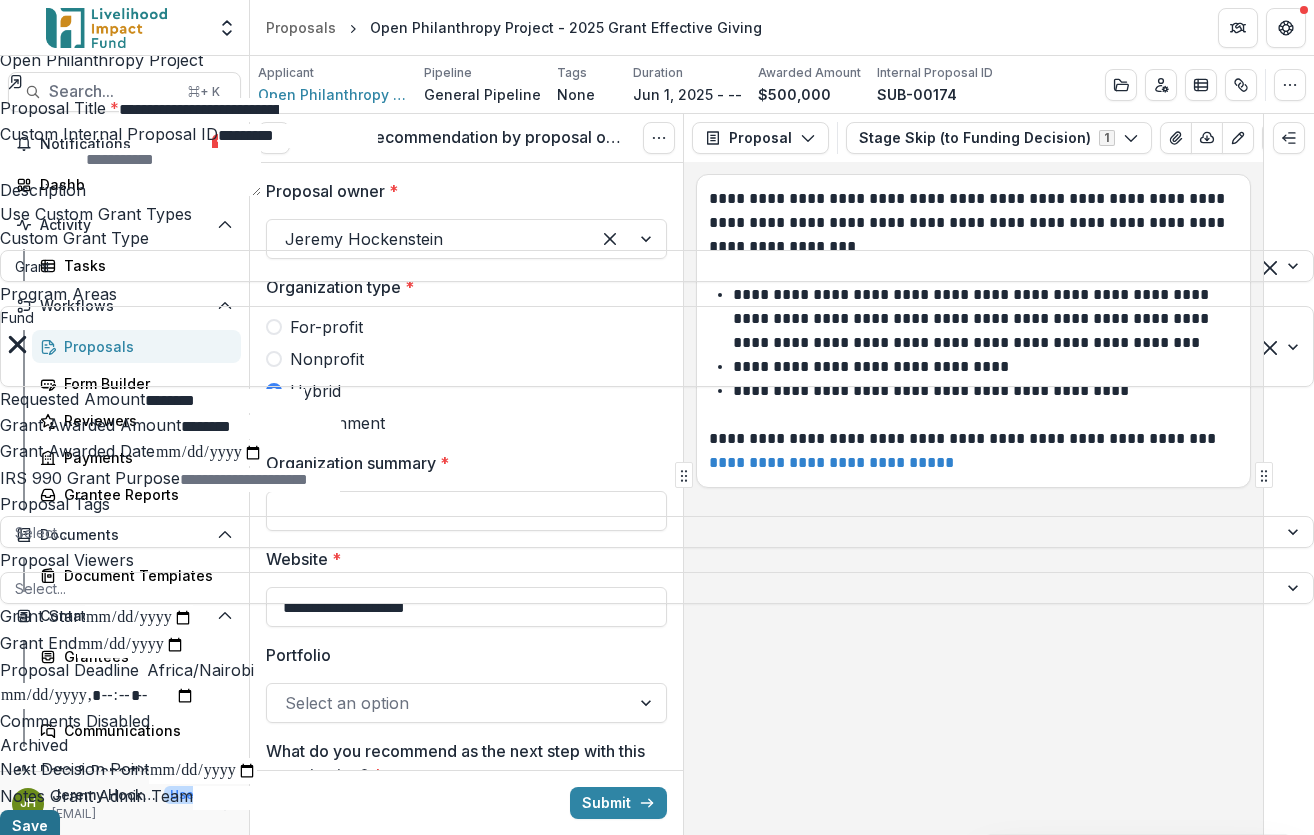click on "Save" at bounding box center [30, 826] 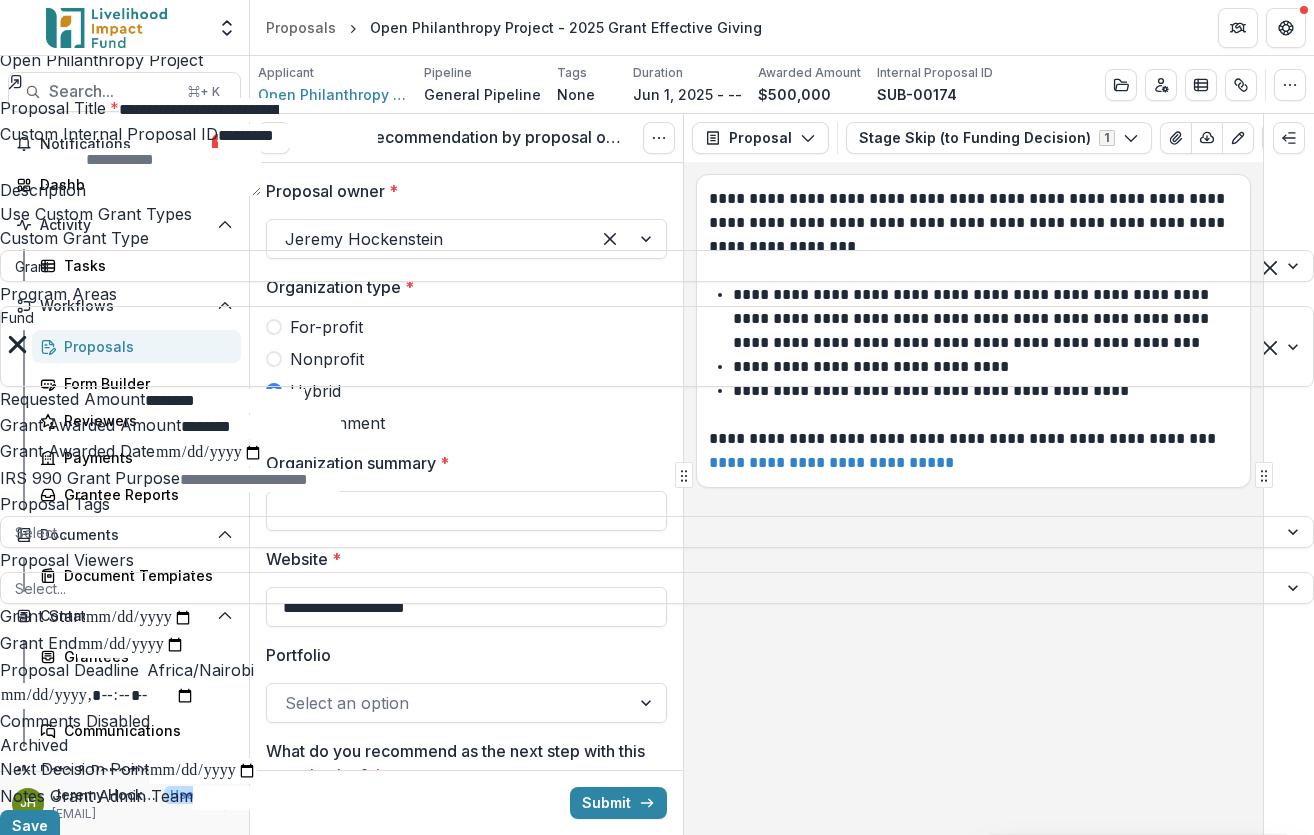 click 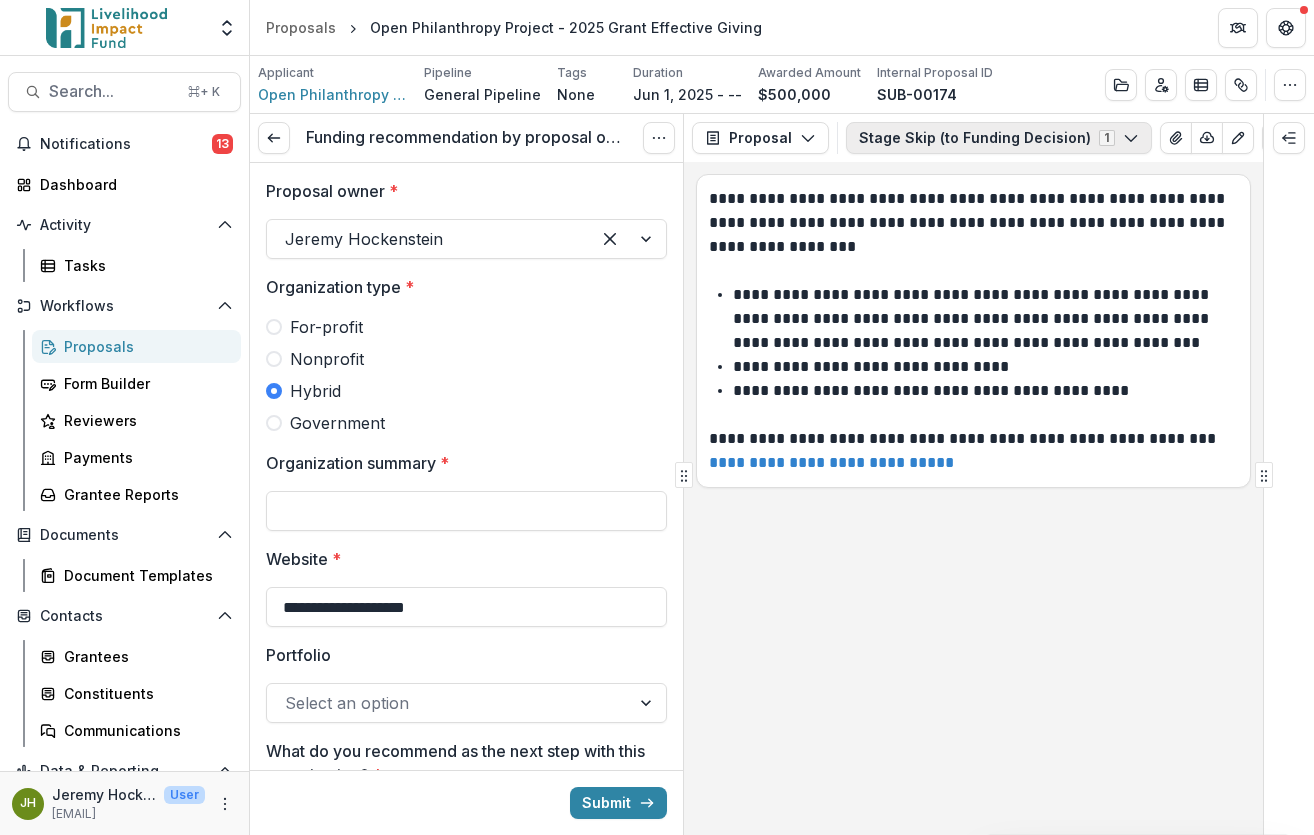 click on "Stage Skip (to Funding Decision) 1" at bounding box center (999, 138) 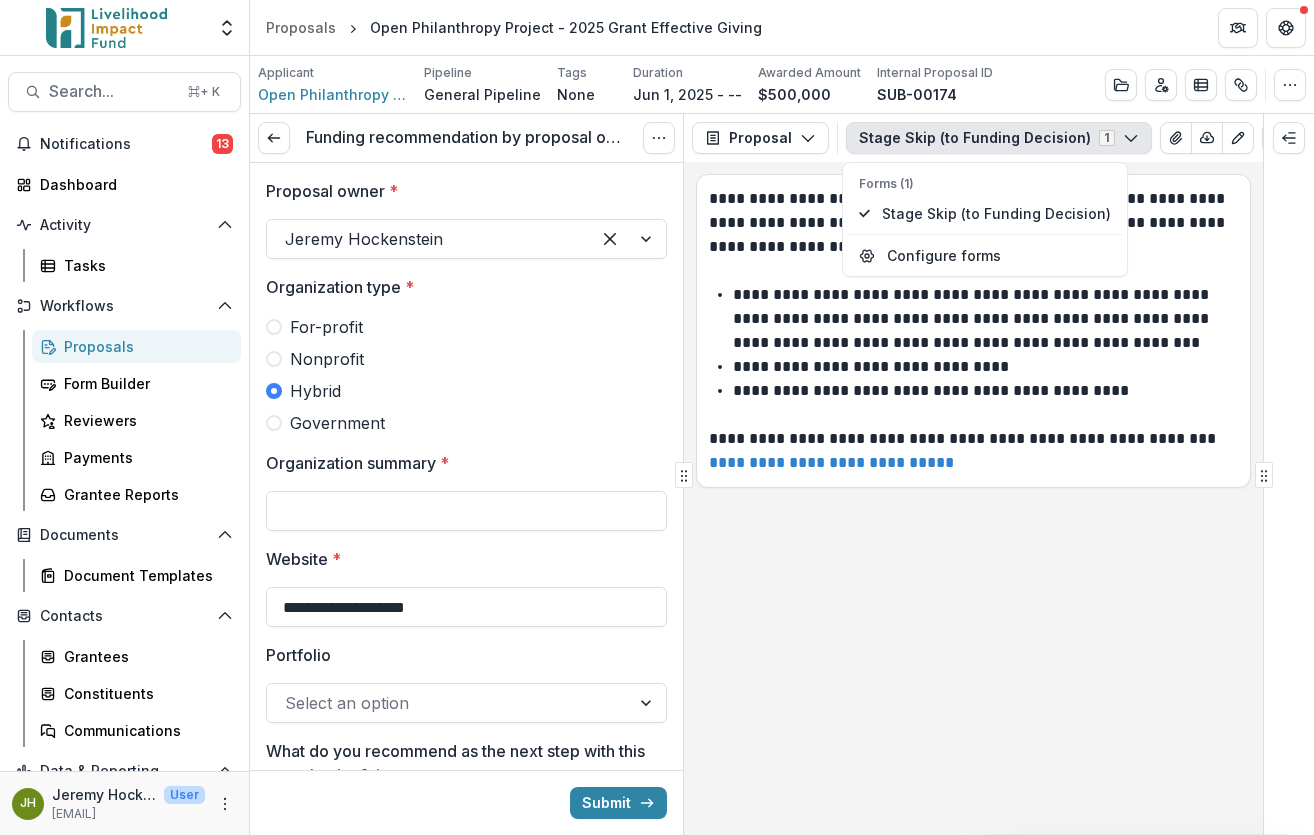 click on "Stage Skip (to Funding Decision) 1" at bounding box center [999, 138] 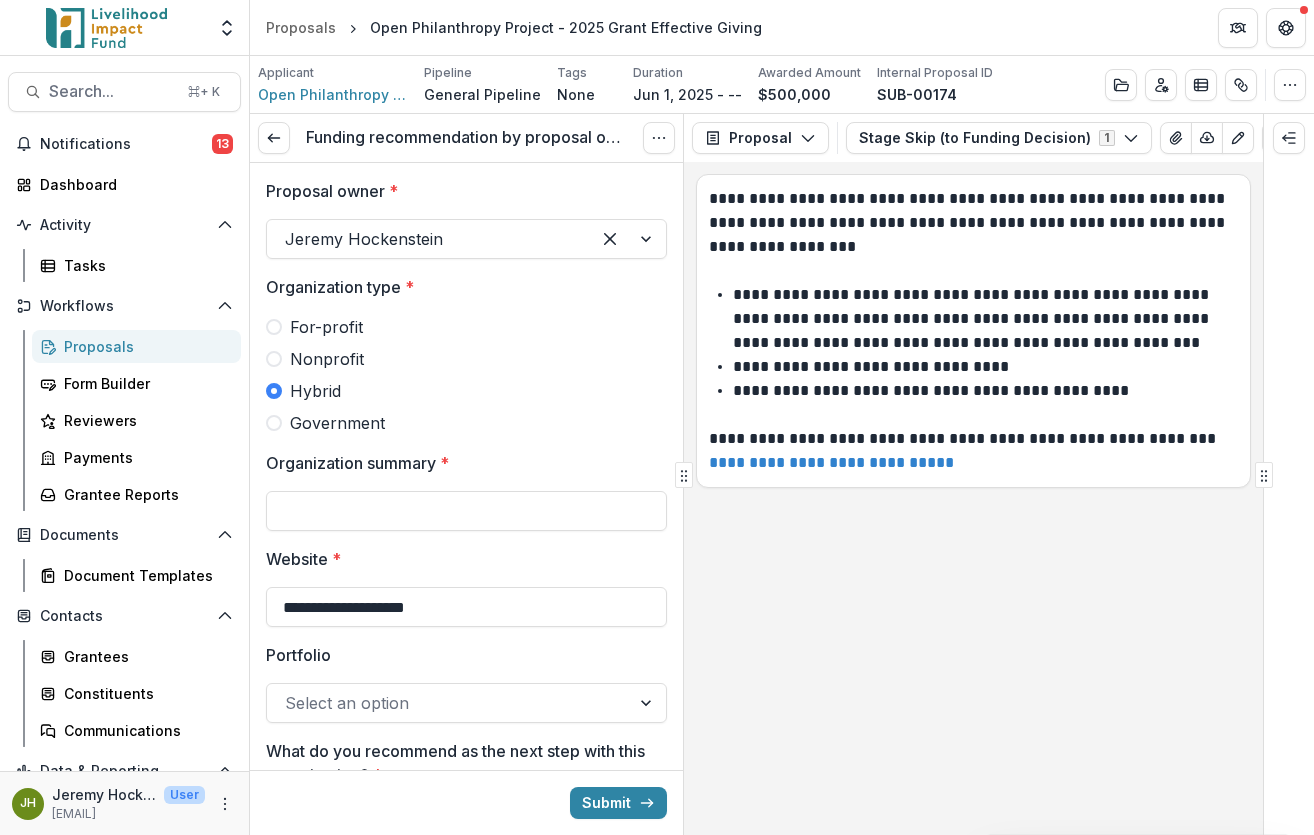 click on "Nonprofit" at bounding box center (327, 359) 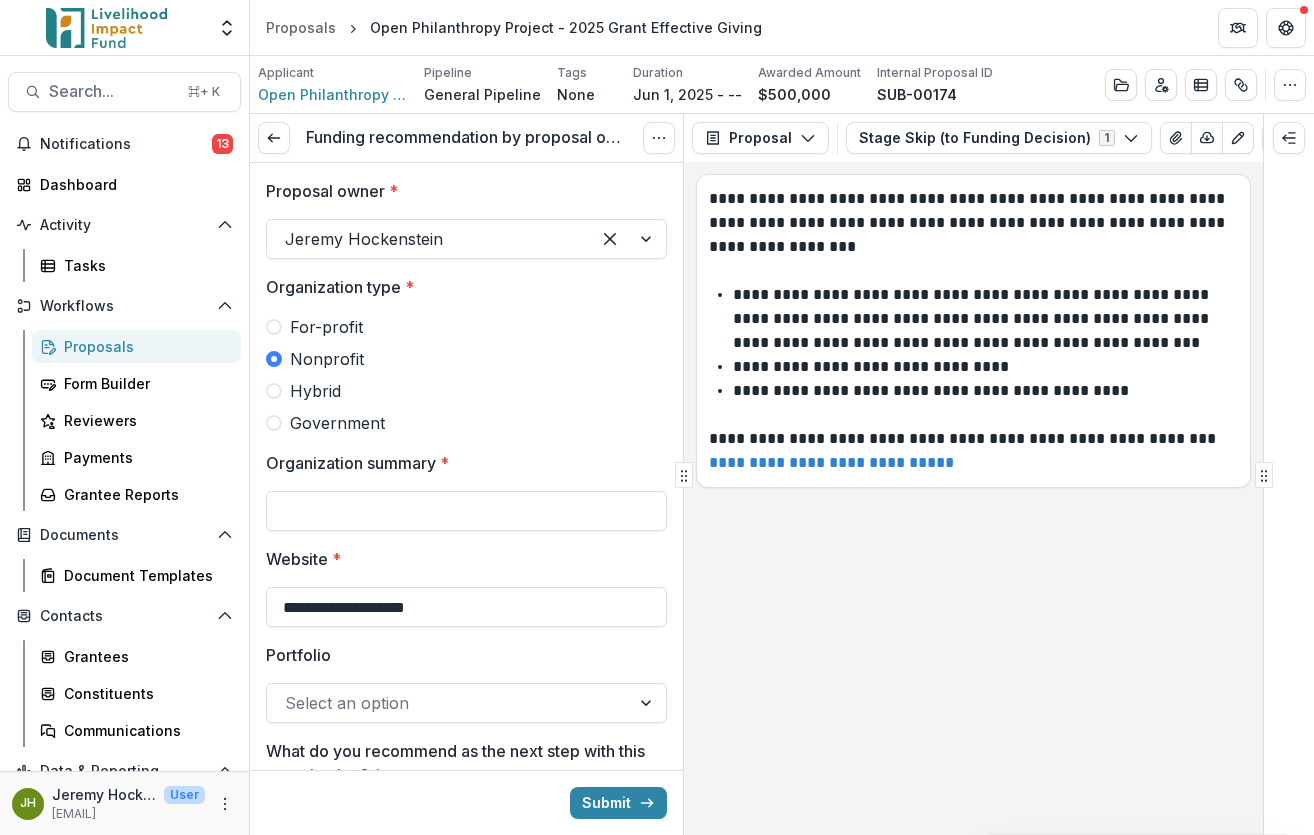 scroll, scrollTop: 26, scrollLeft: 0, axis: vertical 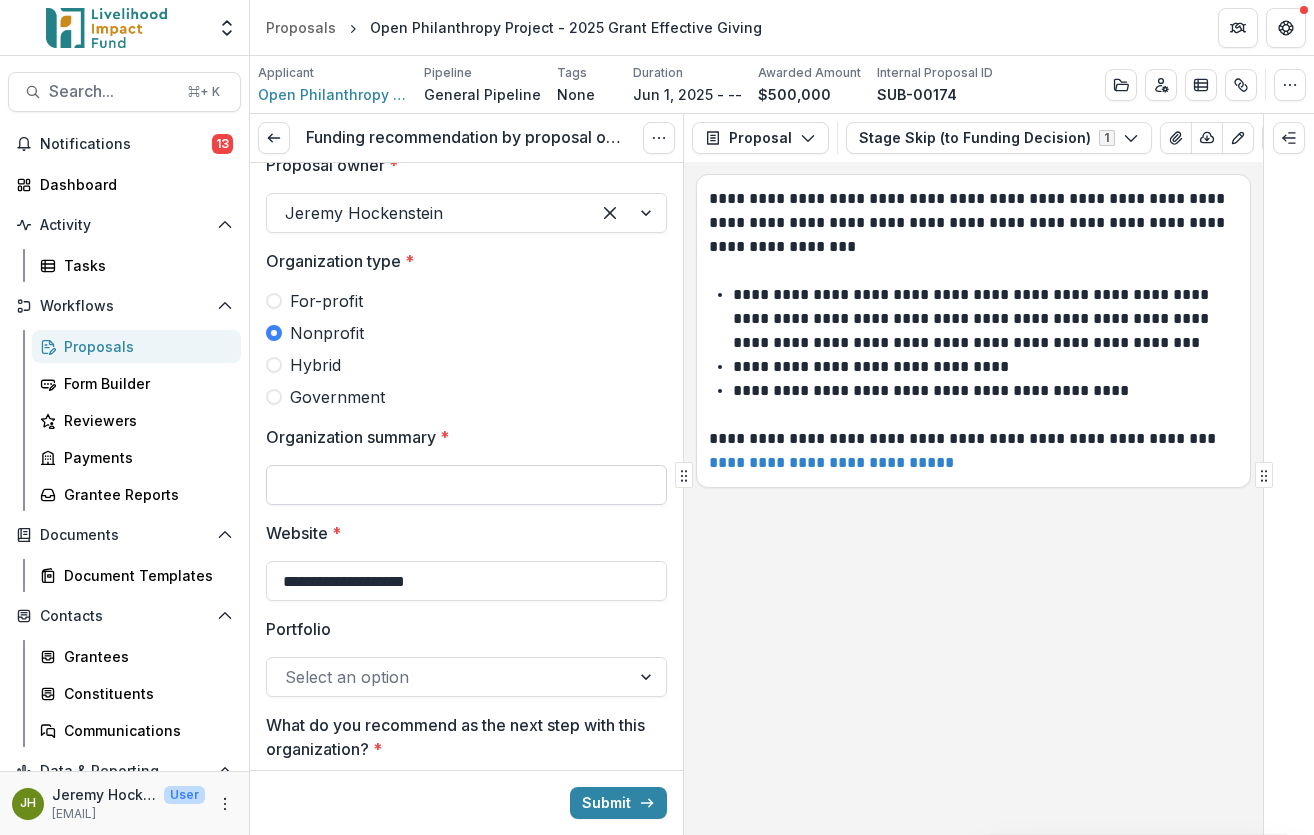 click on "Organization summary *" at bounding box center (466, 485) 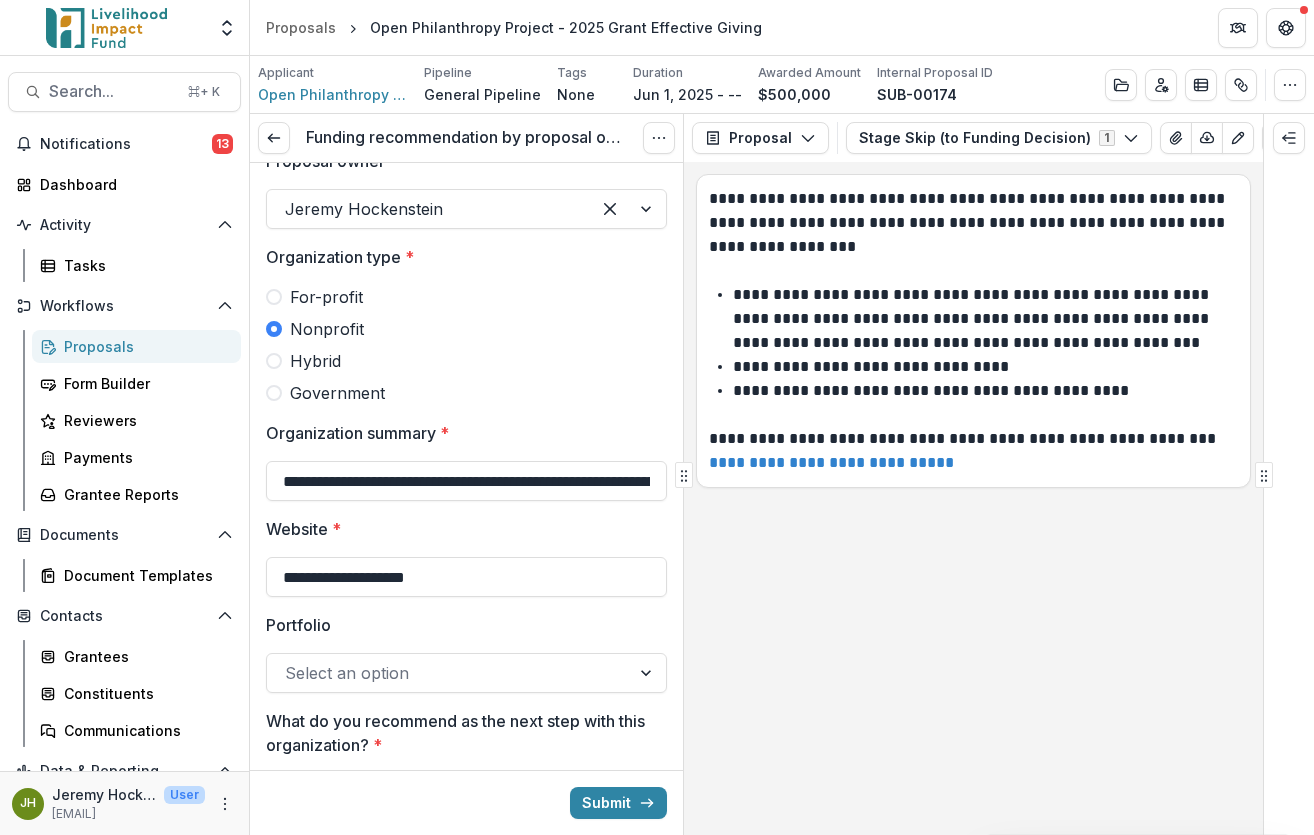 scroll, scrollTop: 217, scrollLeft: 0, axis: vertical 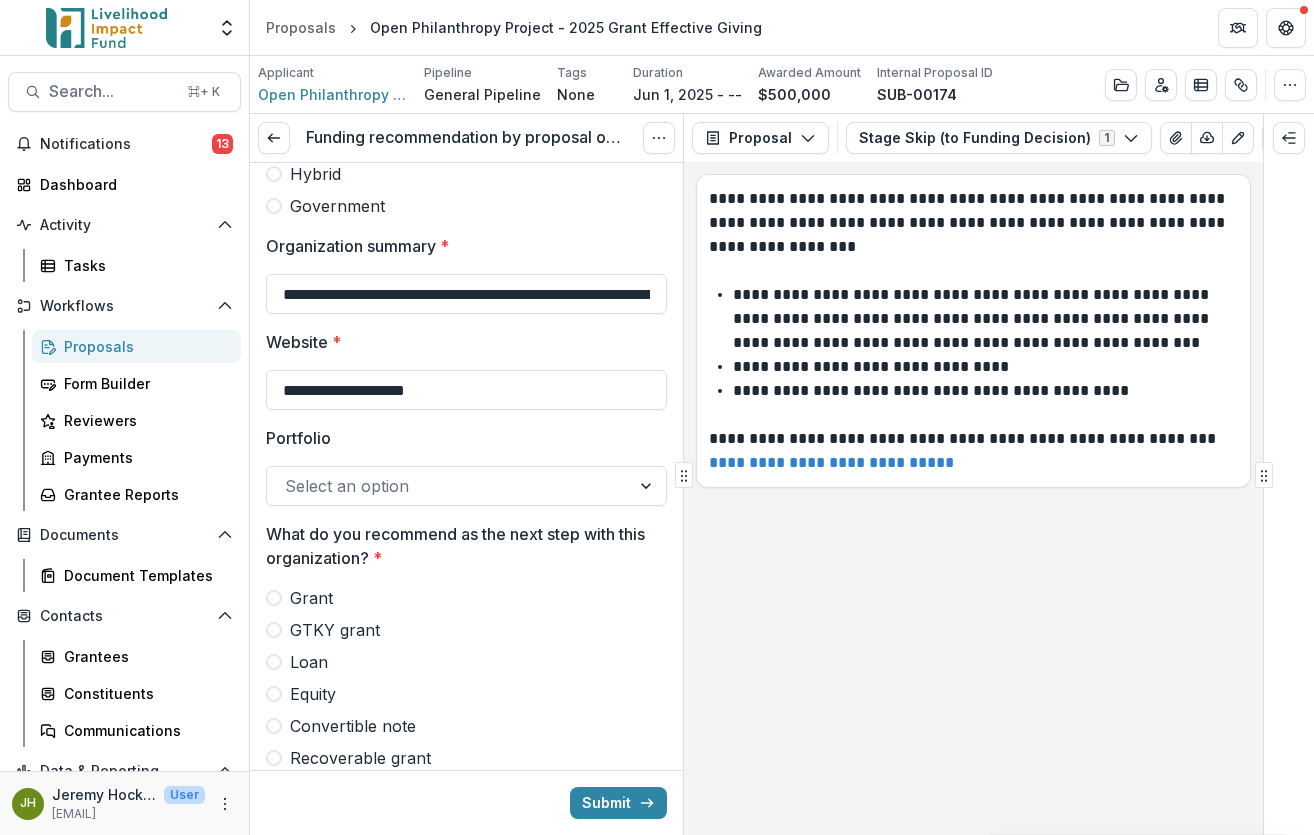 type on "**********" 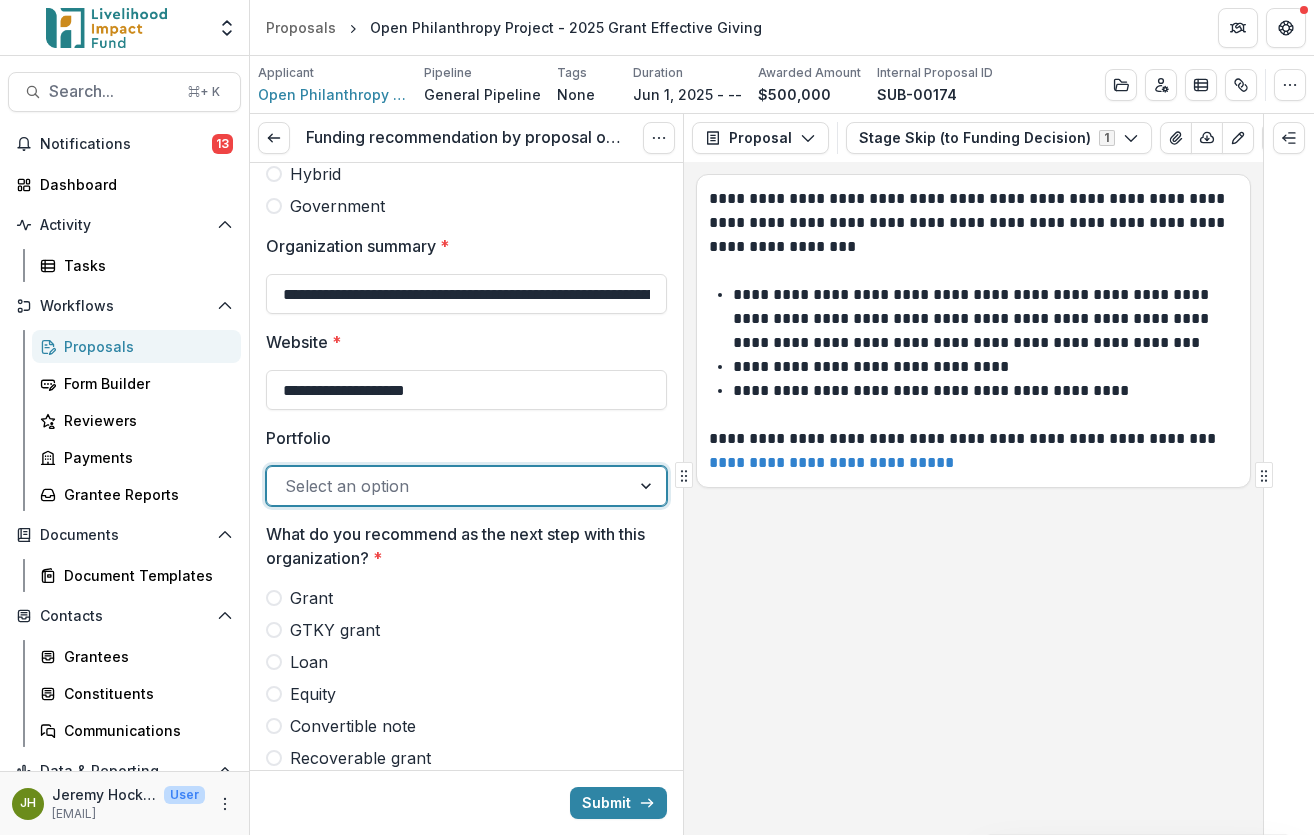click at bounding box center [448, 486] 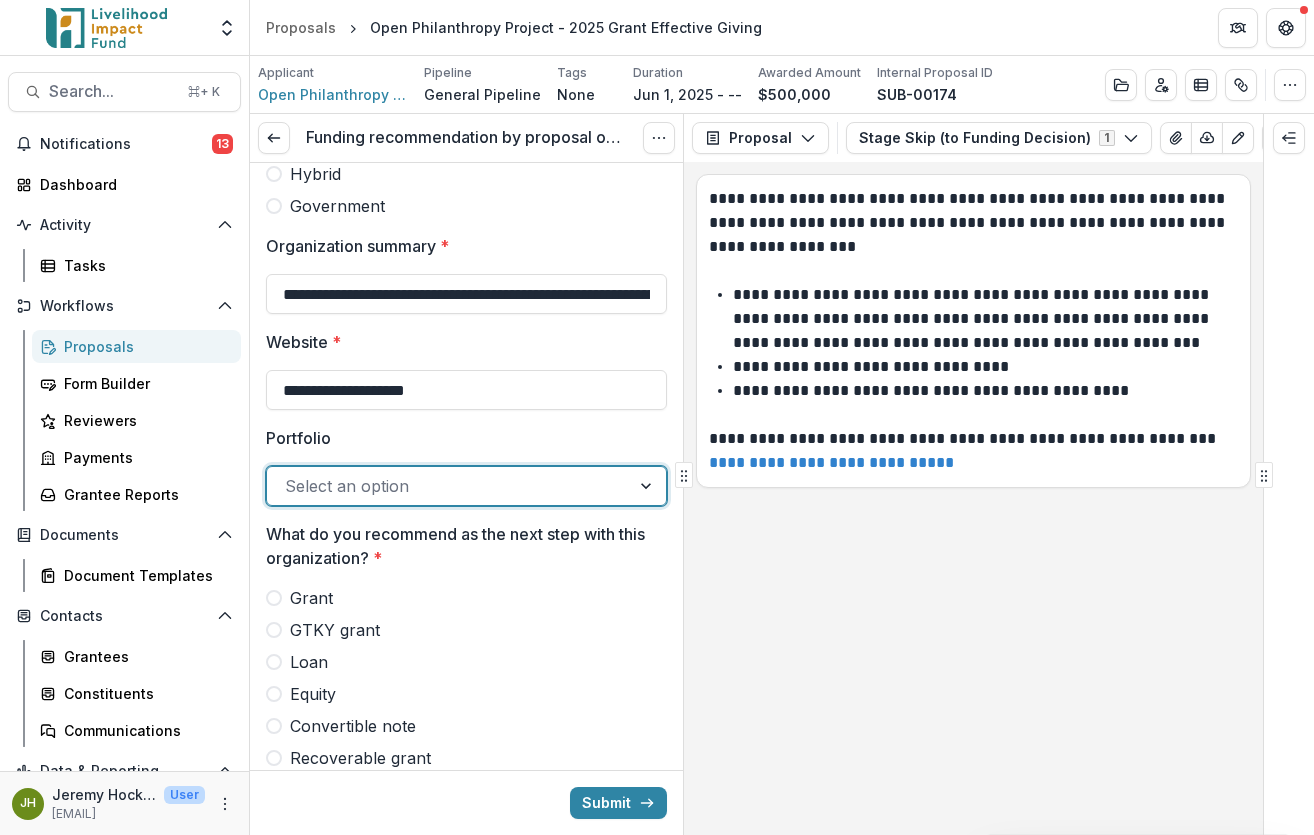 click on "Fund" at bounding box center (657, 861) 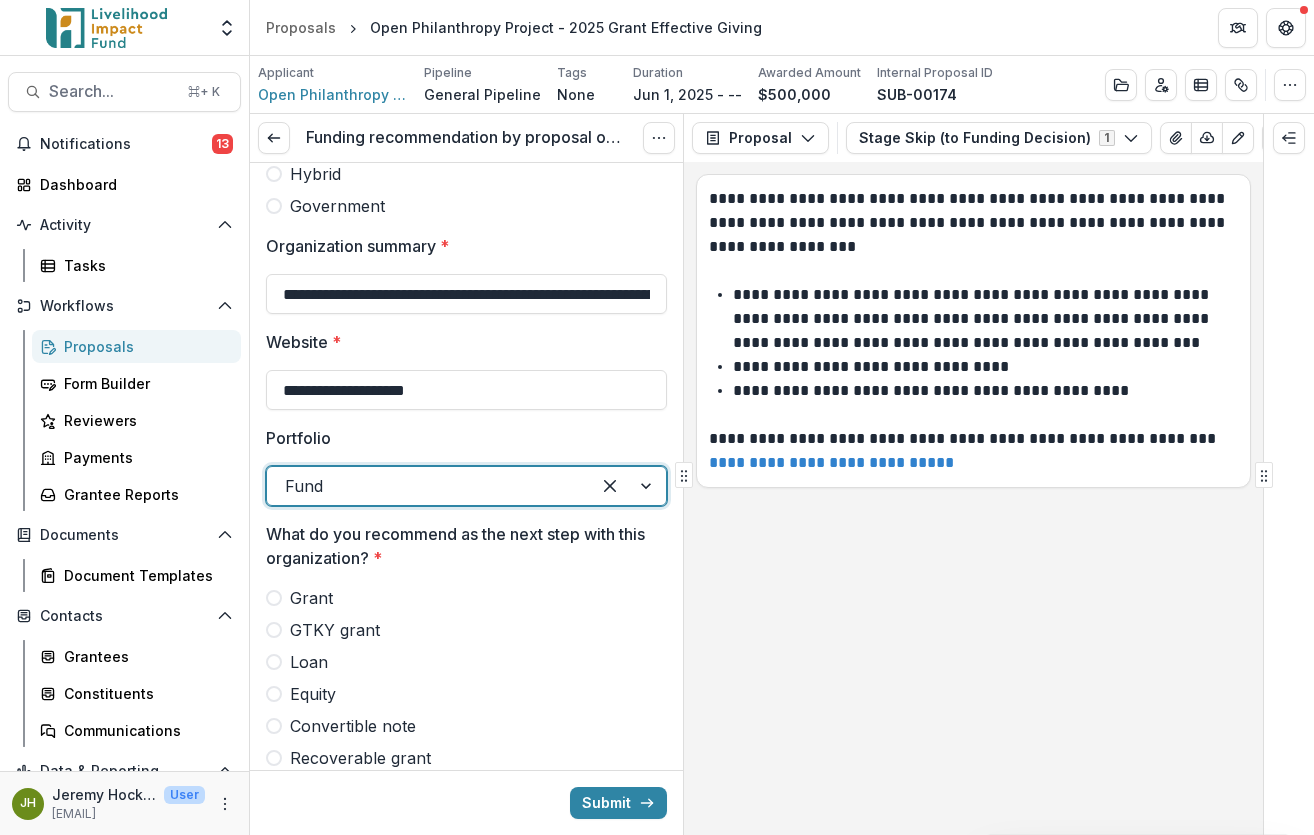 click on "Grant" at bounding box center (311, 598) 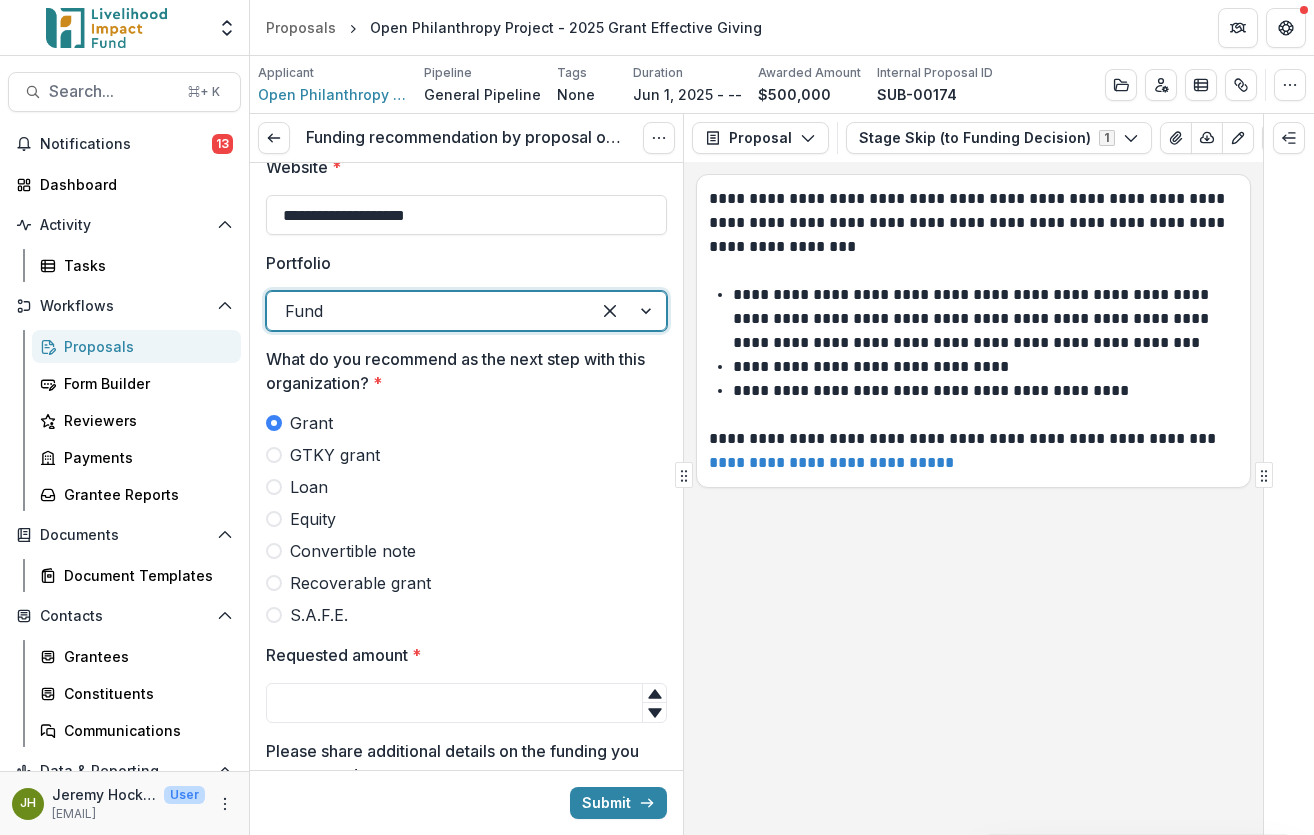 scroll, scrollTop: 430, scrollLeft: 0, axis: vertical 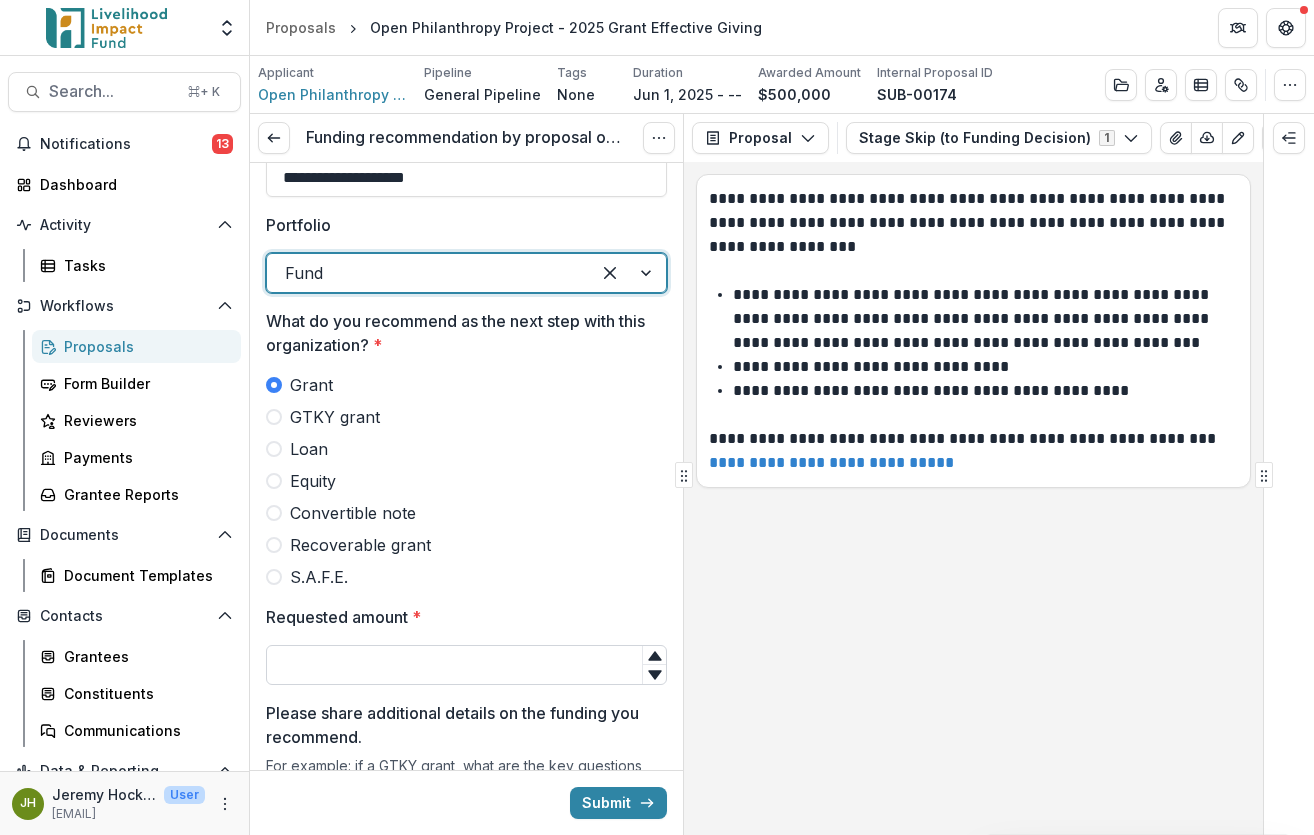 click on "Requested amount *" at bounding box center [466, 665] 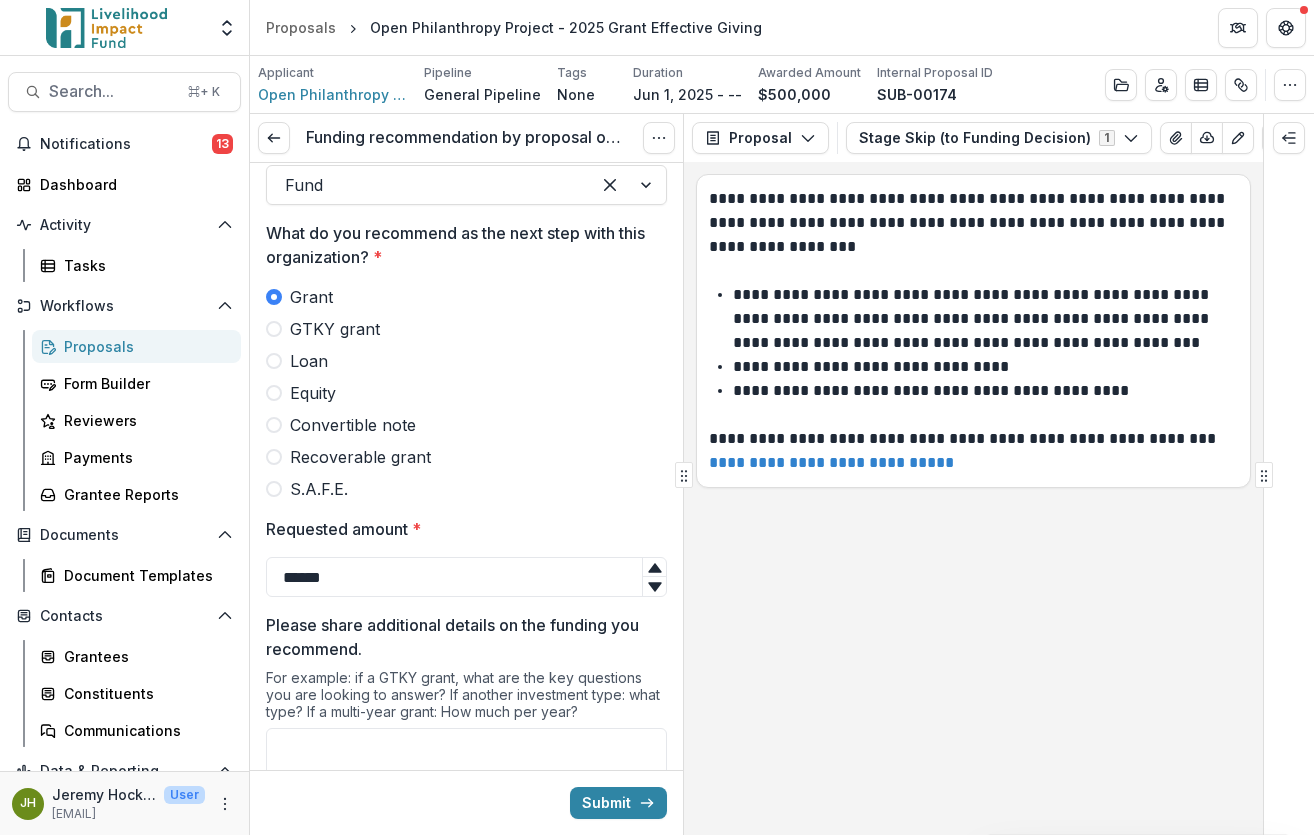 scroll, scrollTop: 936, scrollLeft: 0, axis: vertical 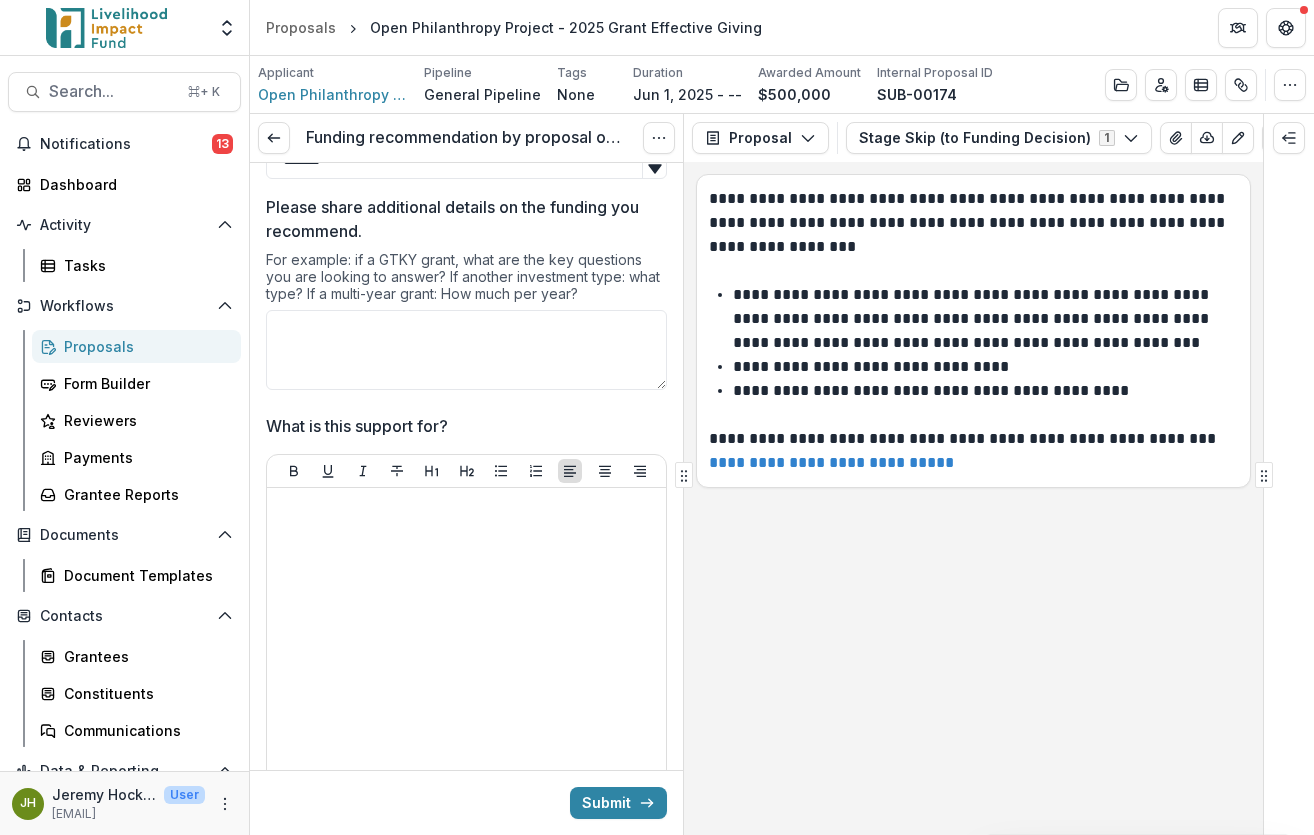 type on "******" 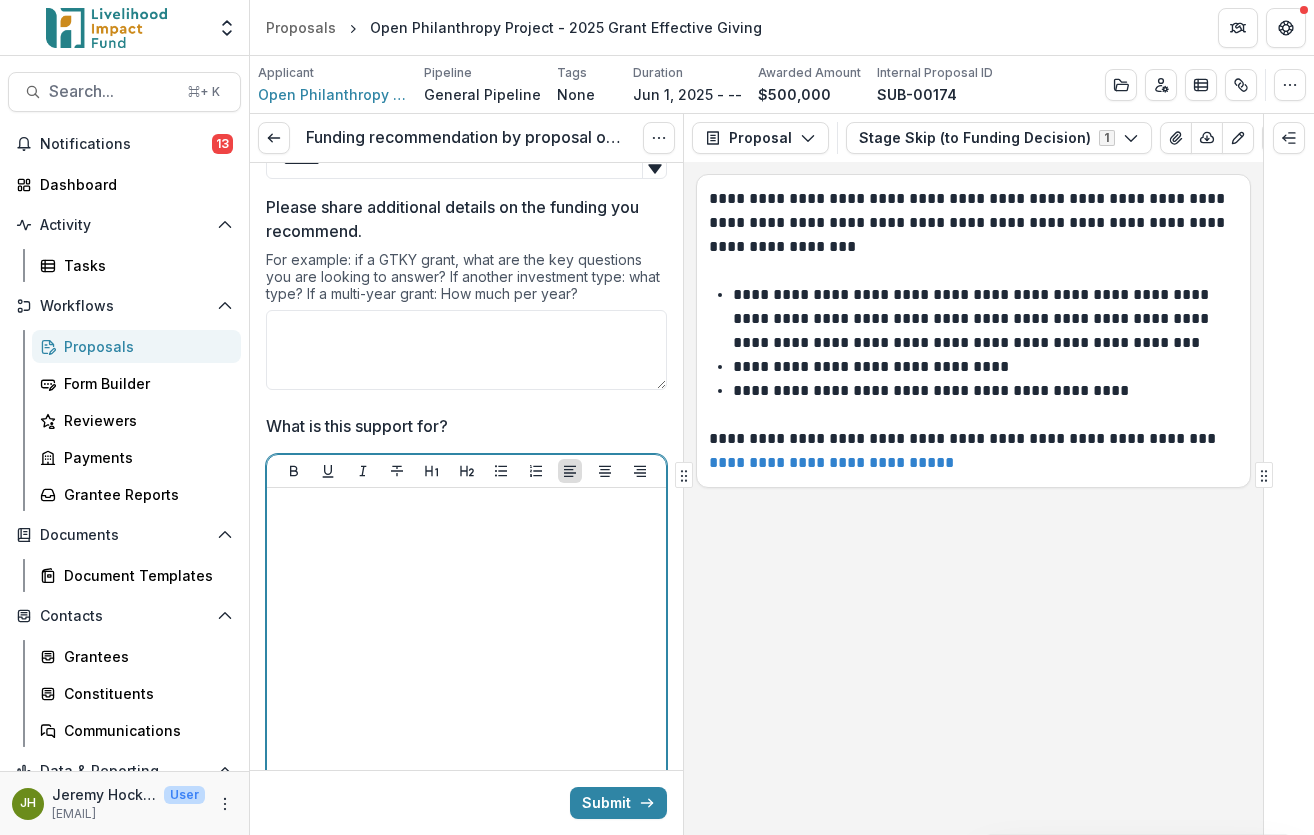 click at bounding box center (466, 646) 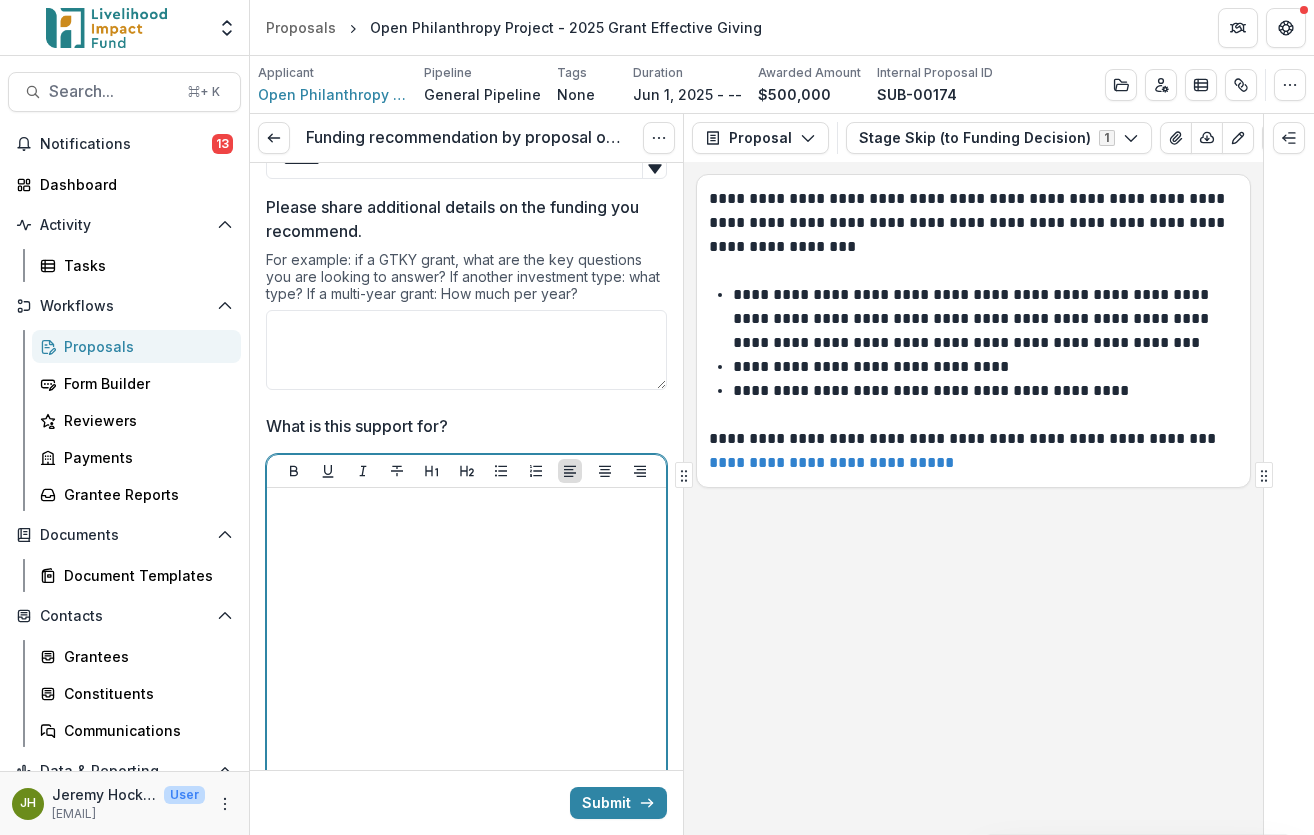 type 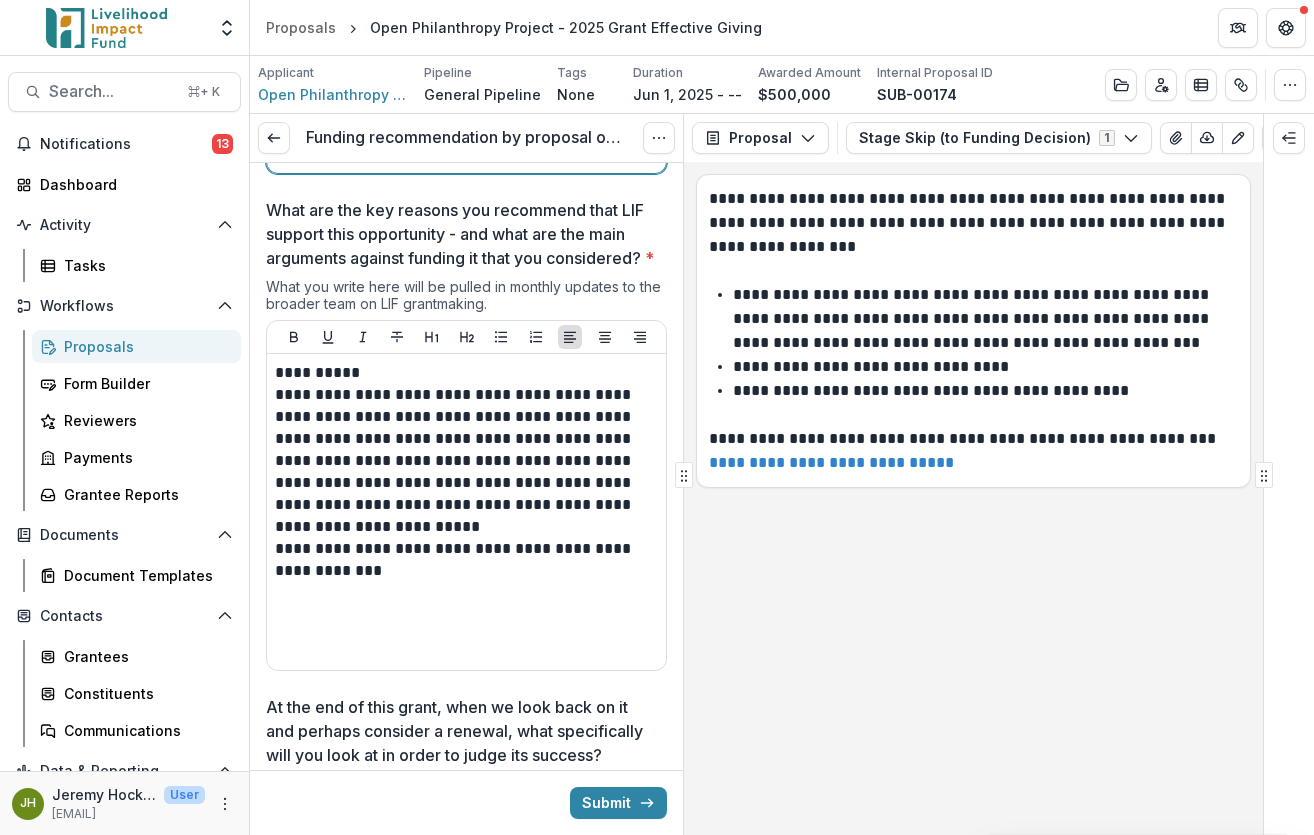 scroll, scrollTop: 1482, scrollLeft: 0, axis: vertical 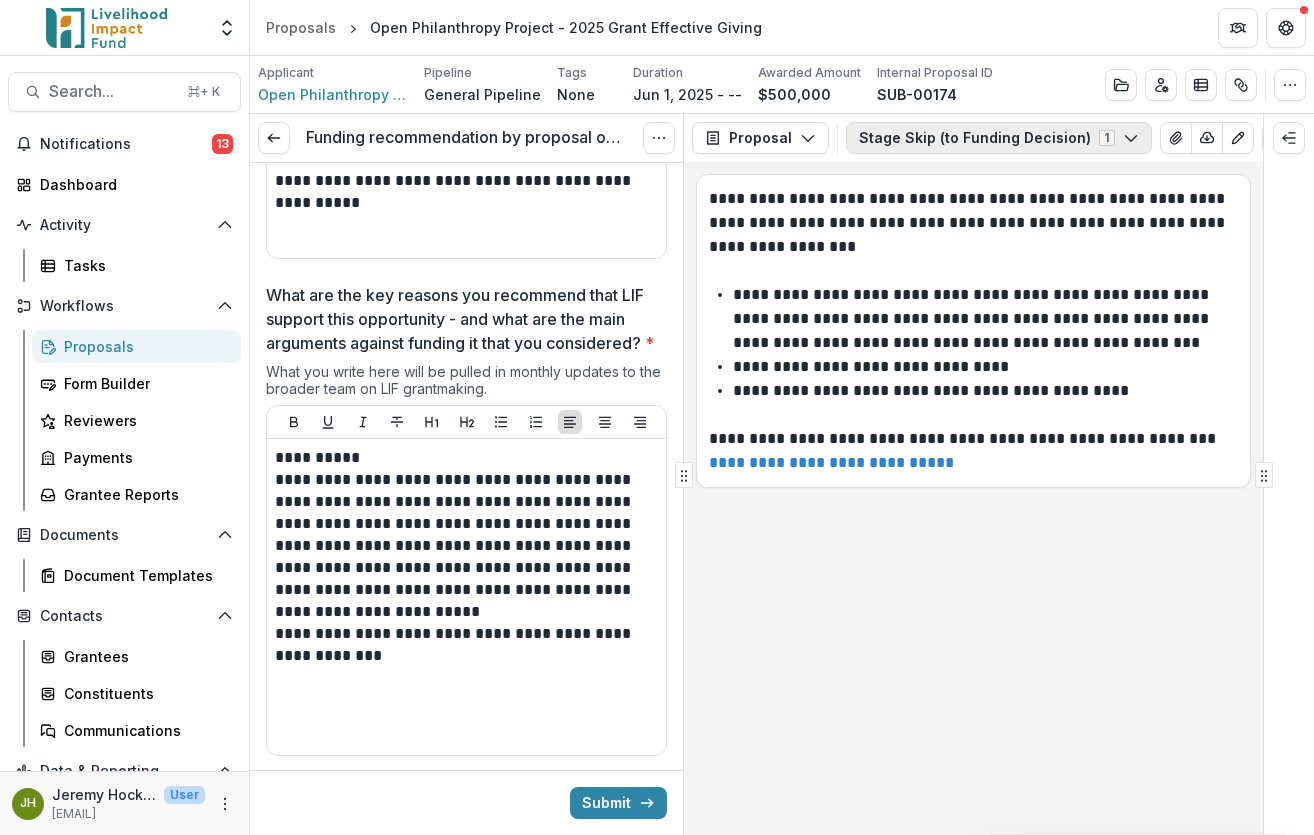 click on "Stage Skip (to Funding Decision) 1" at bounding box center (999, 138) 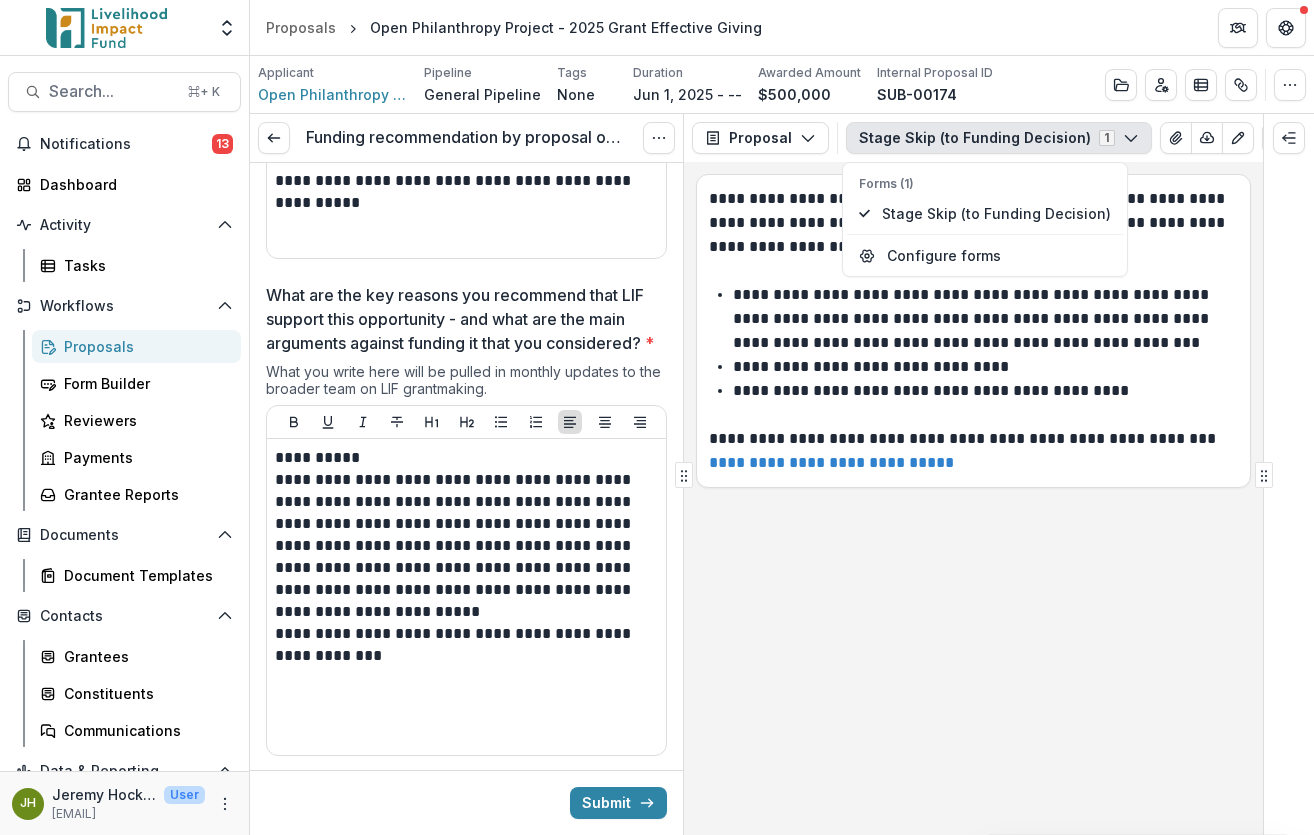 click on "Stage Skip (to Funding Decision) 1" at bounding box center [999, 138] 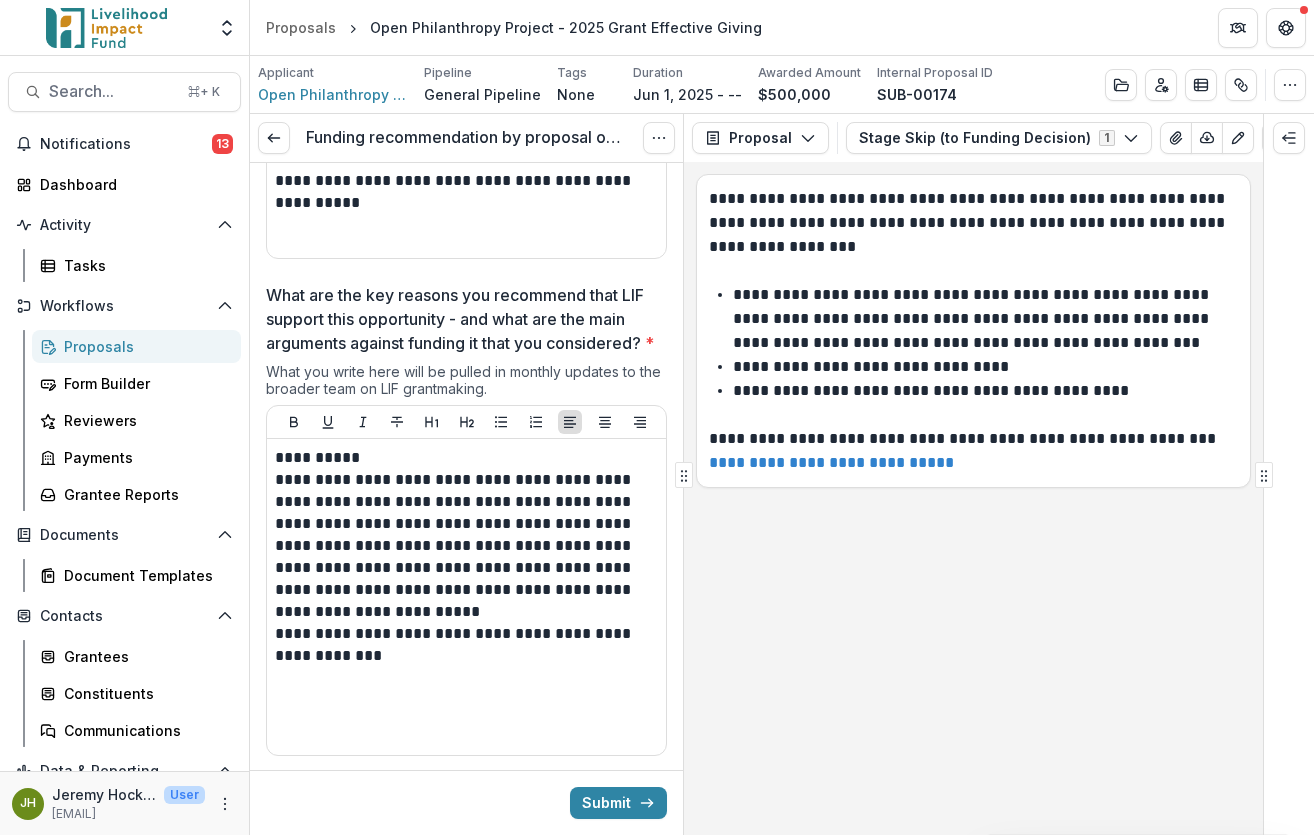 type 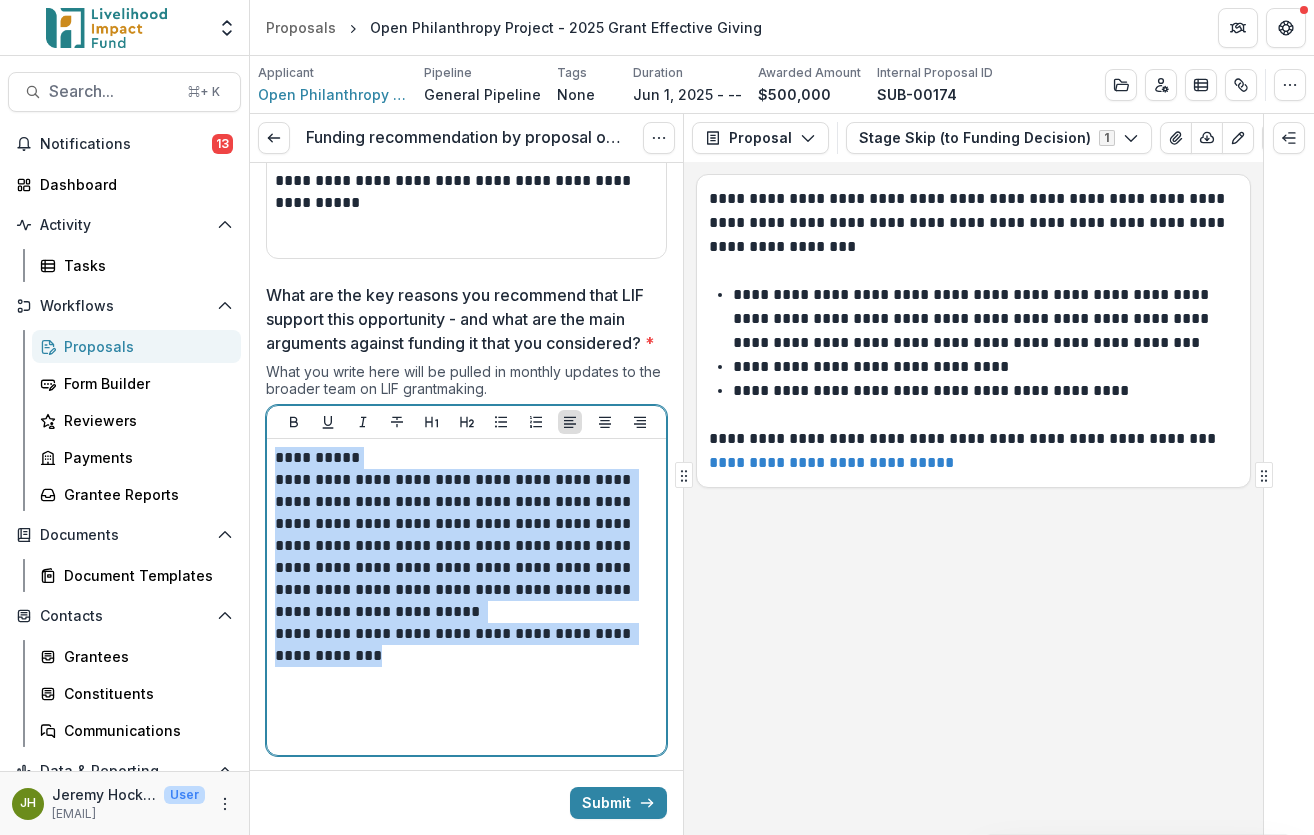 drag, startPoint x: 366, startPoint y: 685, endPoint x: 264, endPoint y: 481, distance: 228.07893 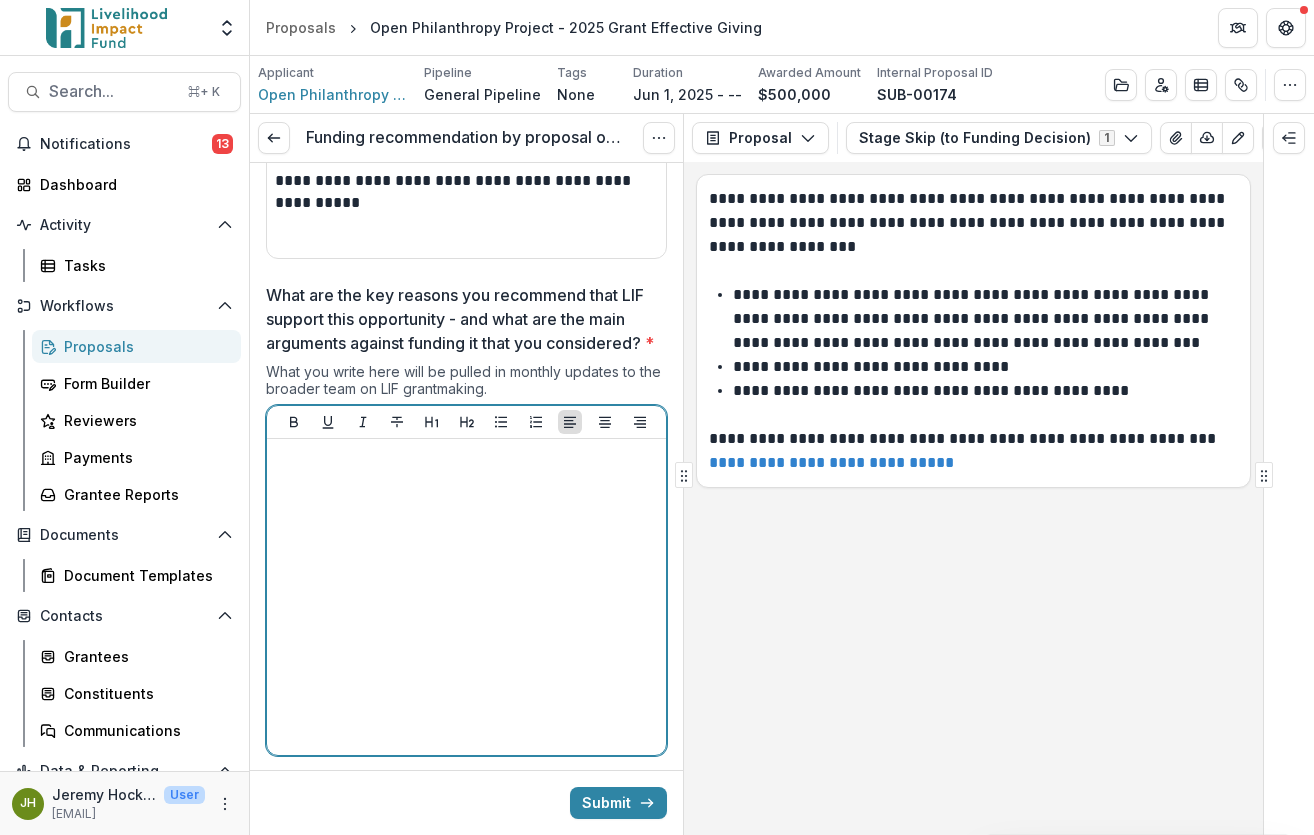 type 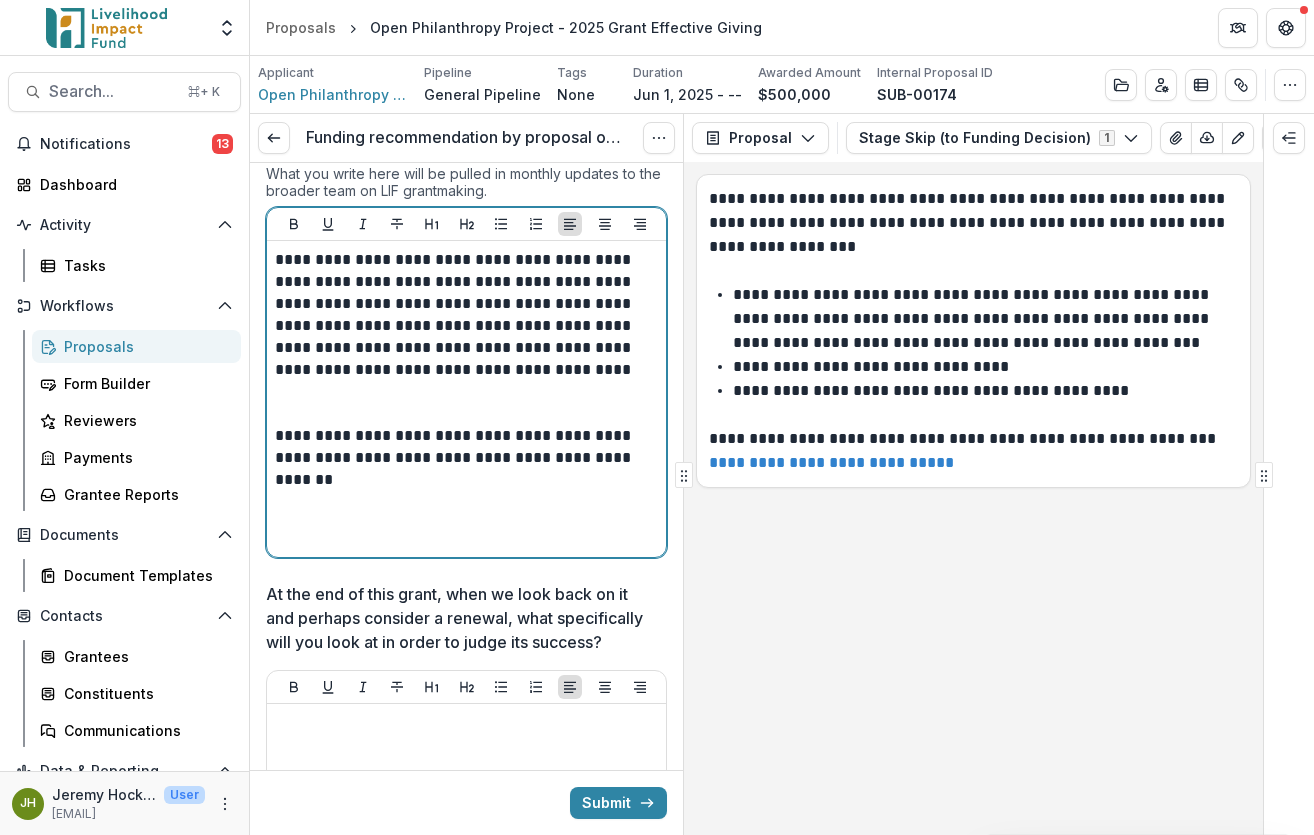 scroll, scrollTop: 1828, scrollLeft: 0, axis: vertical 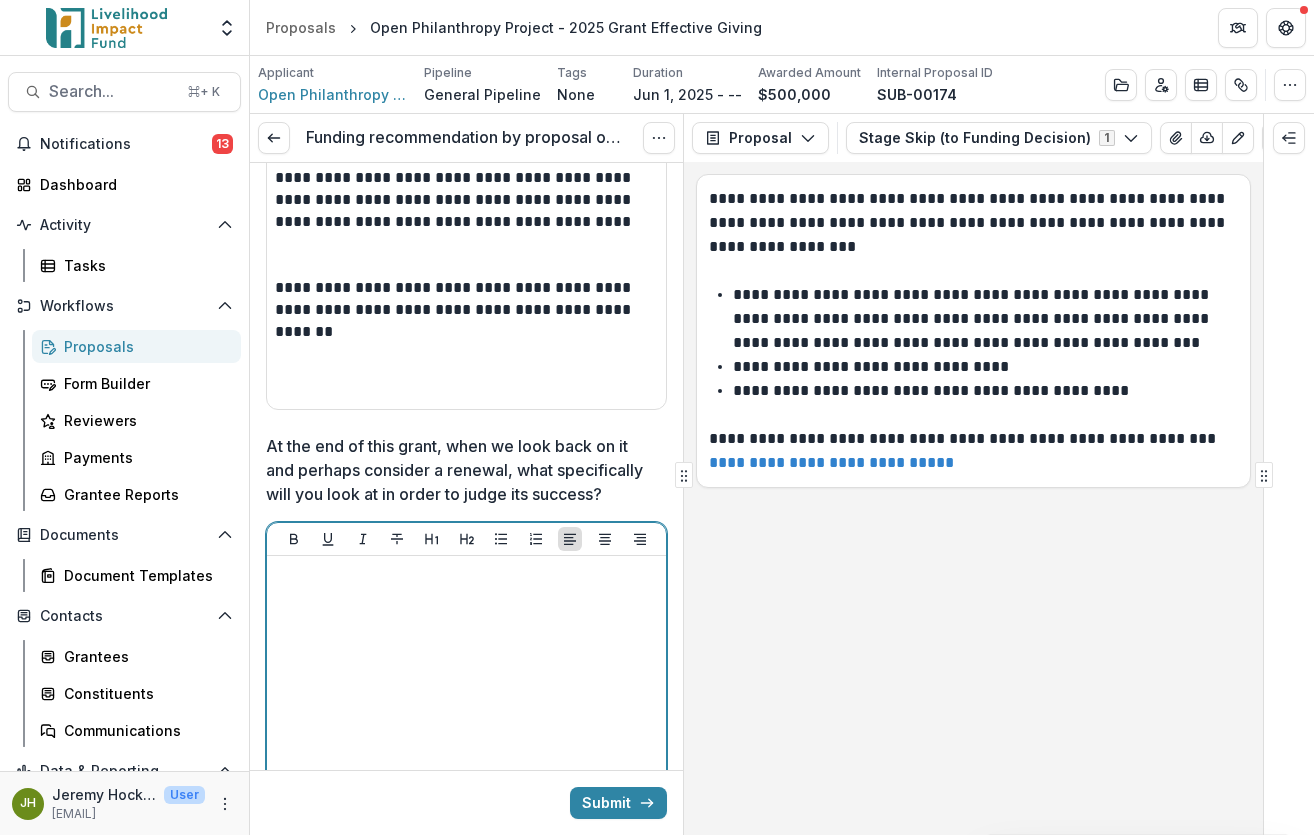 click at bounding box center [466, 714] 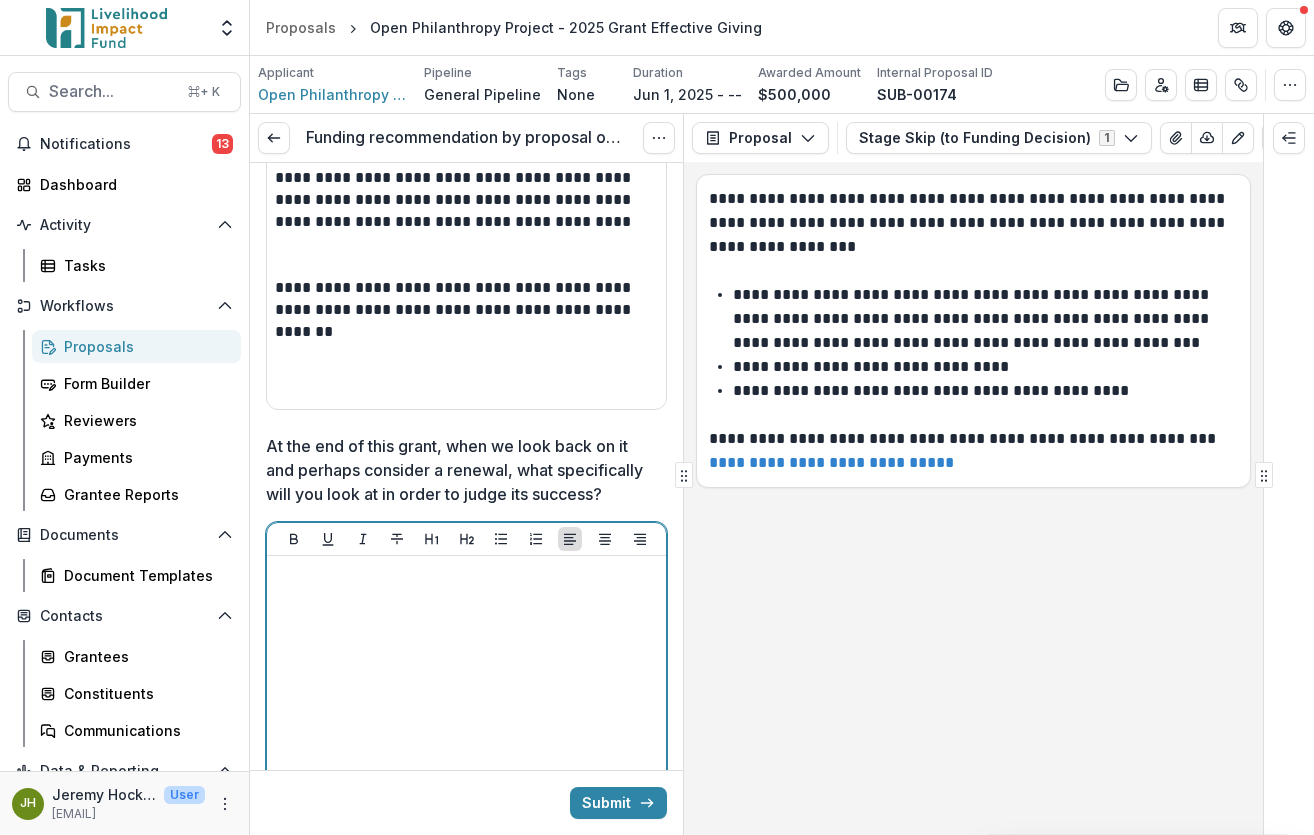 type 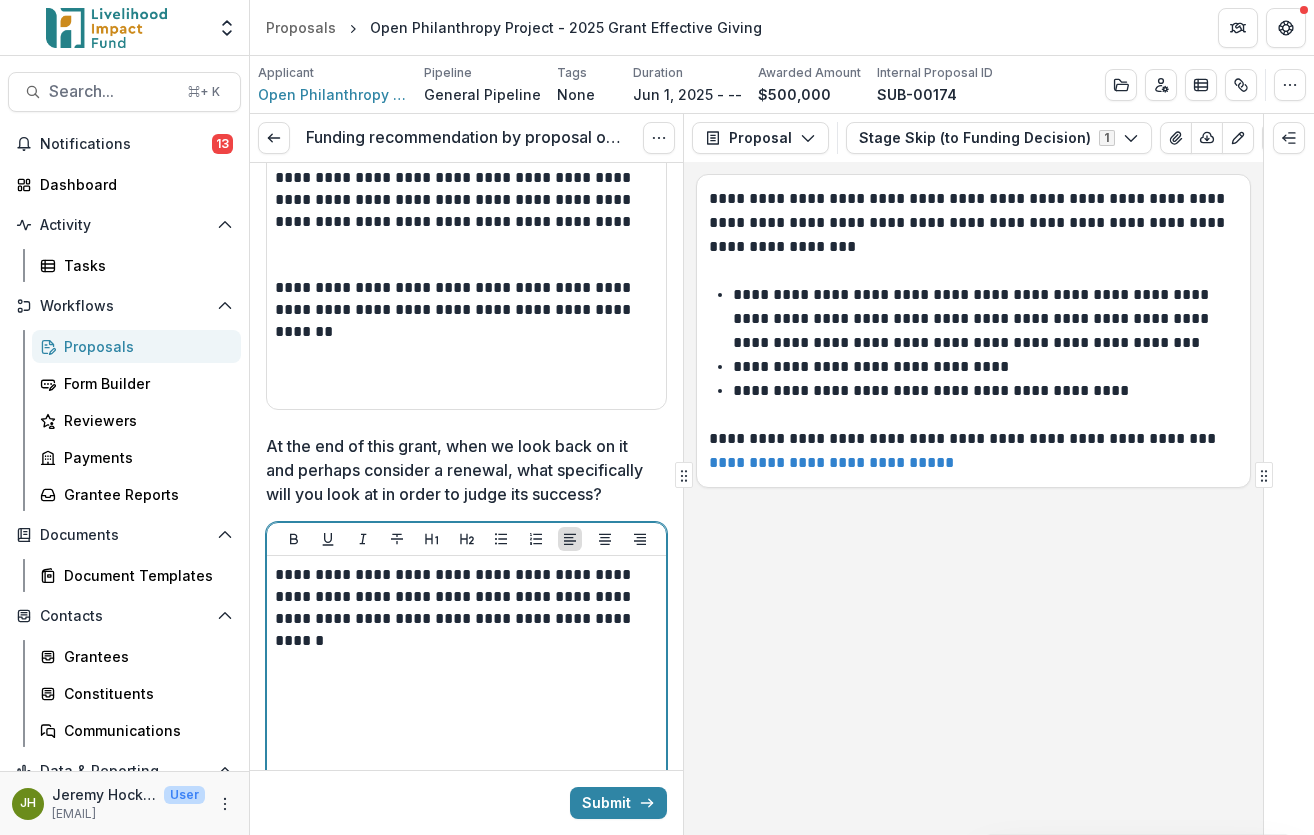 scroll, scrollTop: 1866, scrollLeft: 0, axis: vertical 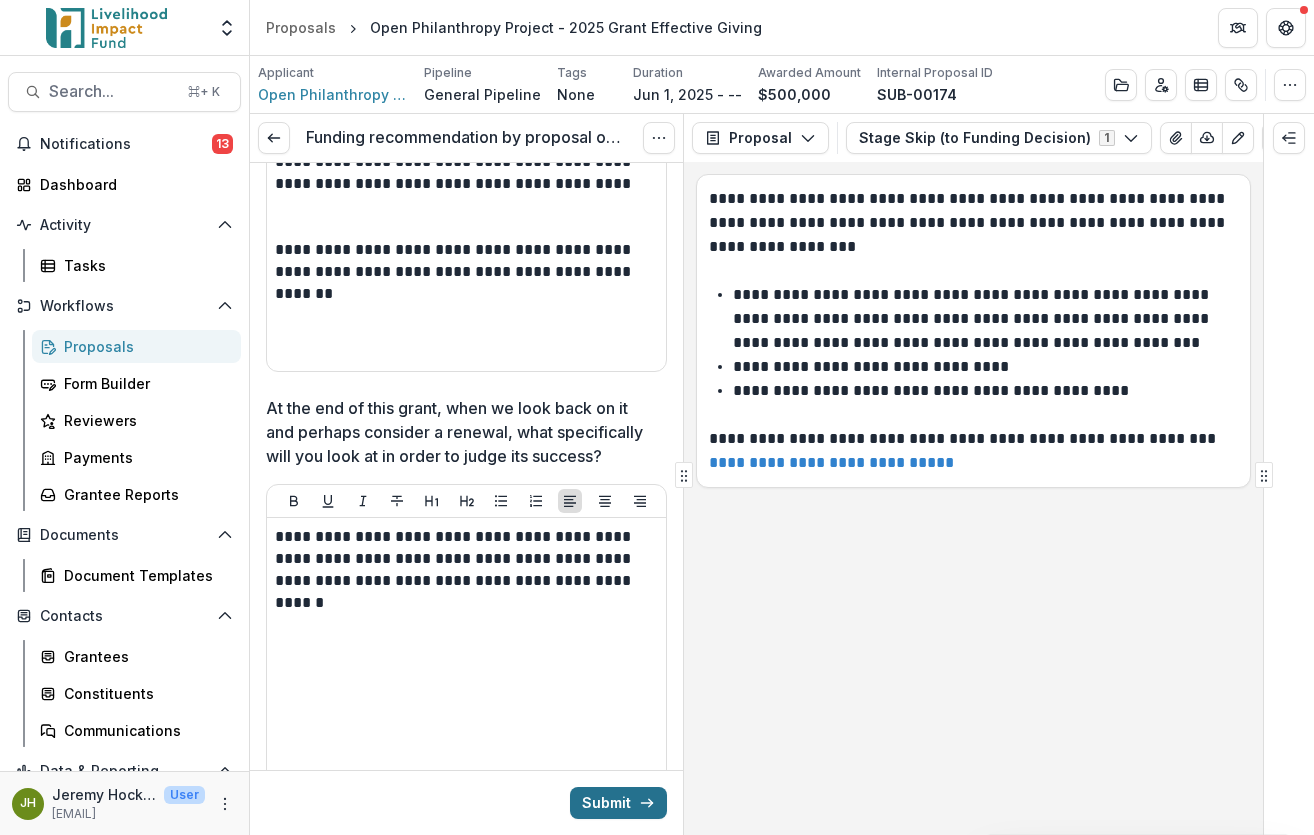 click on "Submit" at bounding box center [618, 803] 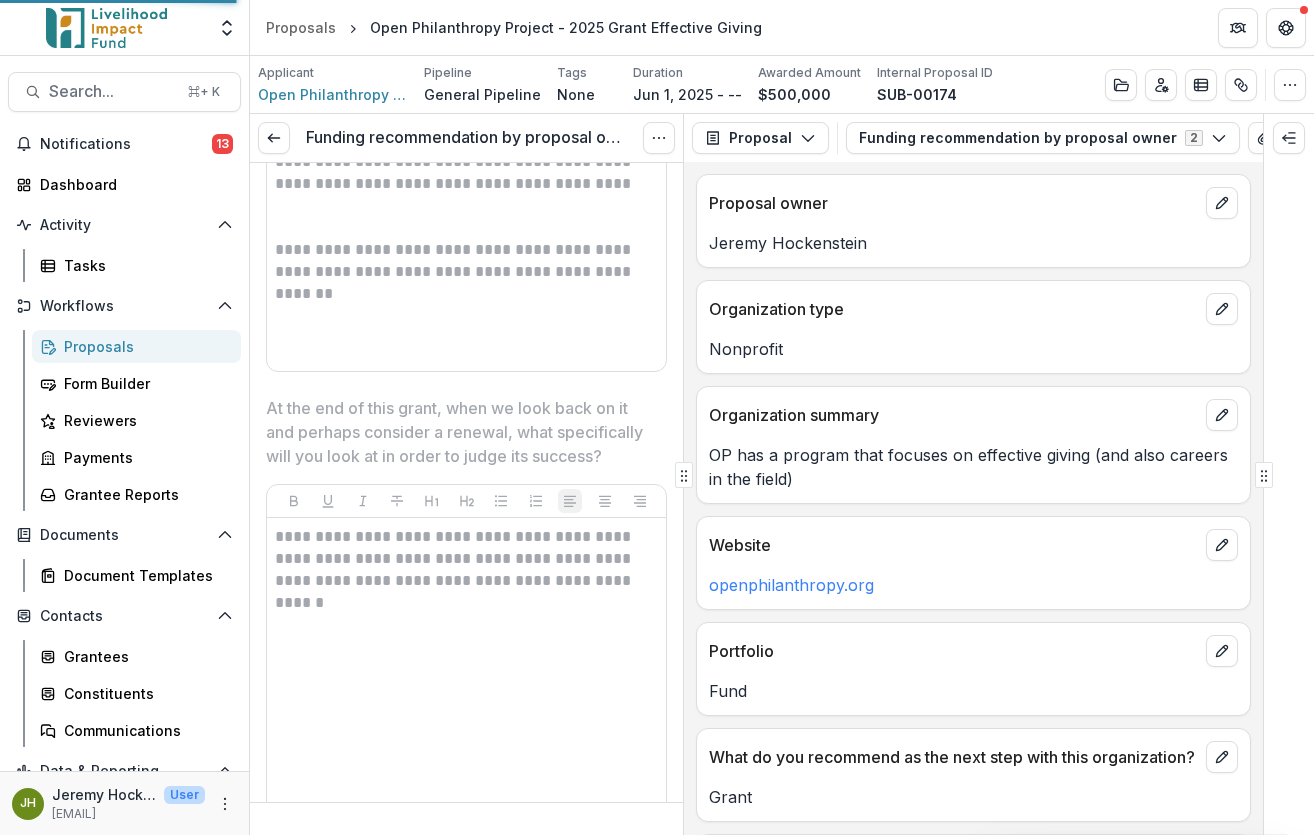 scroll, scrollTop: 1334, scrollLeft: 0, axis: vertical 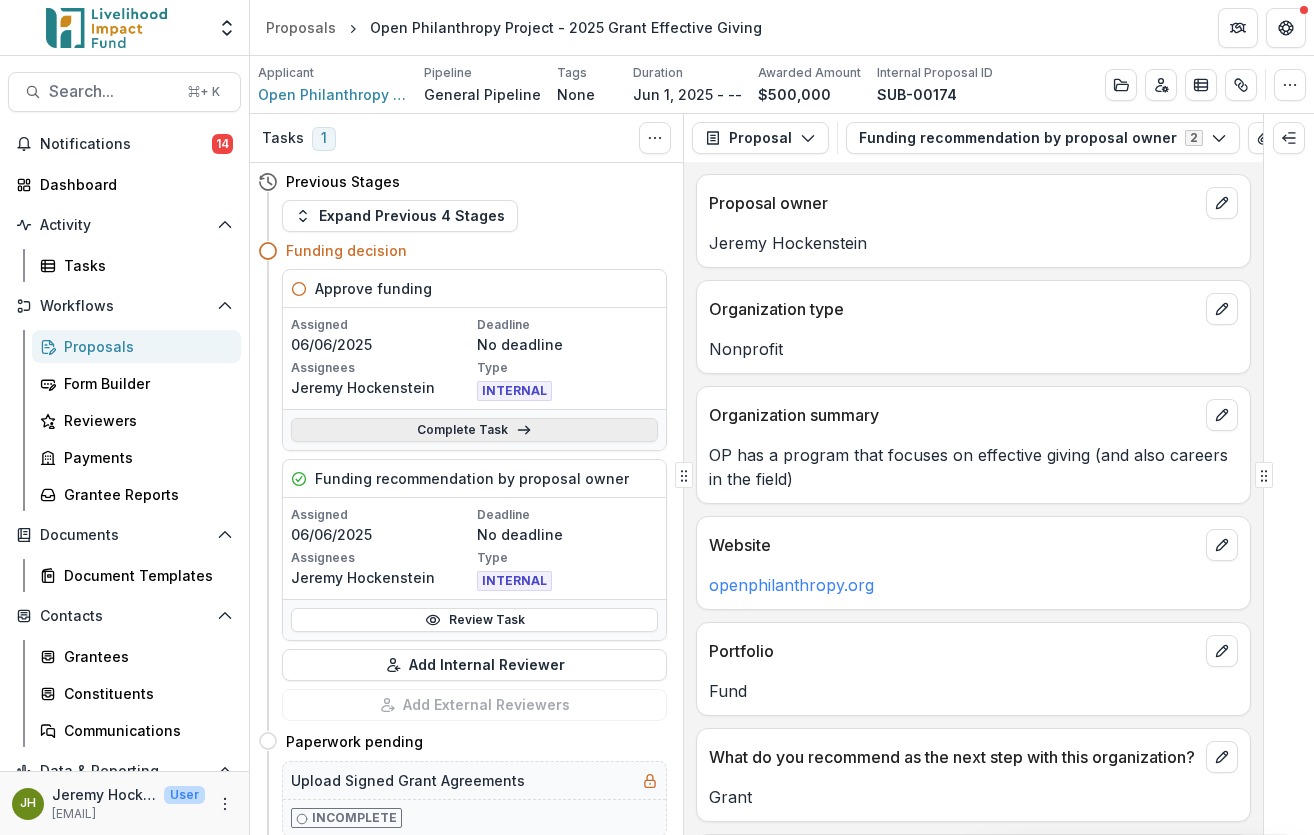 click on "Complete Task" at bounding box center [474, 430] 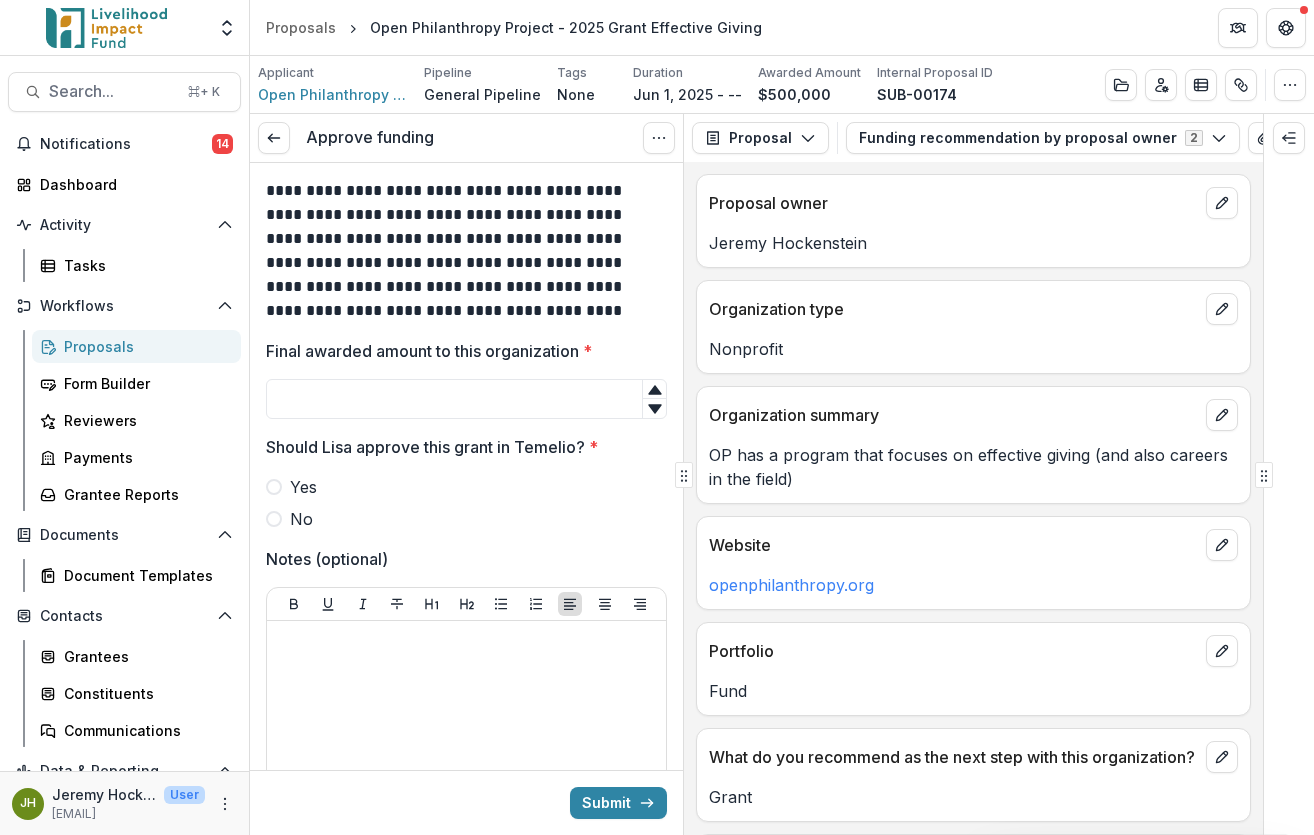 click on "Yes" at bounding box center [303, 487] 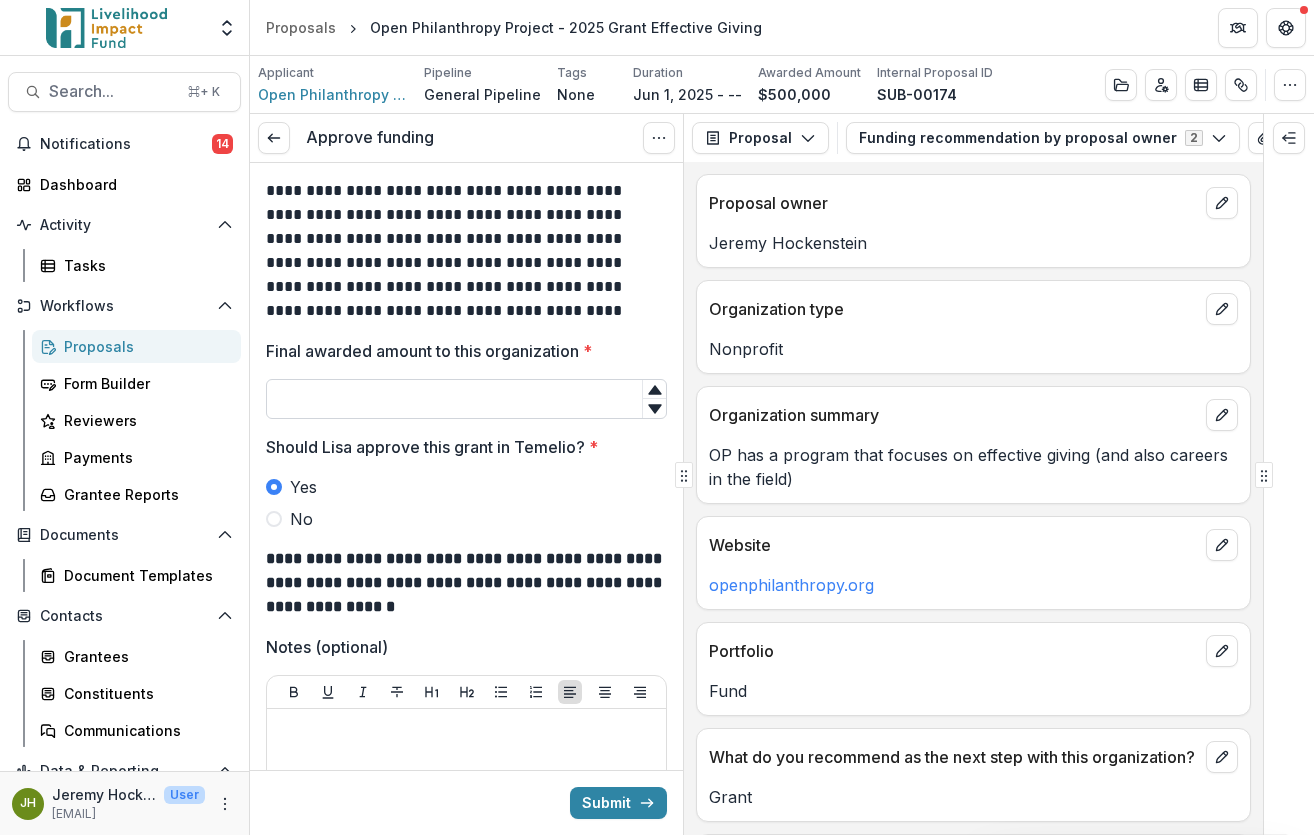 click on "Final awarded amount to this organization *" at bounding box center [466, 399] 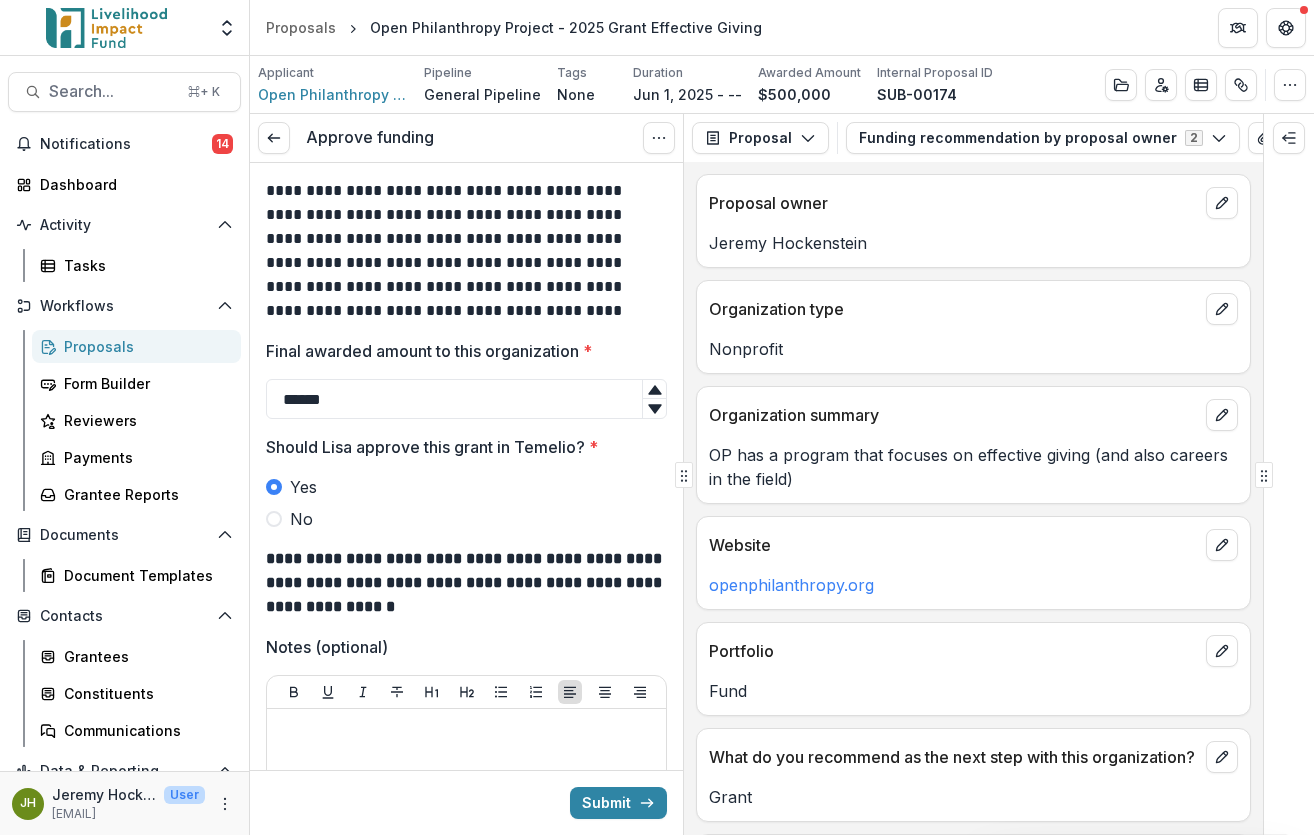 scroll, scrollTop: 328, scrollLeft: 0, axis: vertical 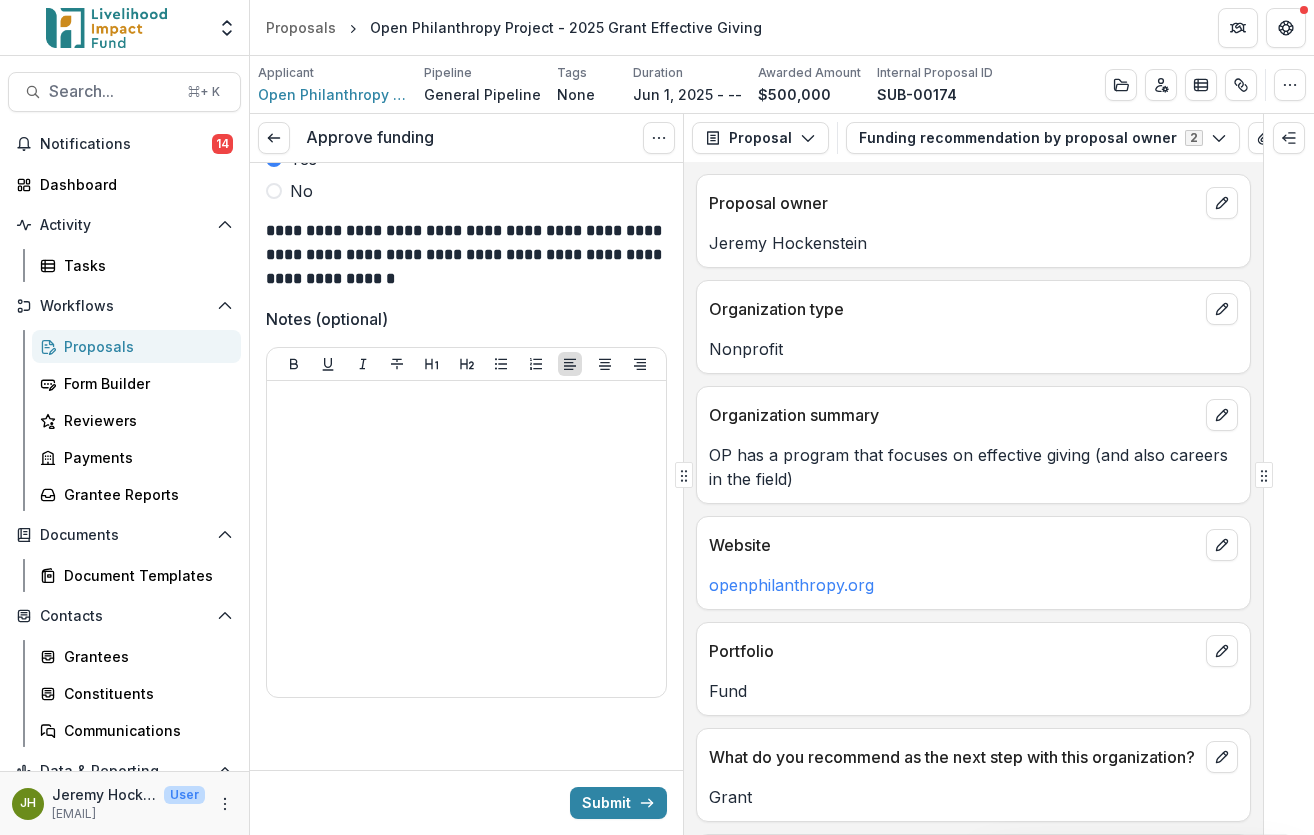 type on "******" 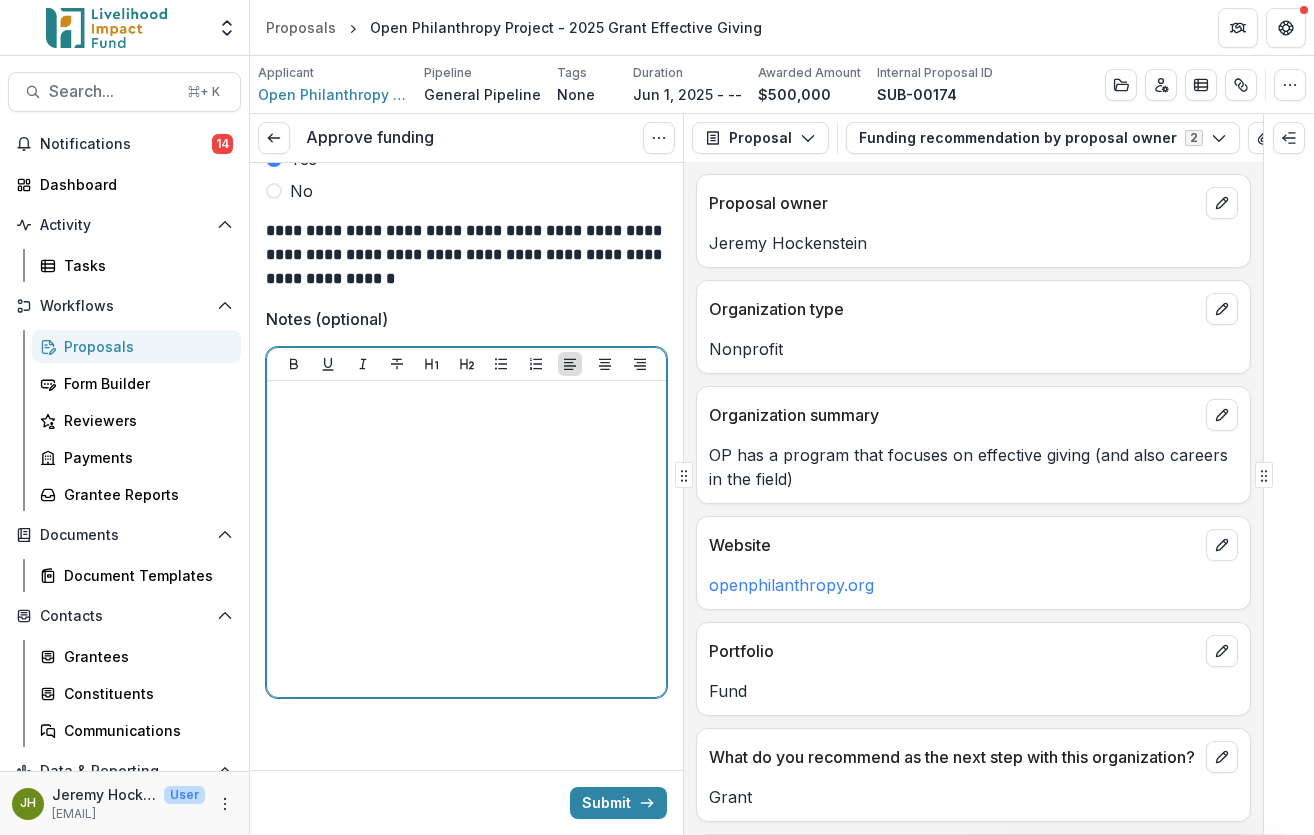 click at bounding box center (466, 539) 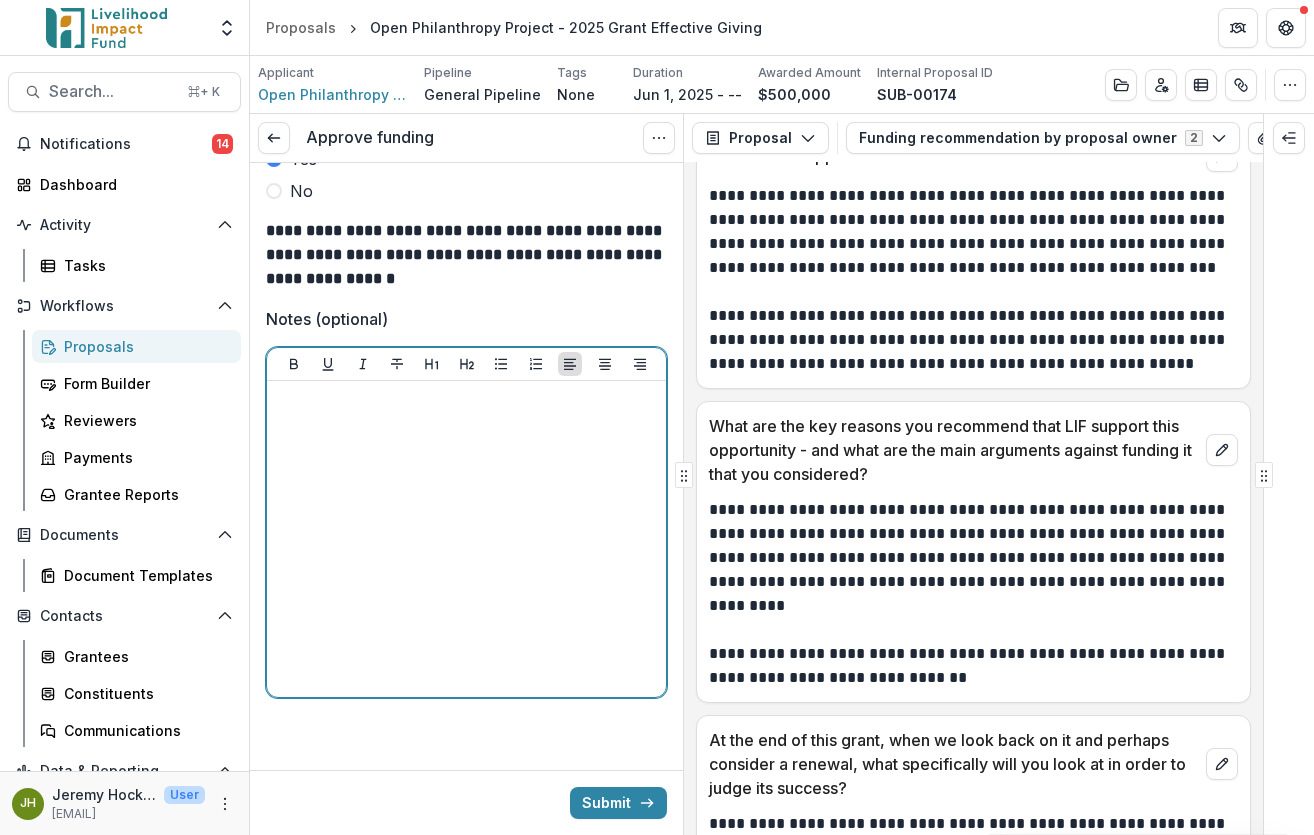scroll, scrollTop: 1070, scrollLeft: 0, axis: vertical 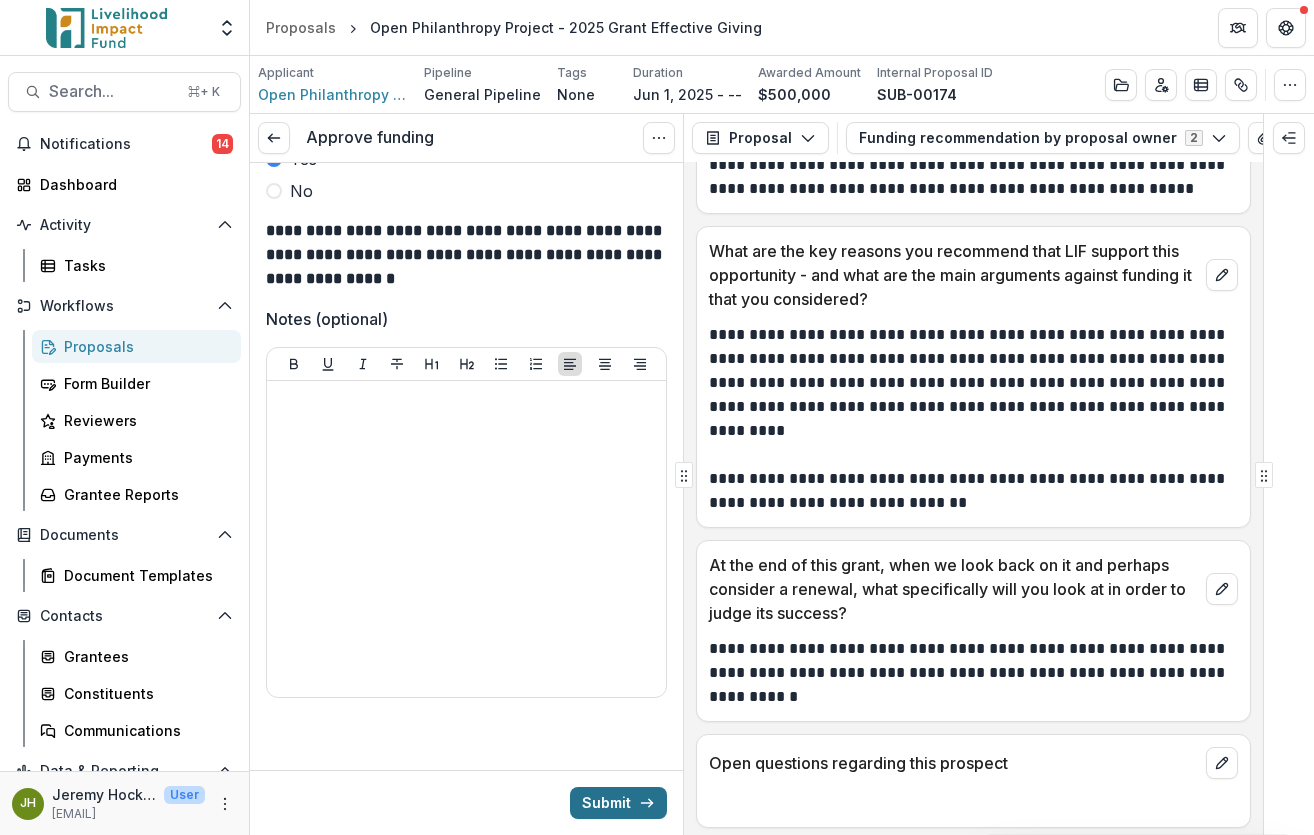 click on "Submit" at bounding box center [618, 803] 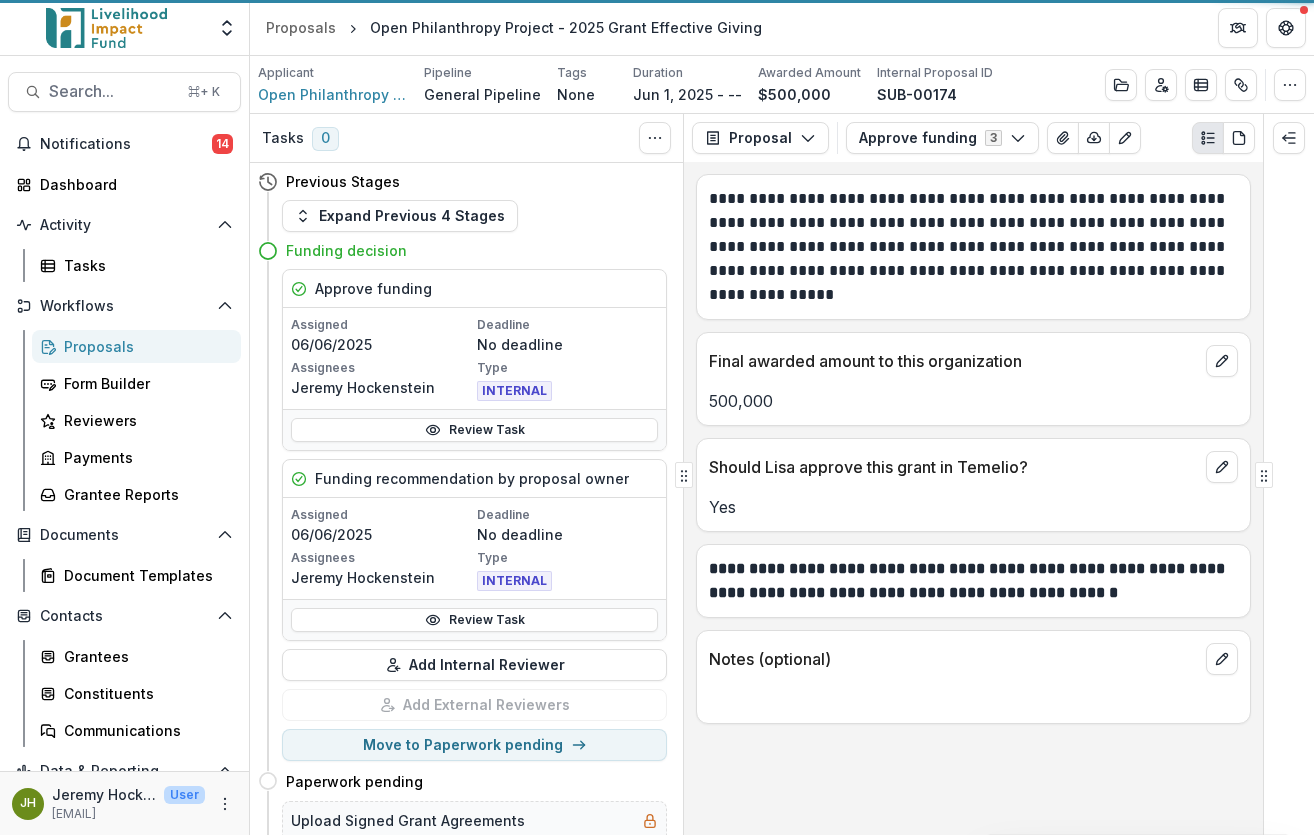 scroll, scrollTop: 0, scrollLeft: 0, axis: both 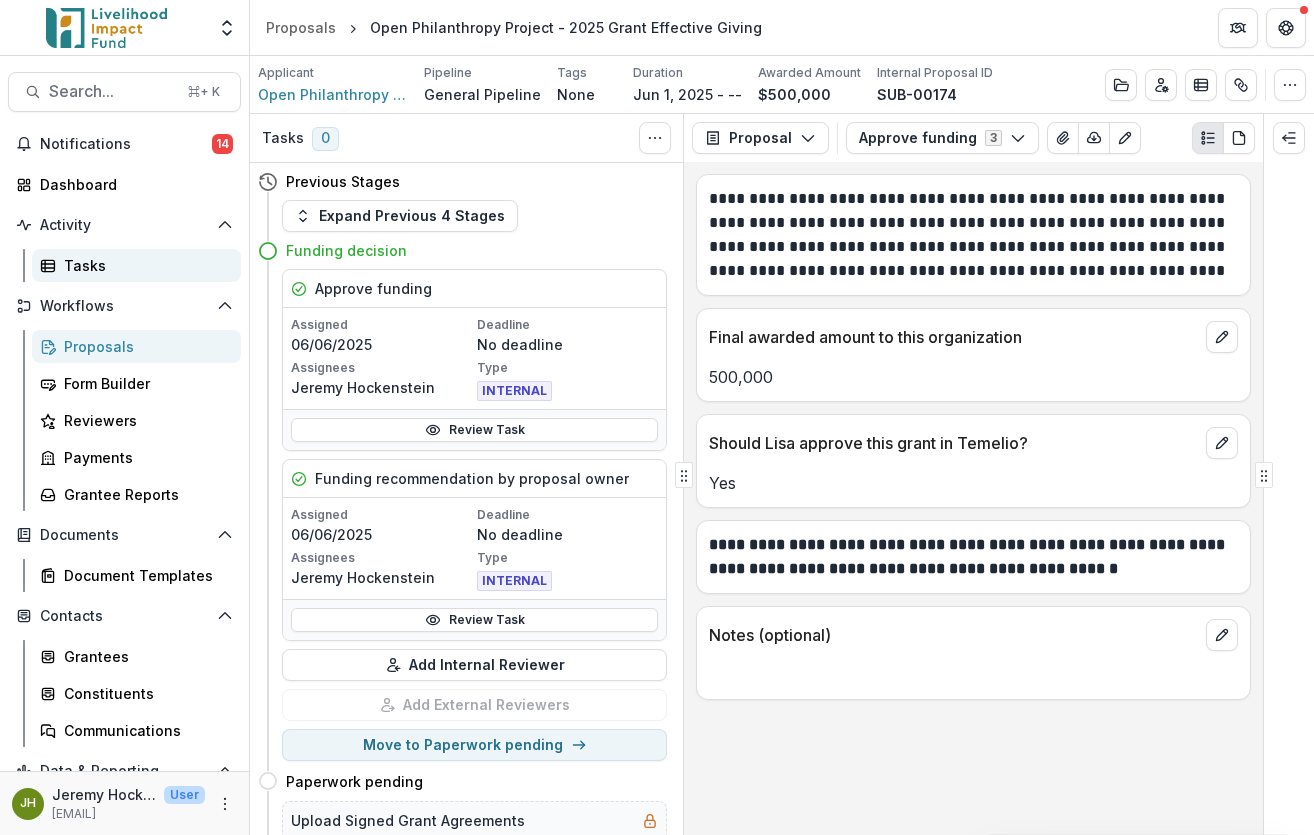 click on "Tasks" at bounding box center (144, 265) 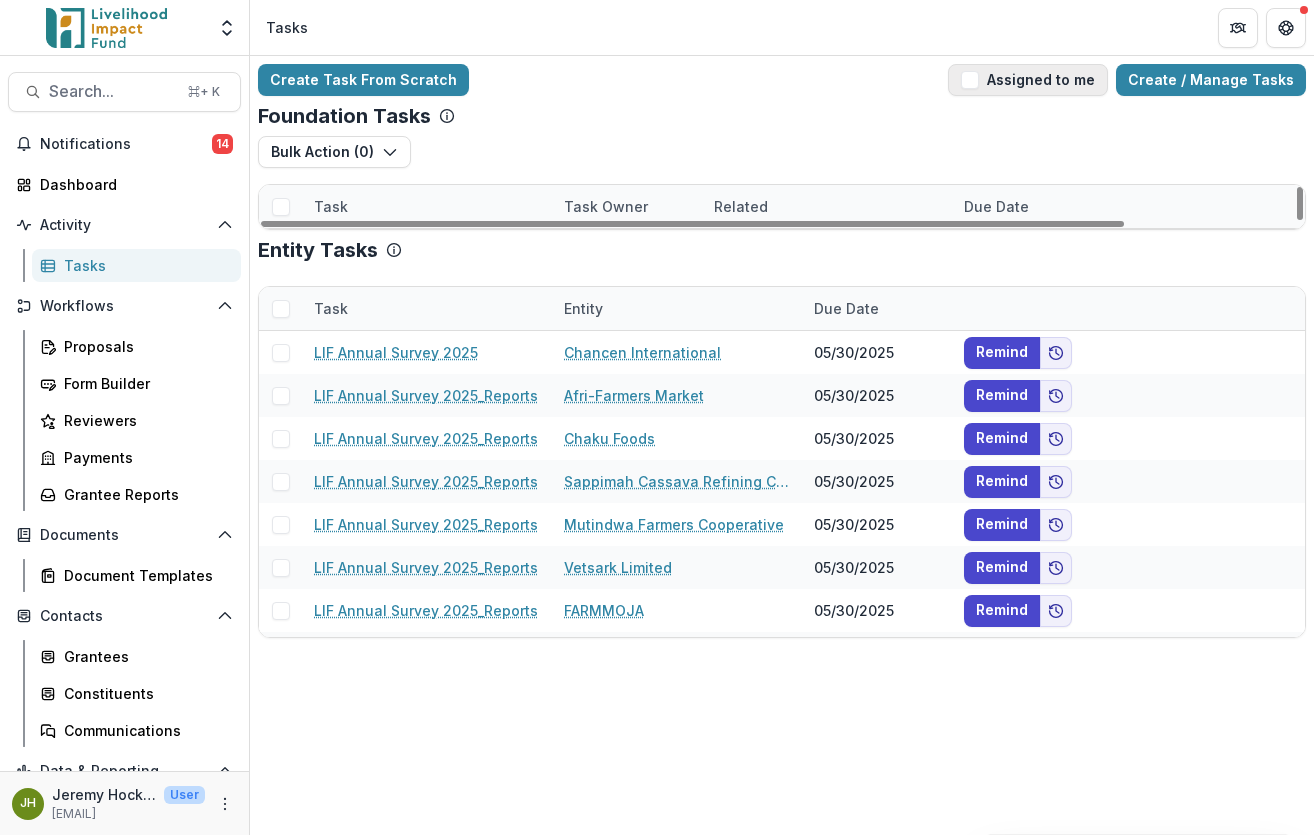 click at bounding box center (970, 80) 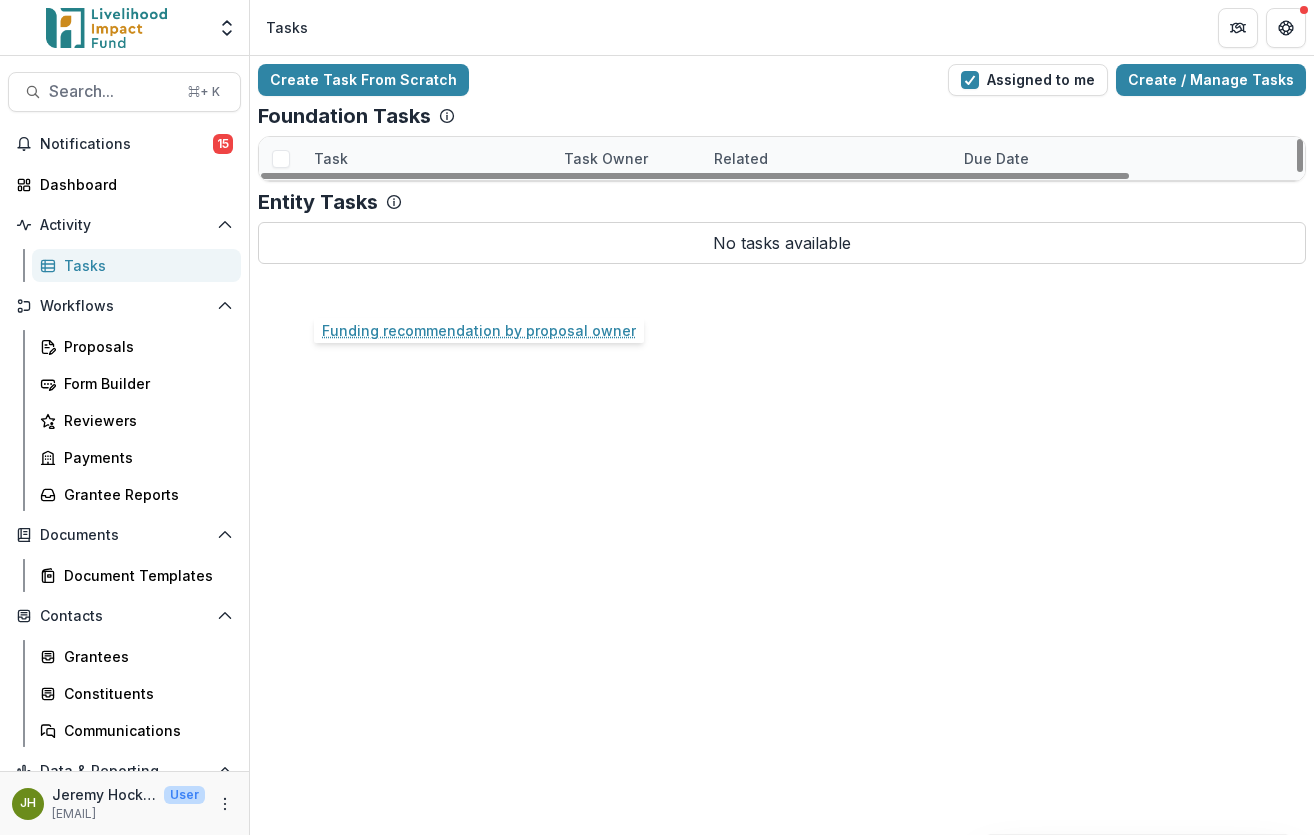 click on "Funding recommendation by proposal owner" at bounding box center [427, 288] 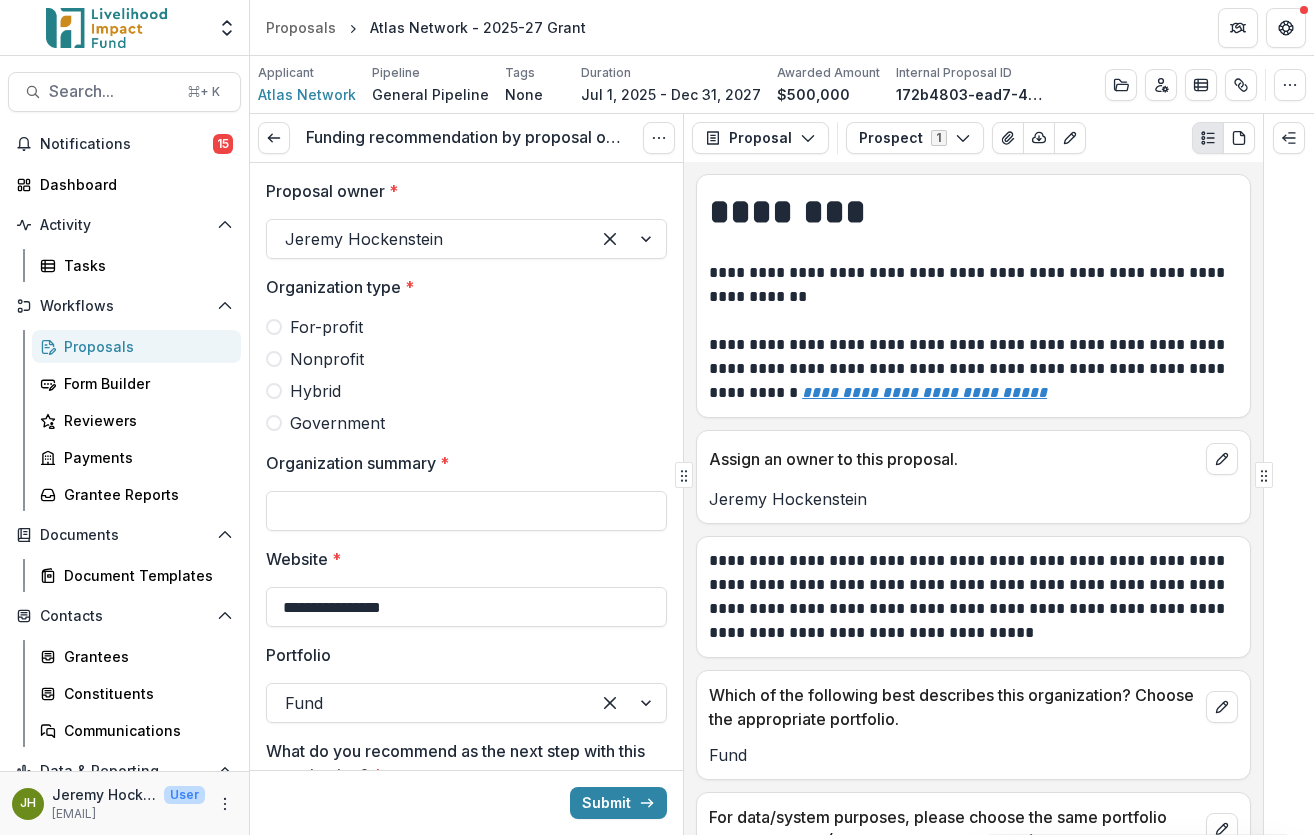 click on "Nonprofit" at bounding box center (327, 359) 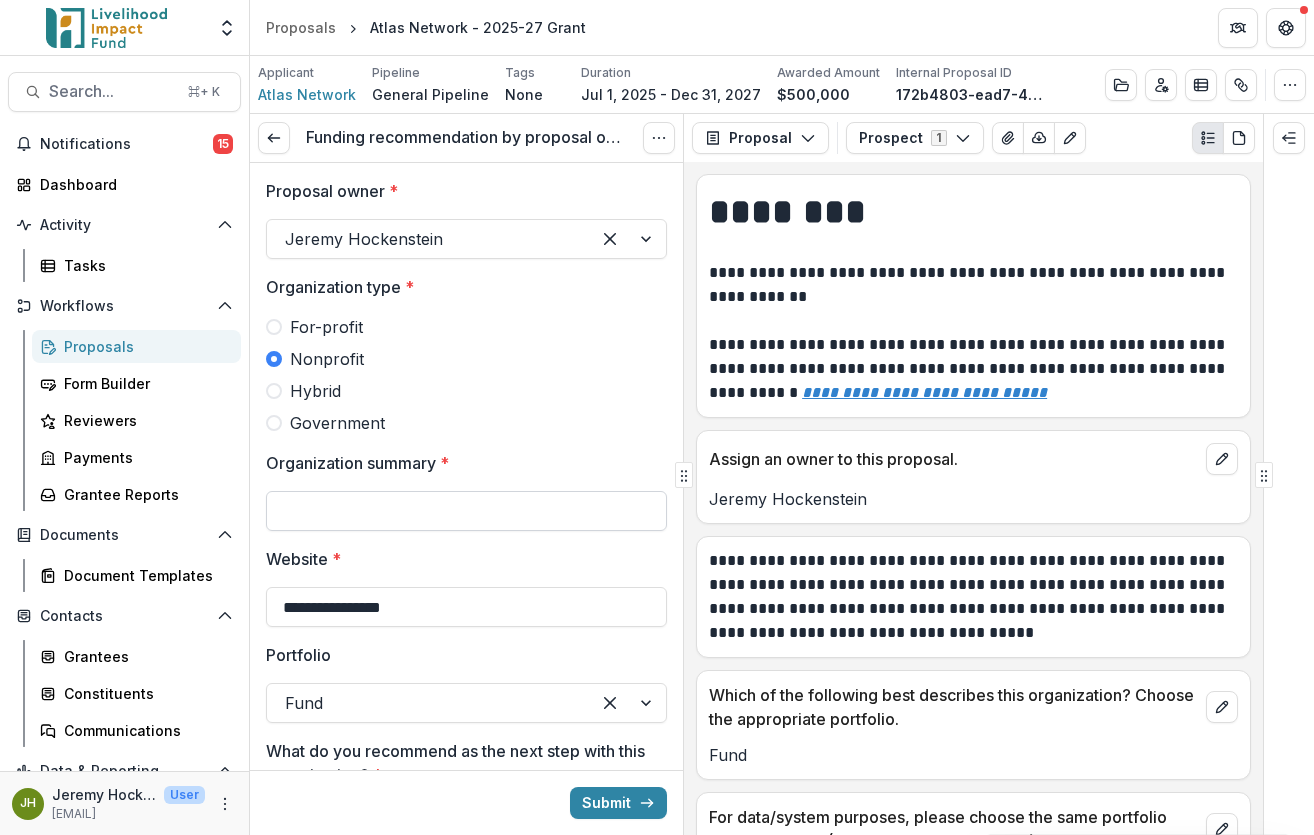 click on "Organization summary *" at bounding box center [466, 511] 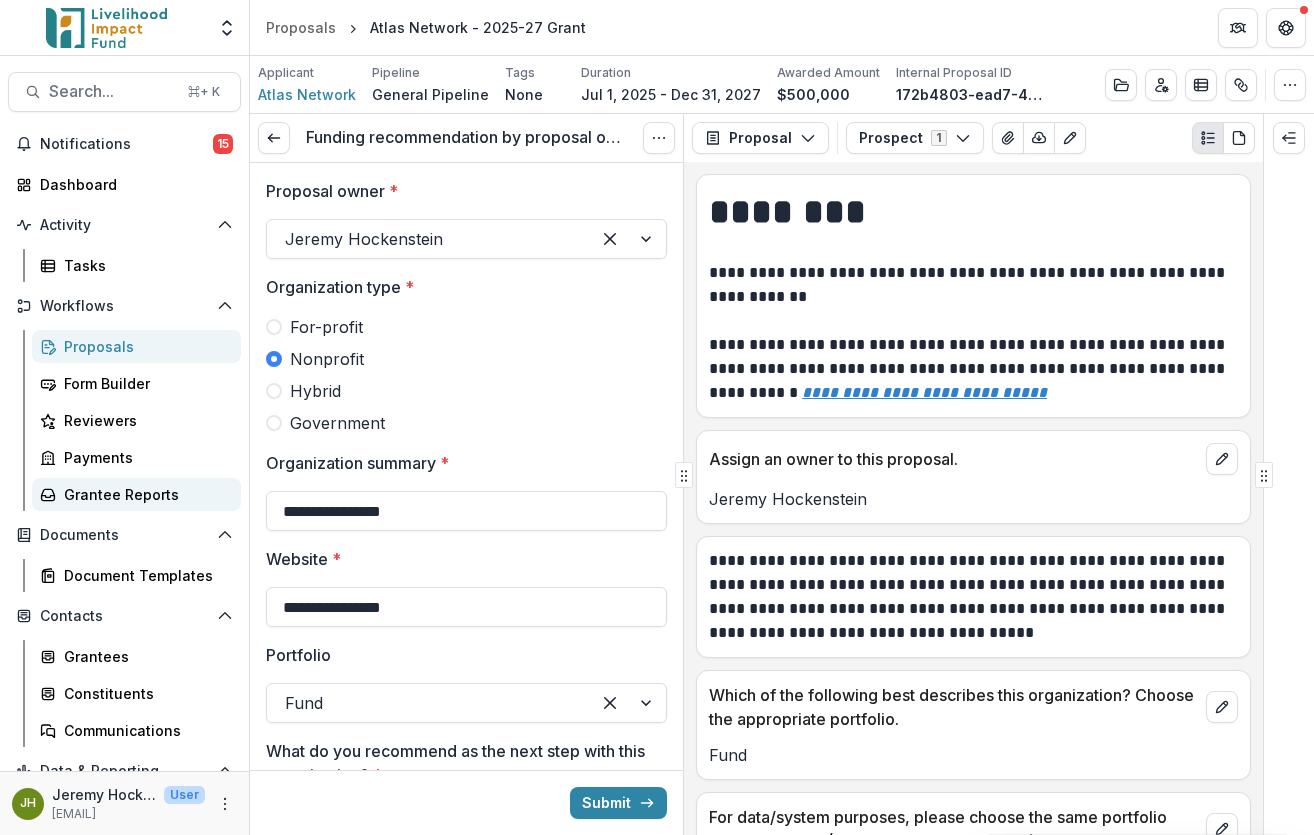 drag, startPoint x: 423, startPoint y: 514, endPoint x: 86, endPoint y: 507, distance: 337.0727 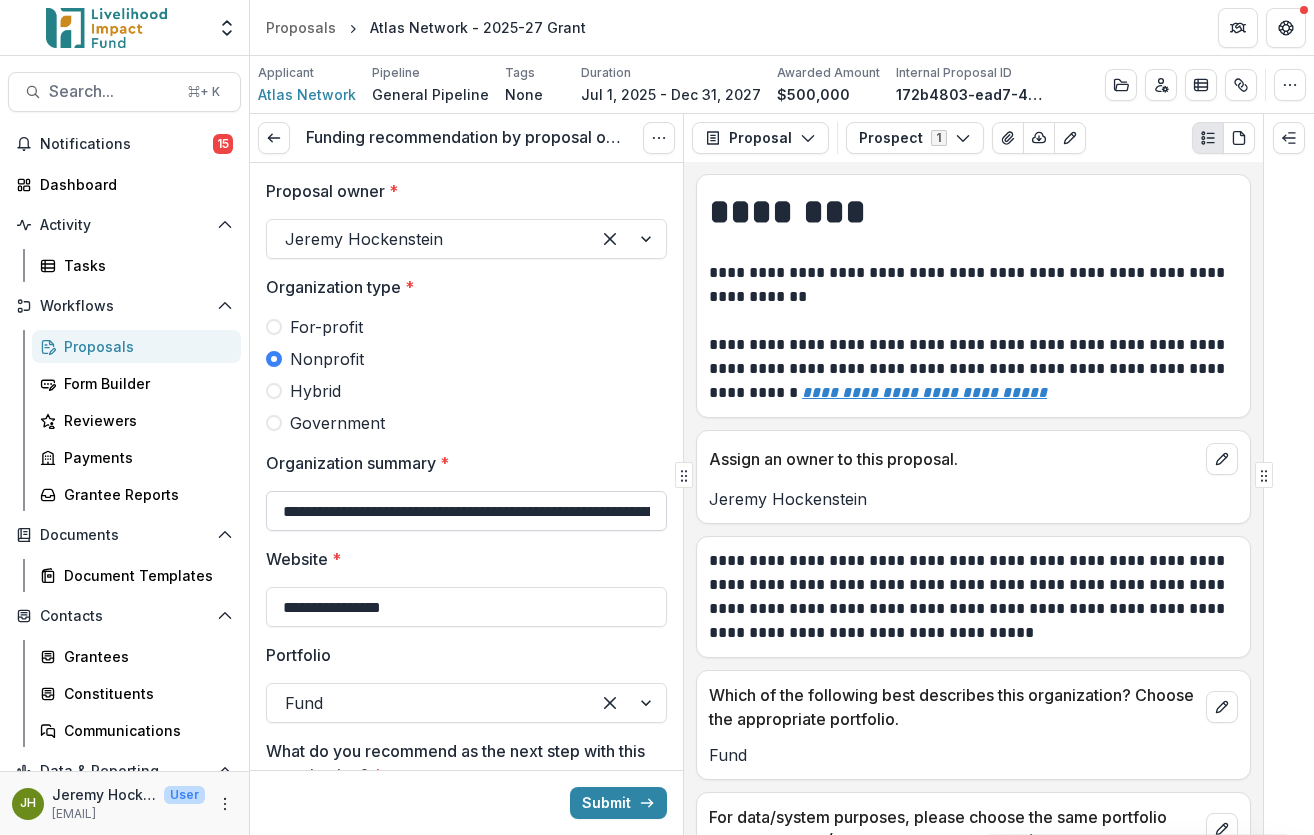 scroll, scrollTop: 391, scrollLeft: 0, axis: vertical 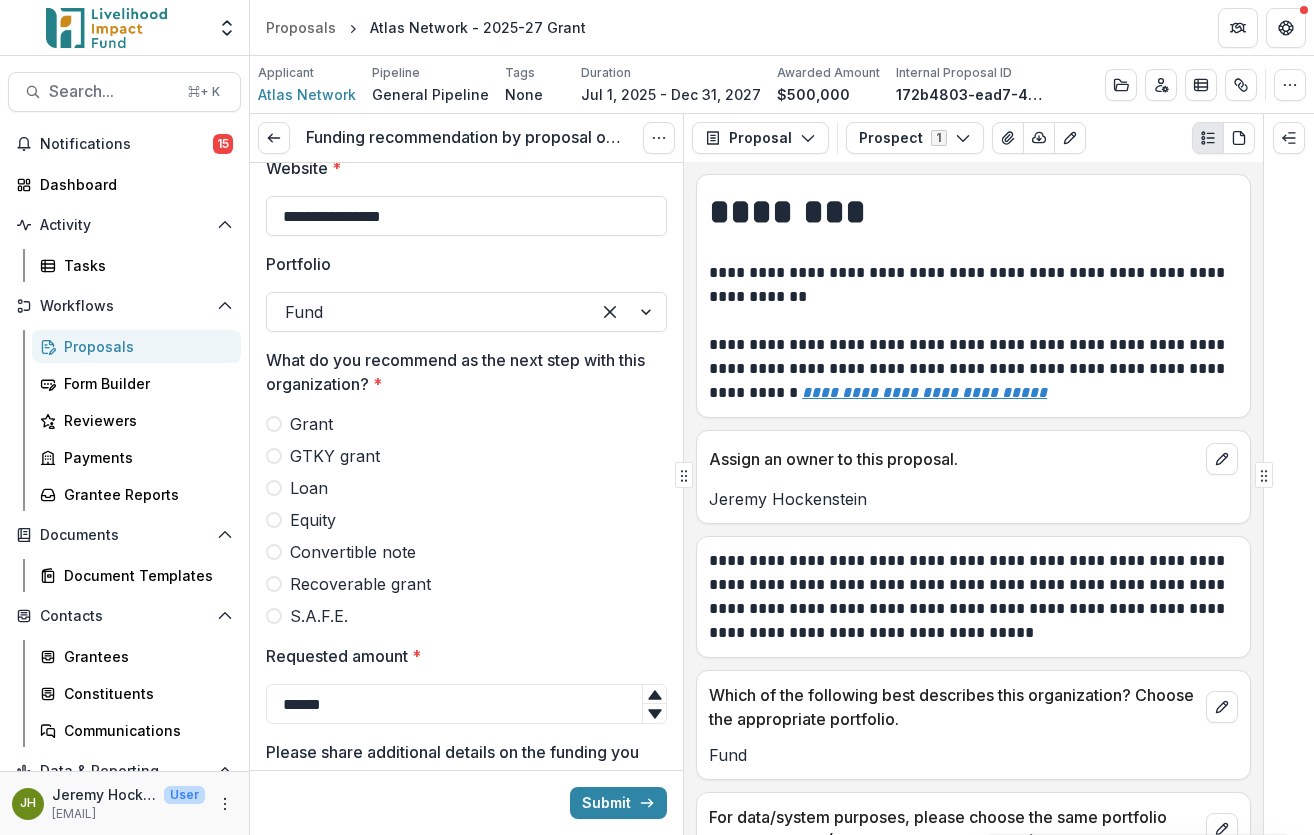 click on "Grant" at bounding box center [311, 424] 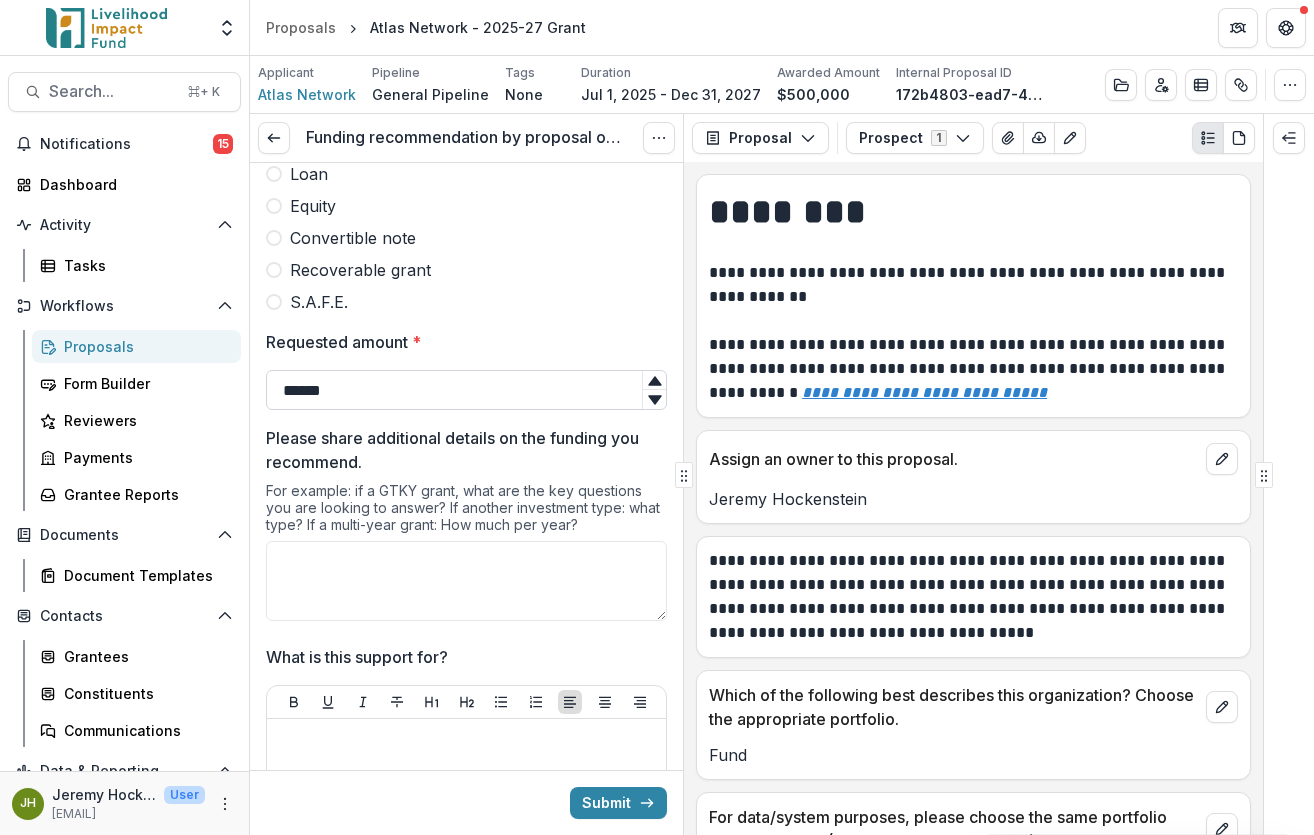 scroll, scrollTop: 880, scrollLeft: 0, axis: vertical 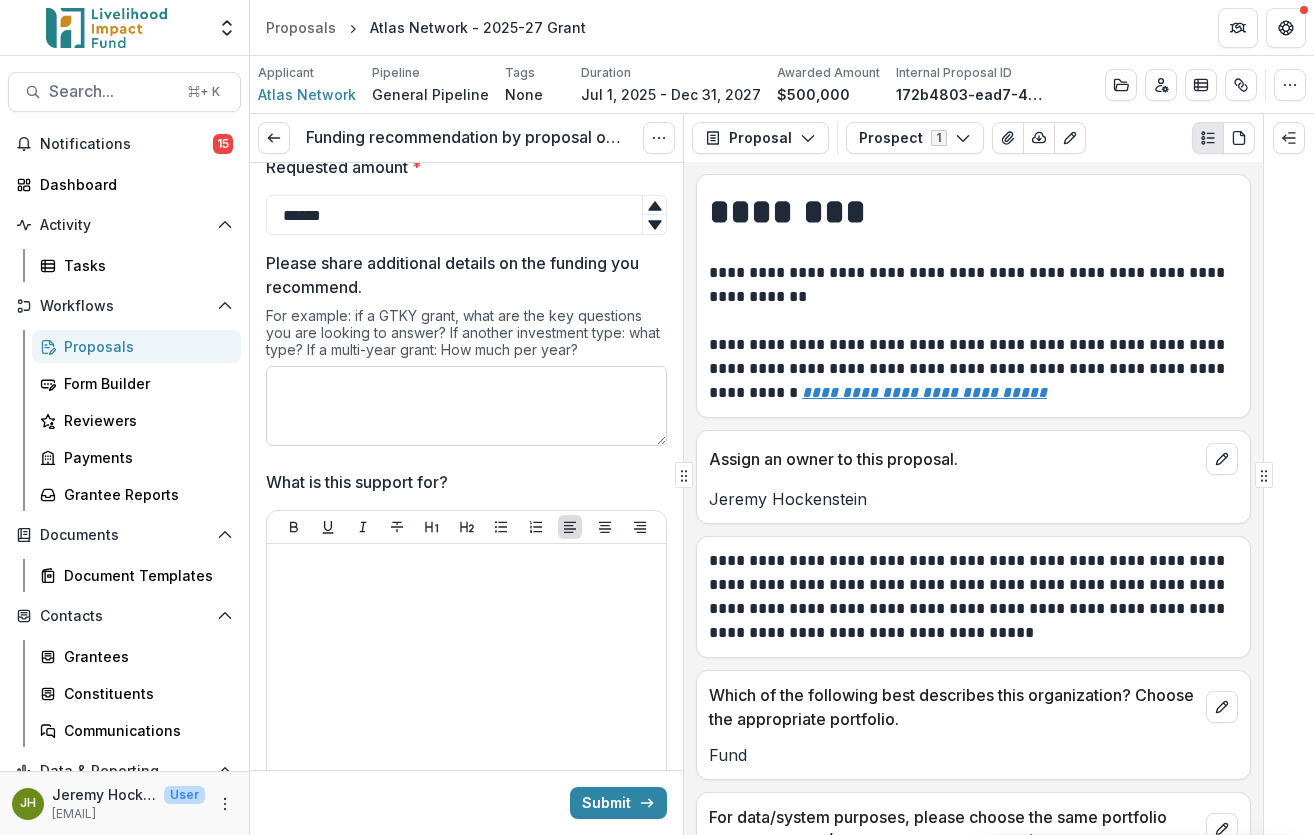 type on "**********" 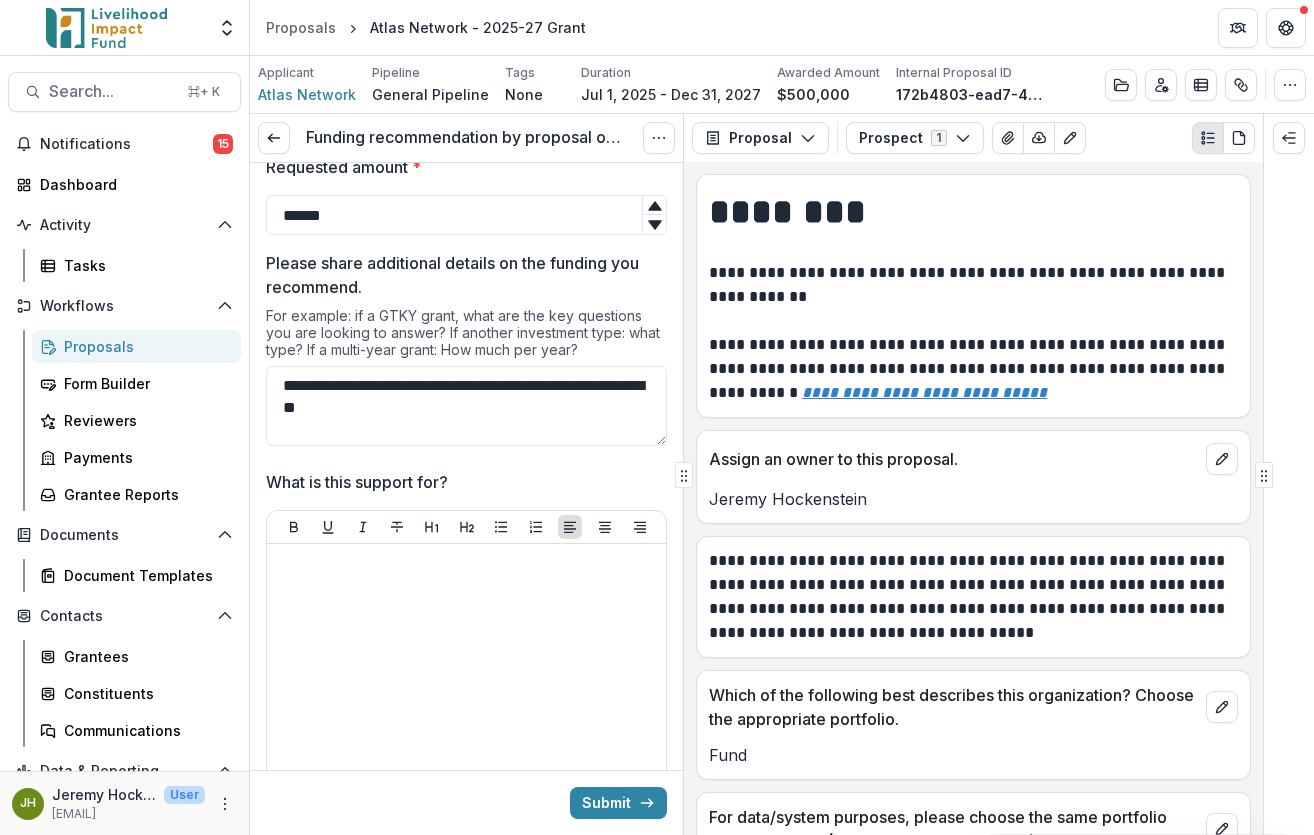 type on "**********" 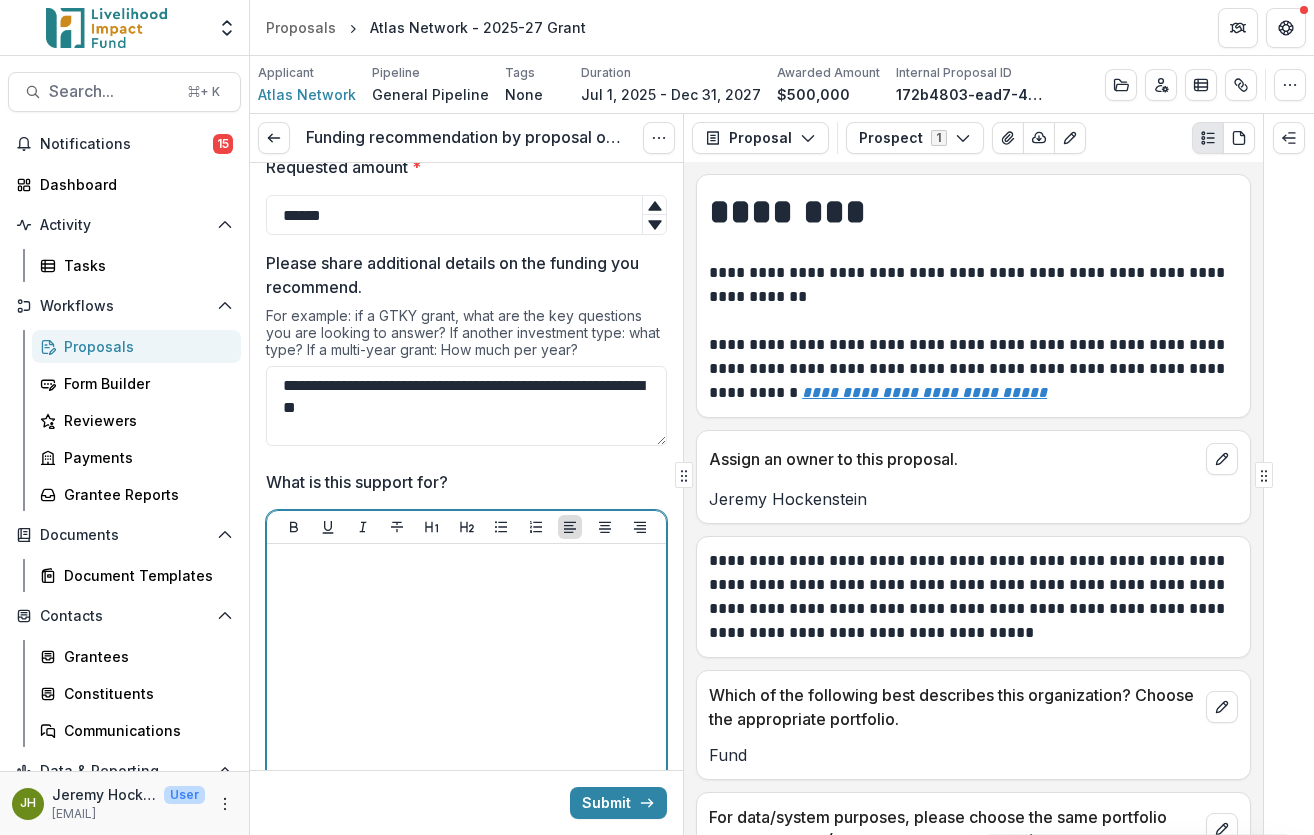 click at bounding box center [466, 702] 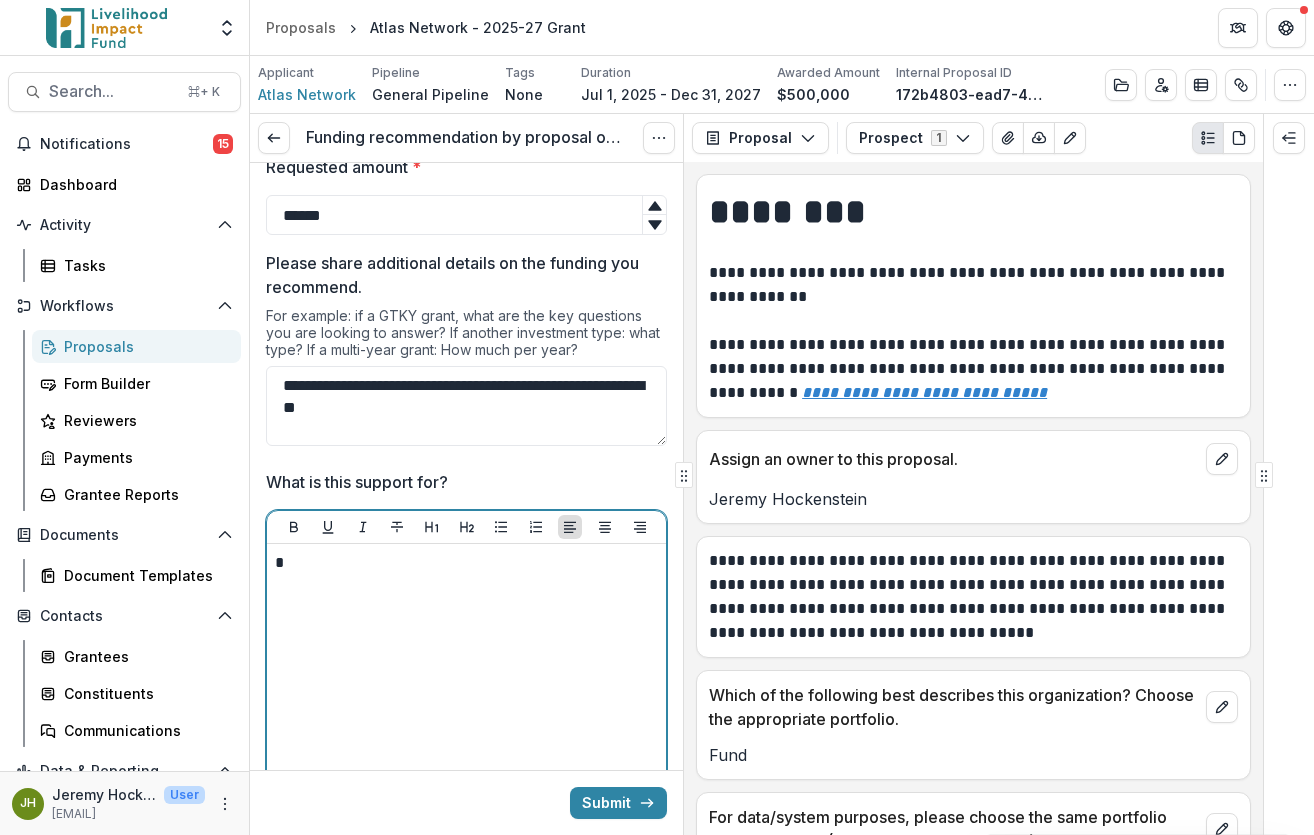 type 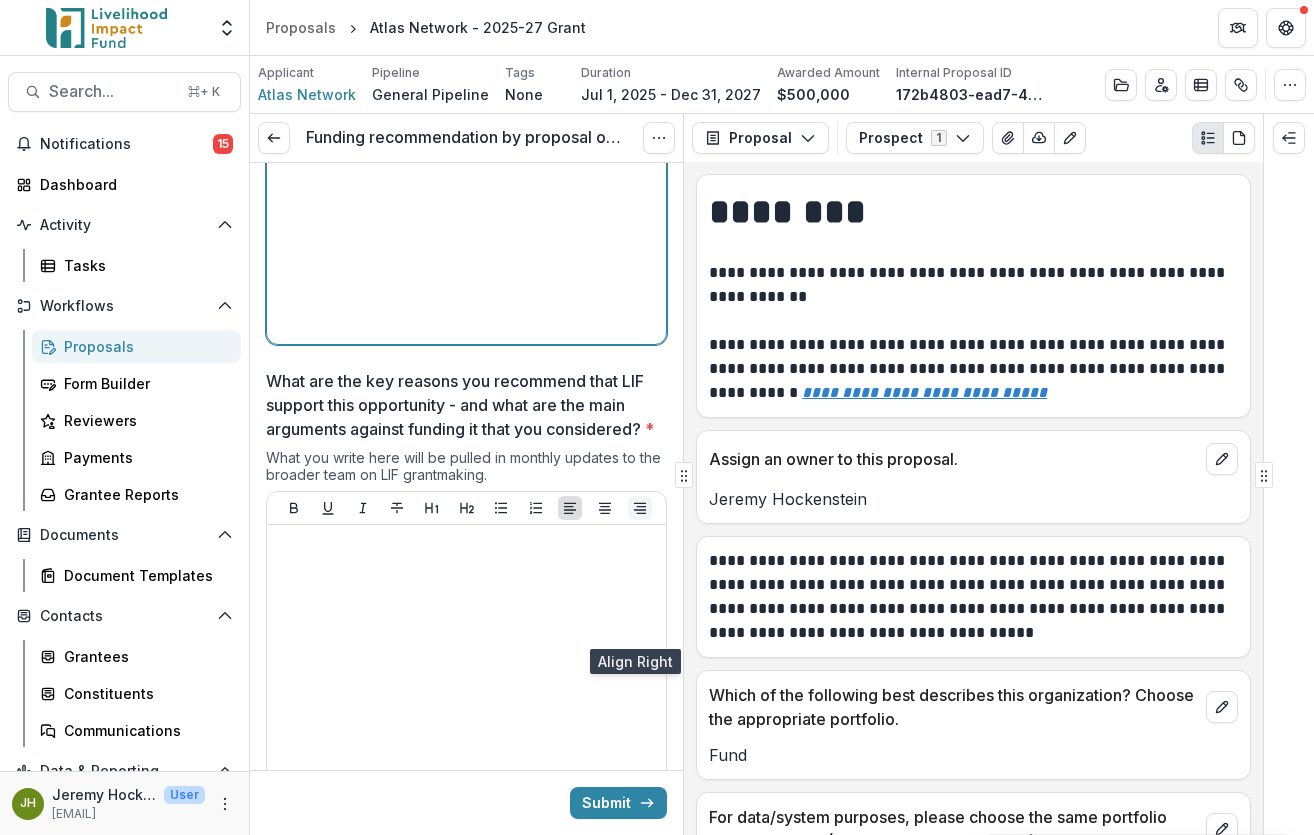 scroll, scrollTop: 1515, scrollLeft: 0, axis: vertical 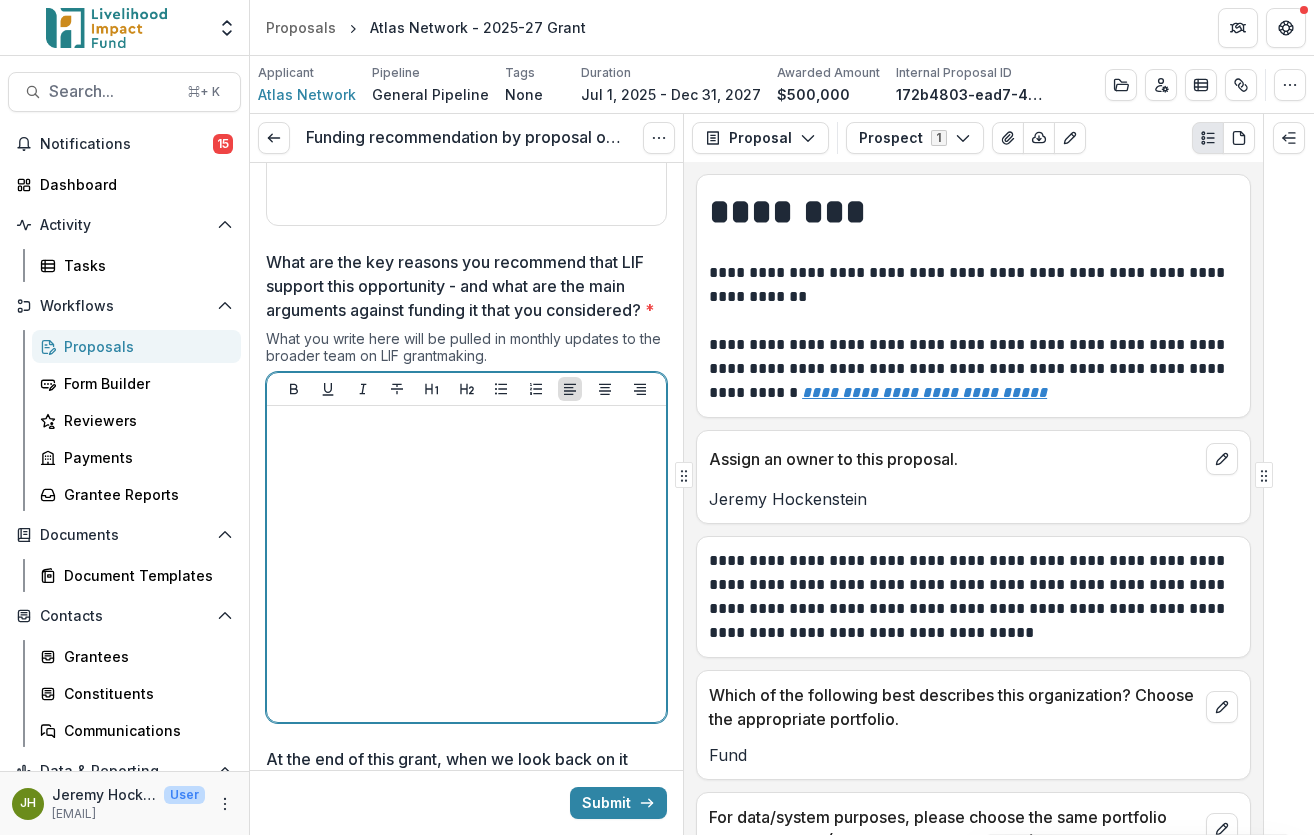 click at bounding box center [466, 564] 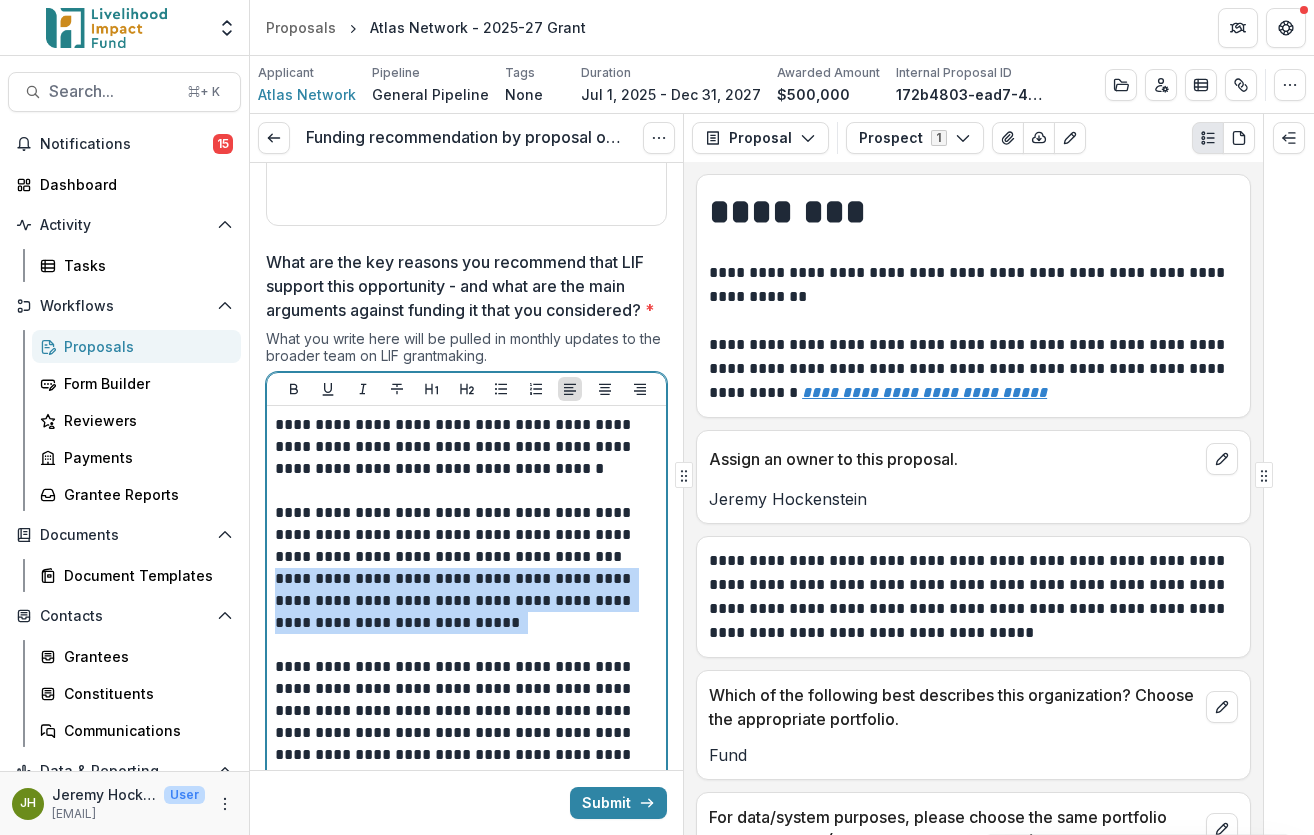 drag, startPoint x: 470, startPoint y: 658, endPoint x: 270, endPoint y: 605, distance: 206.90337 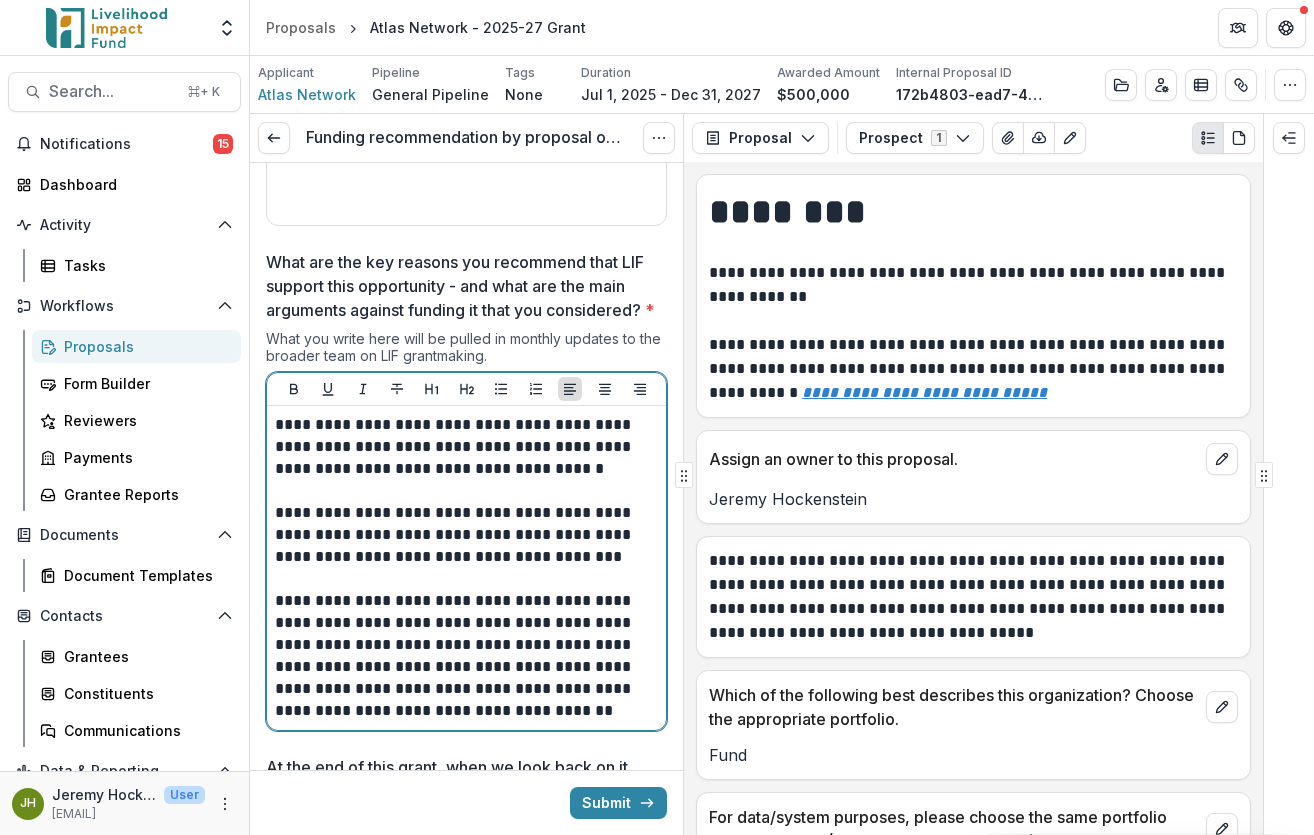scroll, scrollTop: 1937, scrollLeft: 0, axis: vertical 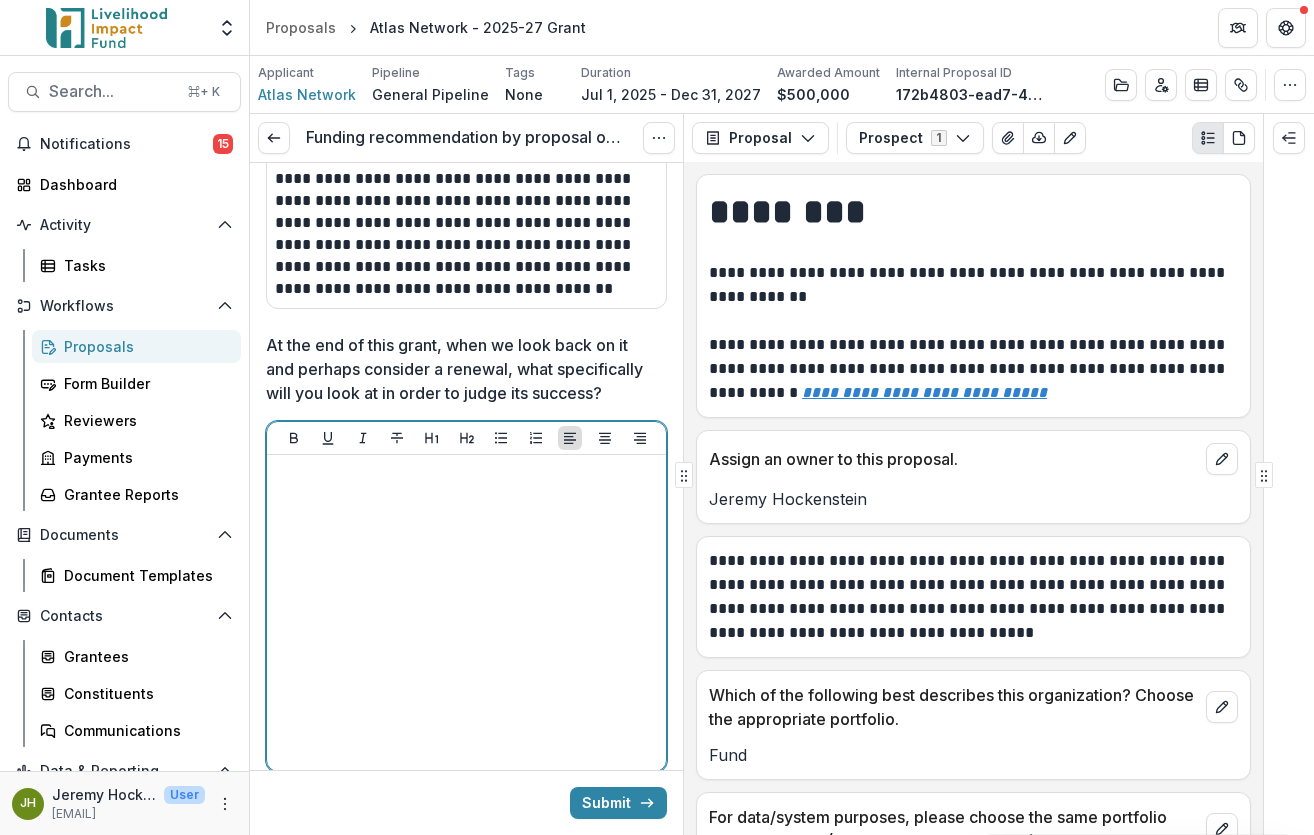 click at bounding box center [466, 613] 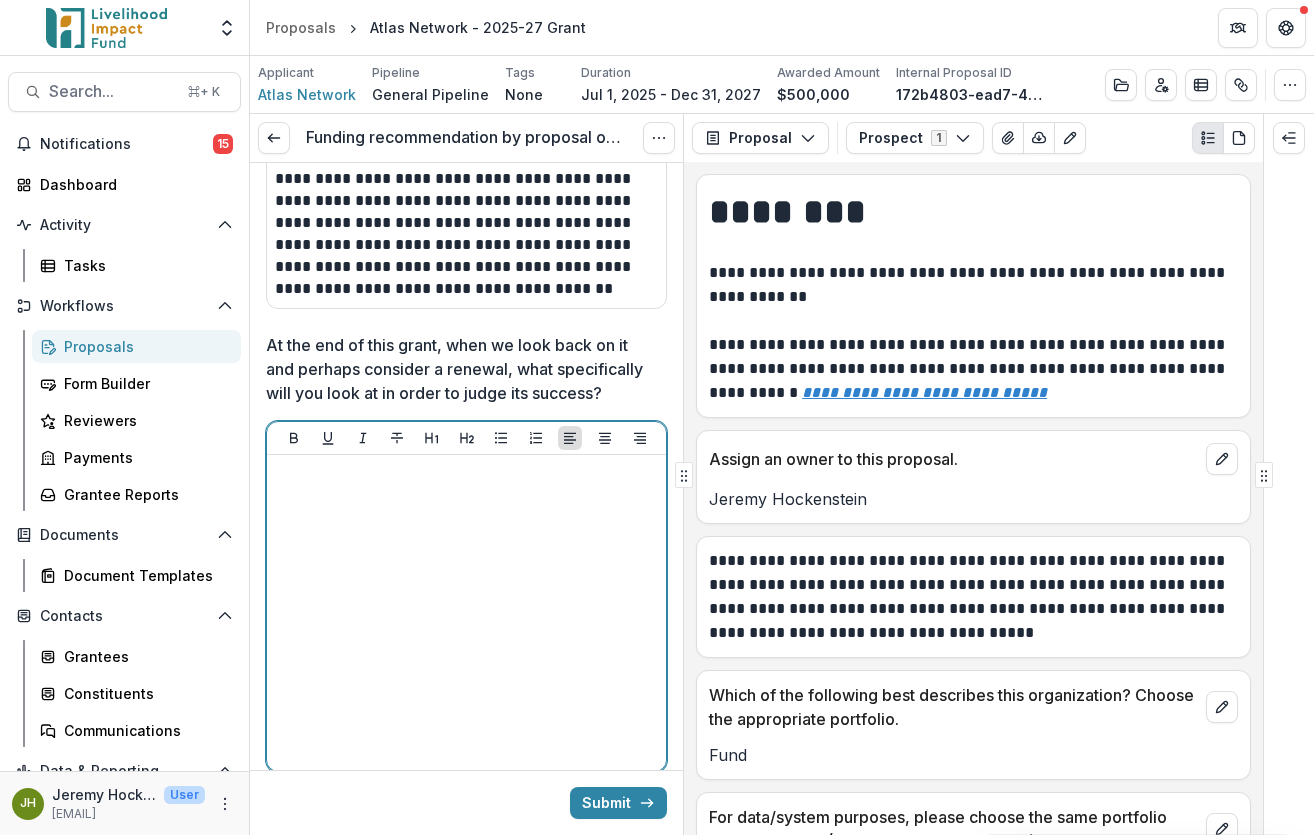type 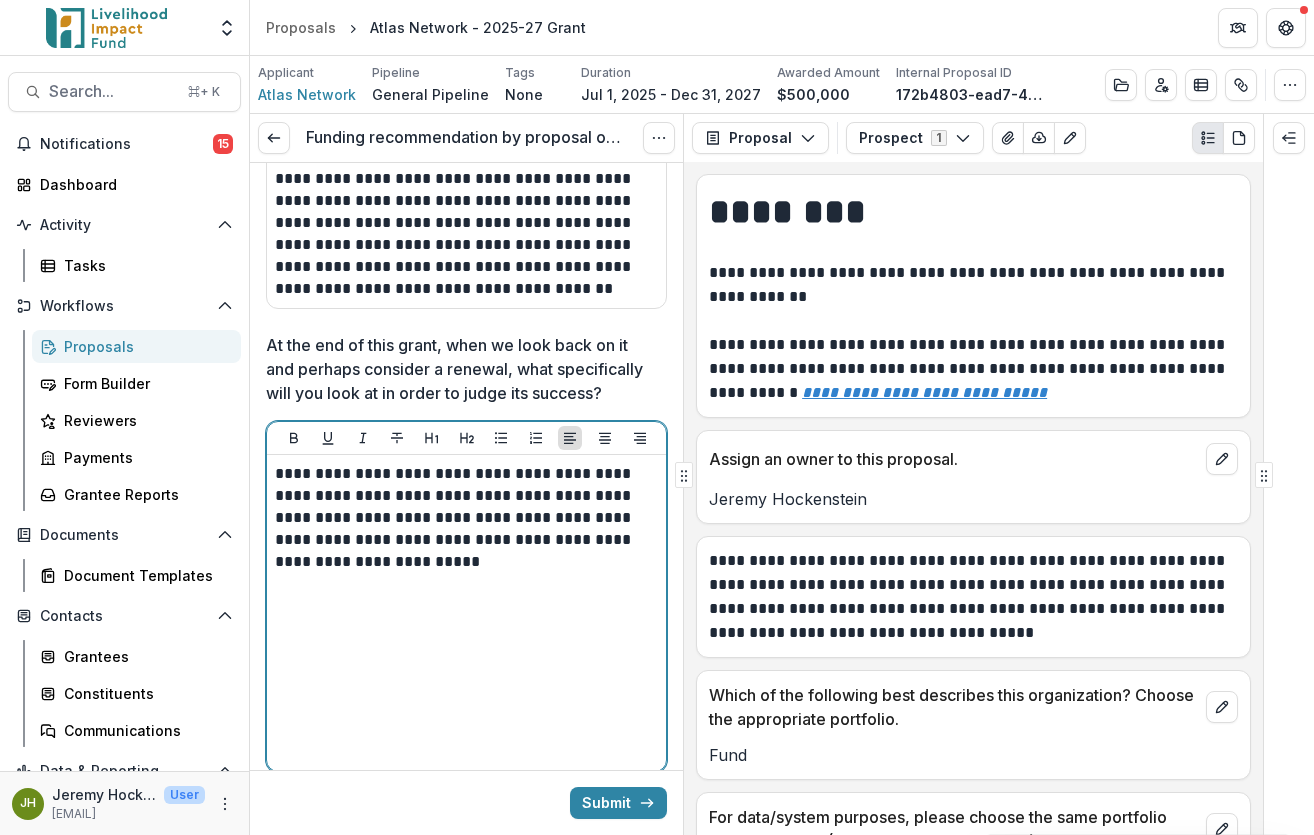 click on "**********" at bounding box center [466, 613] 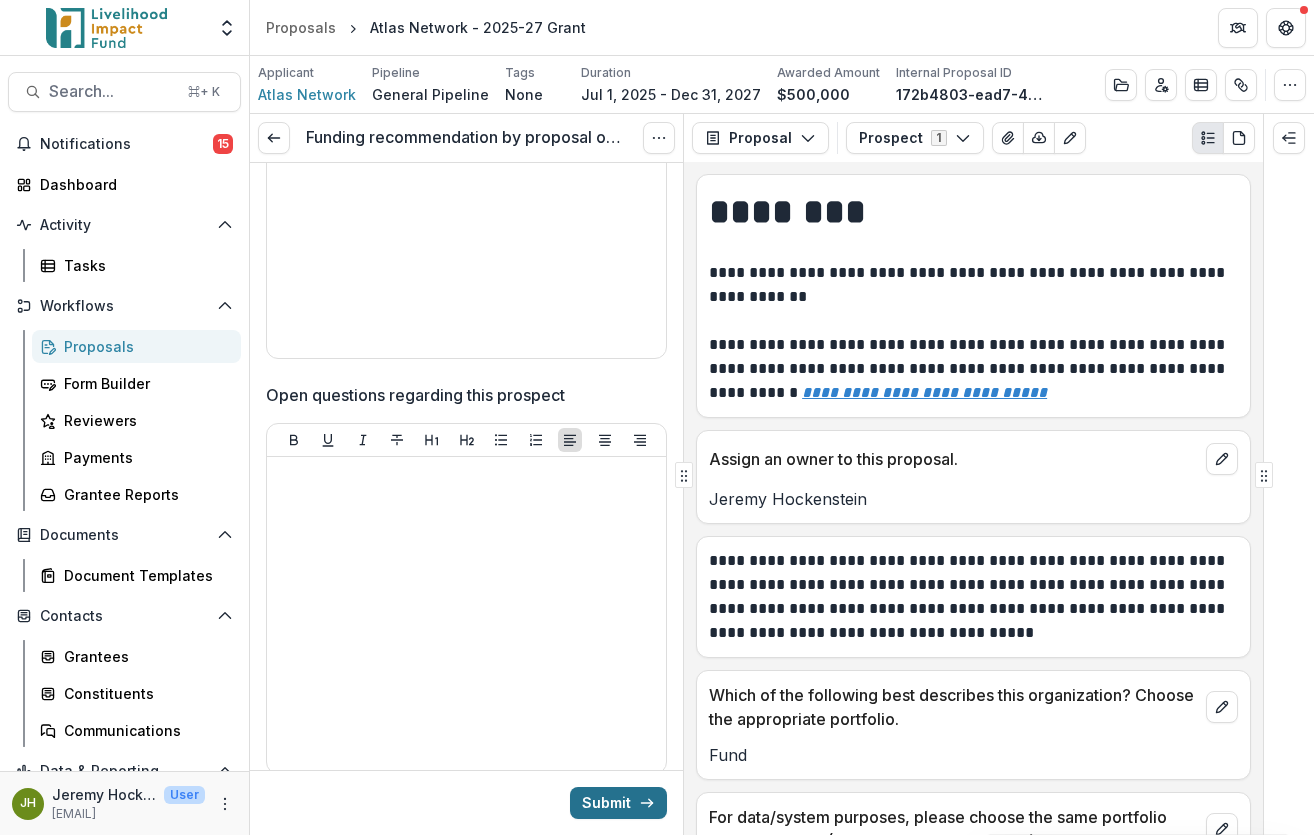 click on "Submit" at bounding box center (618, 803) 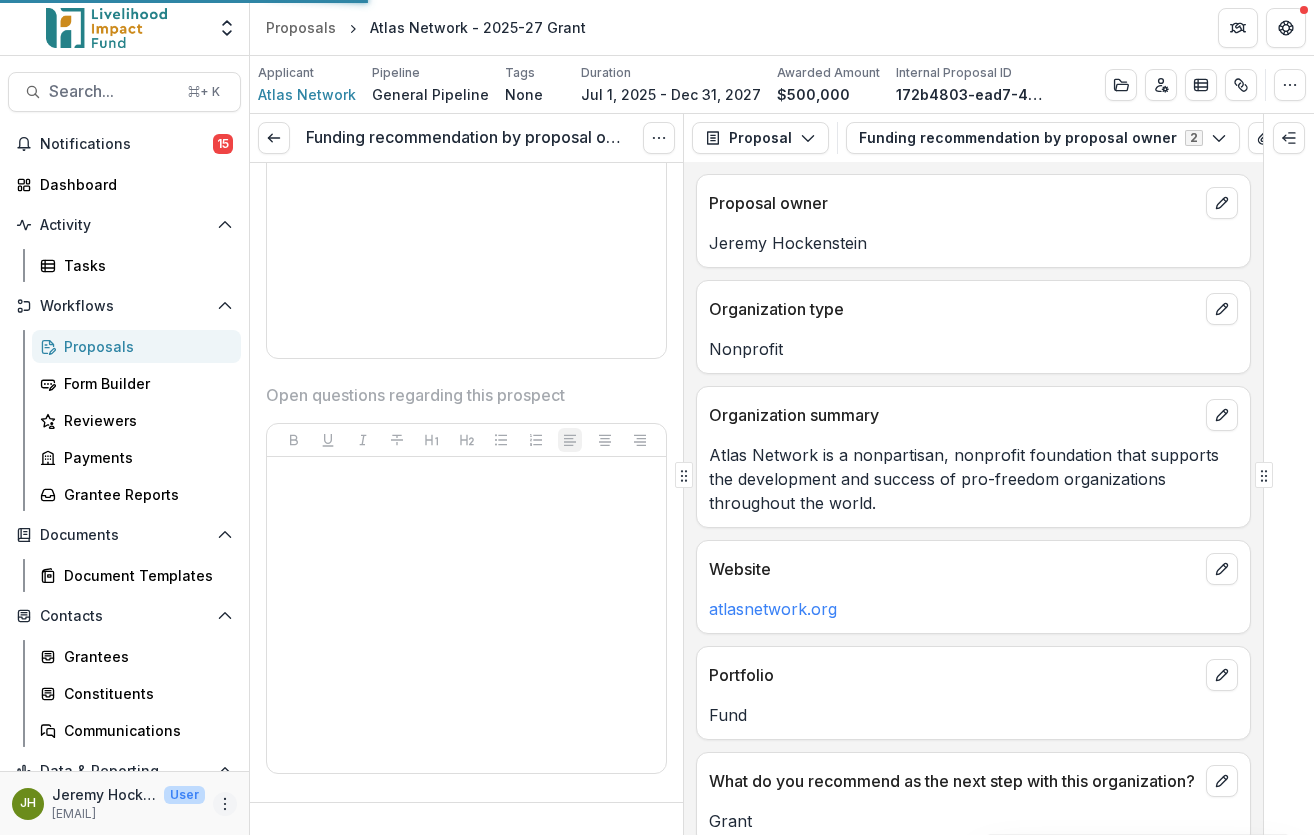 scroll, scrollTop: 1334, scrollLeft: 0, axis: vertical 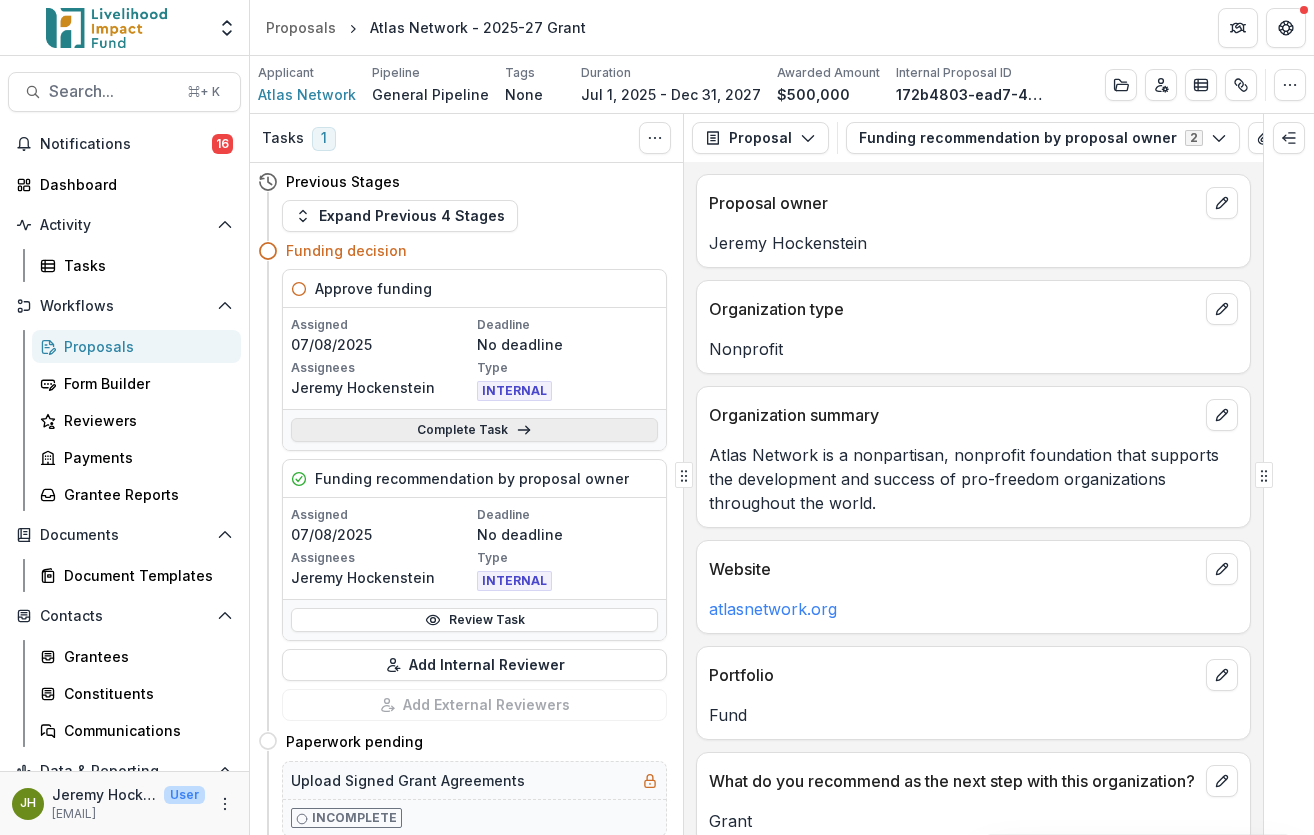 click on "Complete Task" at bounding box center [474, 430] 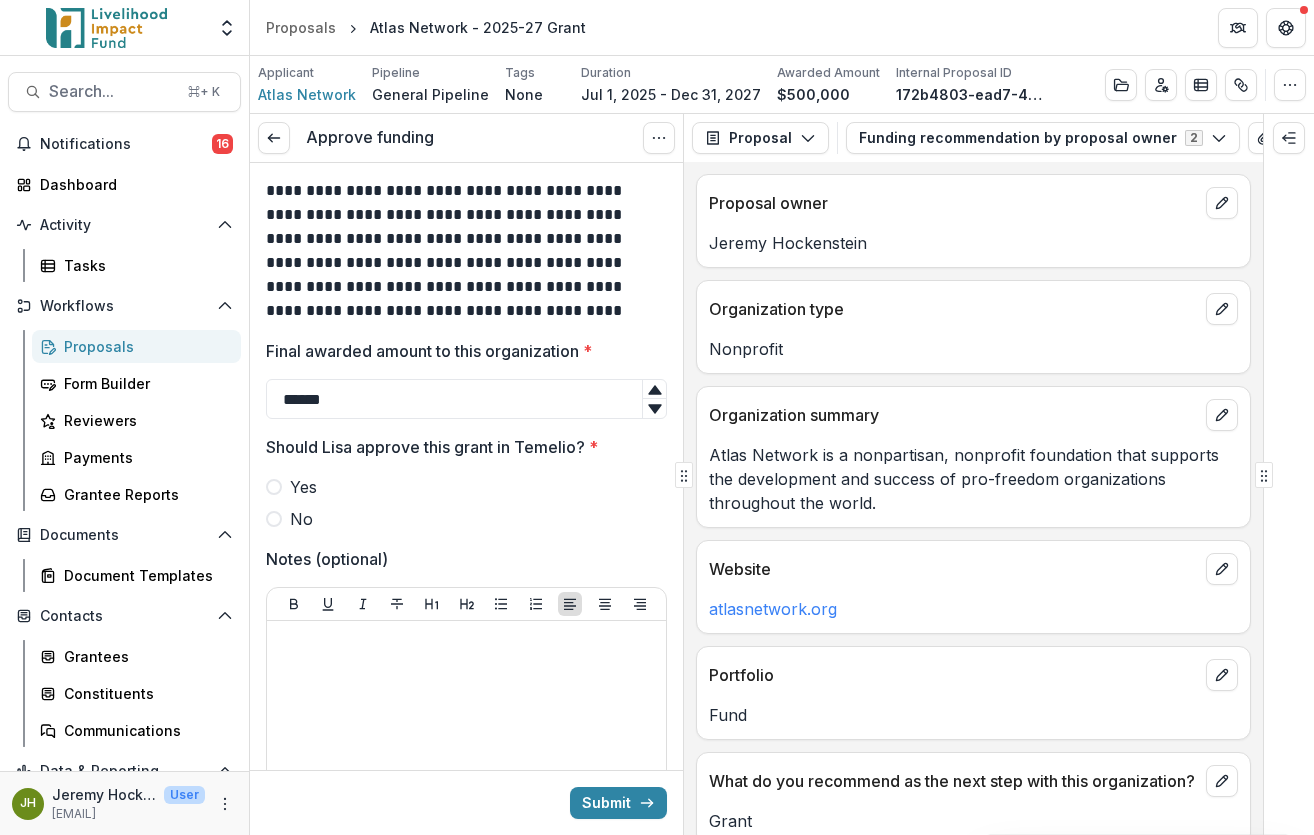 click on "Yes" at bounding box center [303, 487] 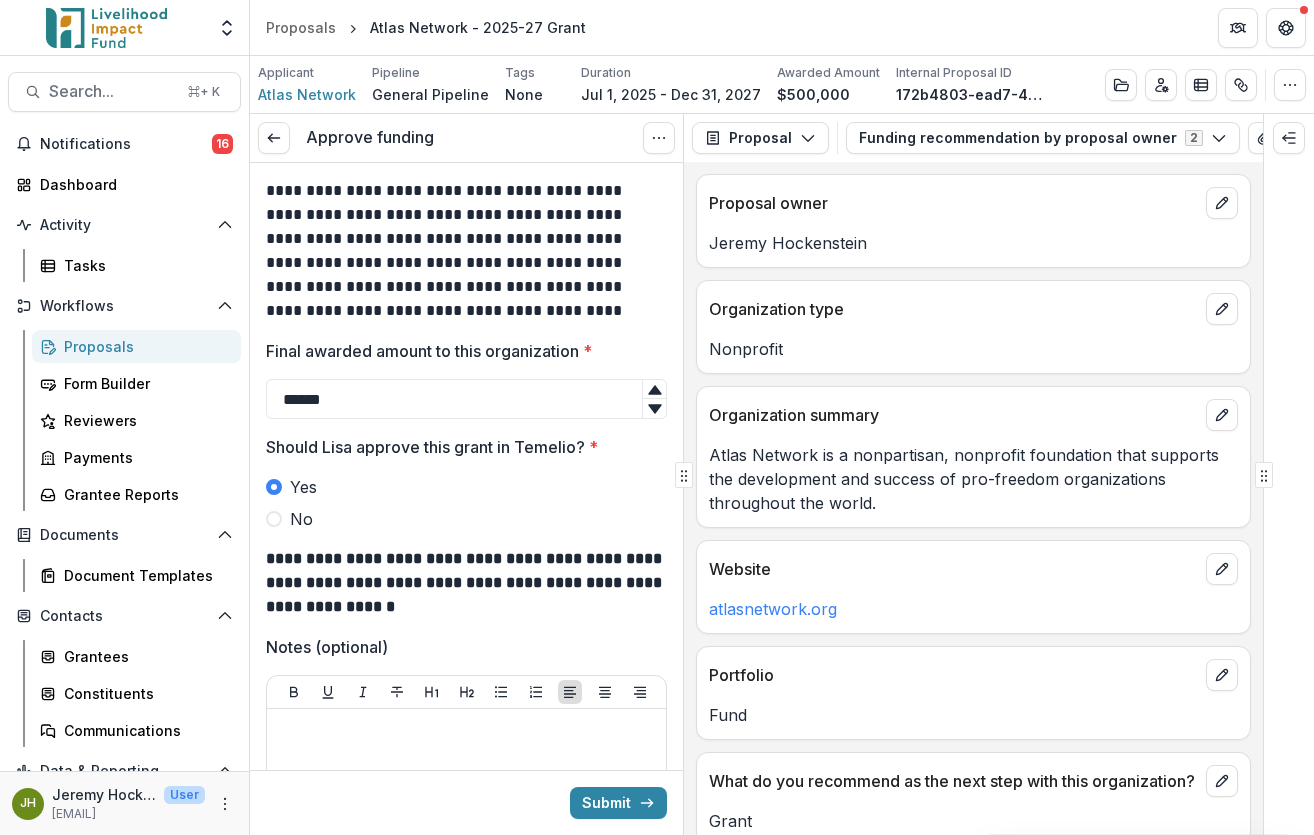 scroll, scrollTop: 328, scrollLeft: 0, axis: vertical 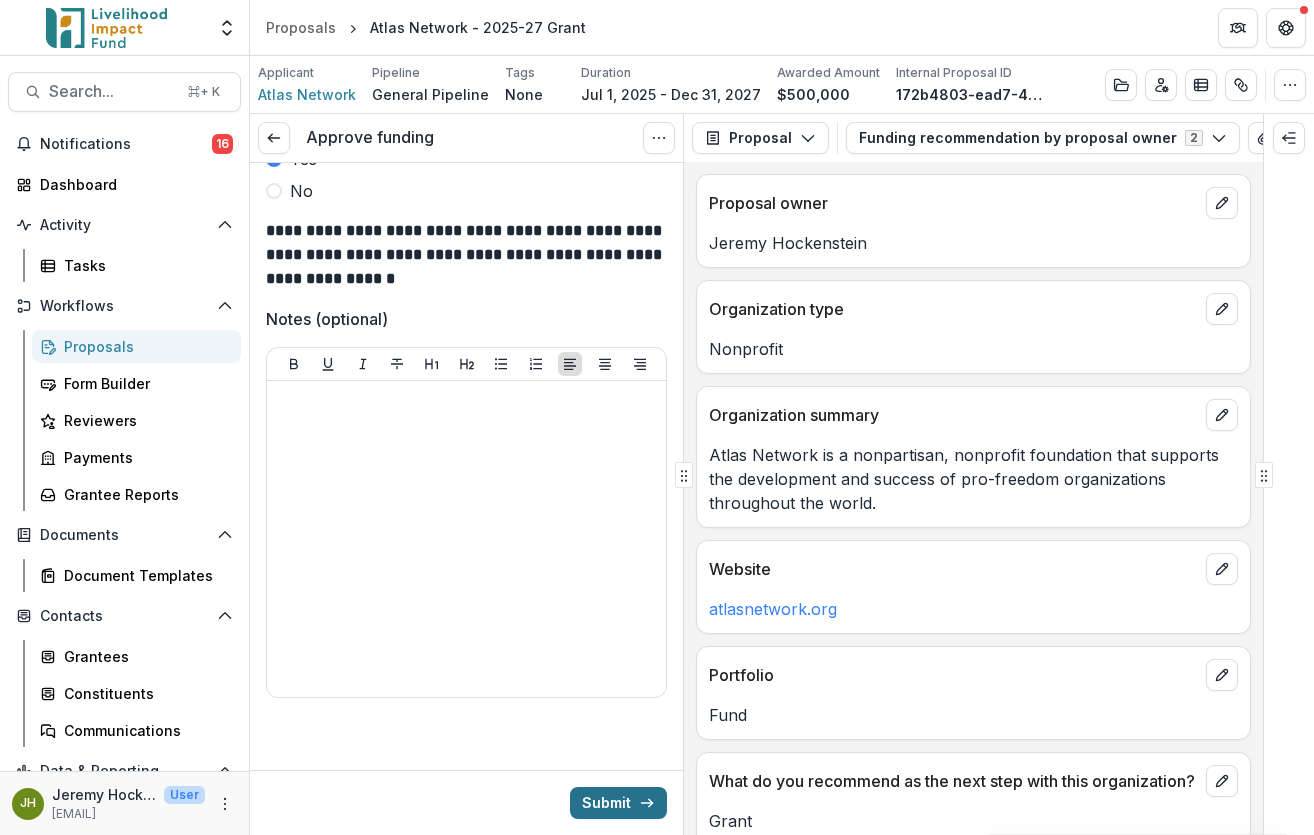 click on "Submit" at bounding box center [618, 803] 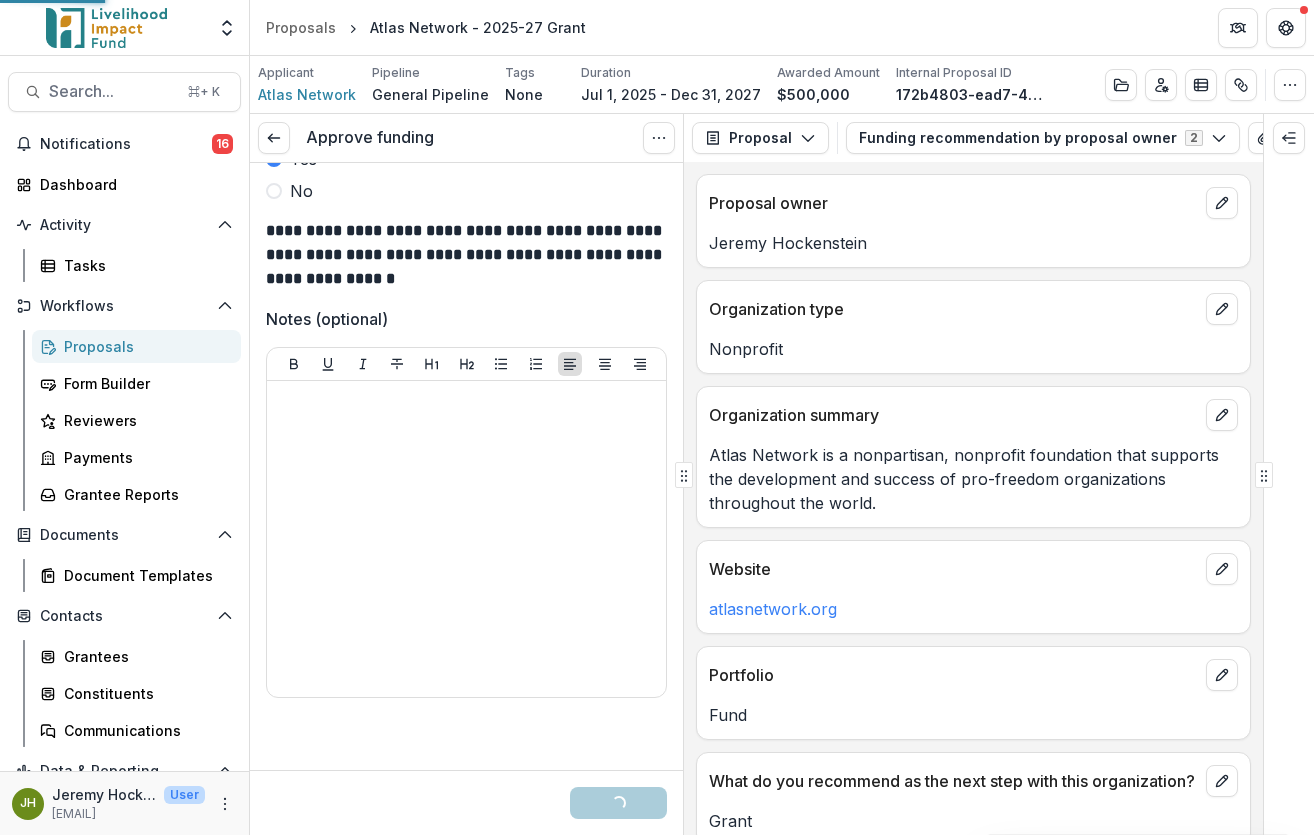 scroll, scrollTop: 27, scrollLeft: 0, axis: vertical 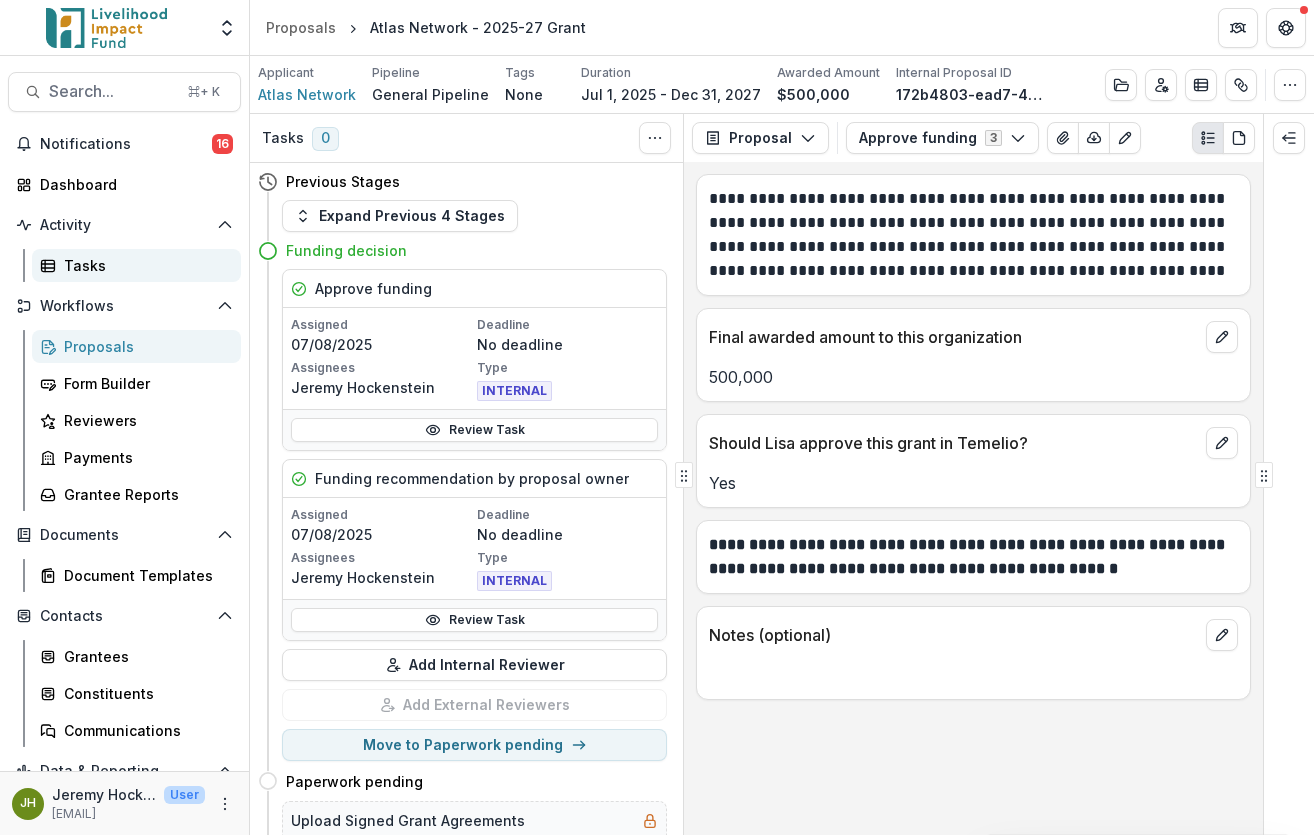 click on "Tasks" at bounding box center (144, 265) 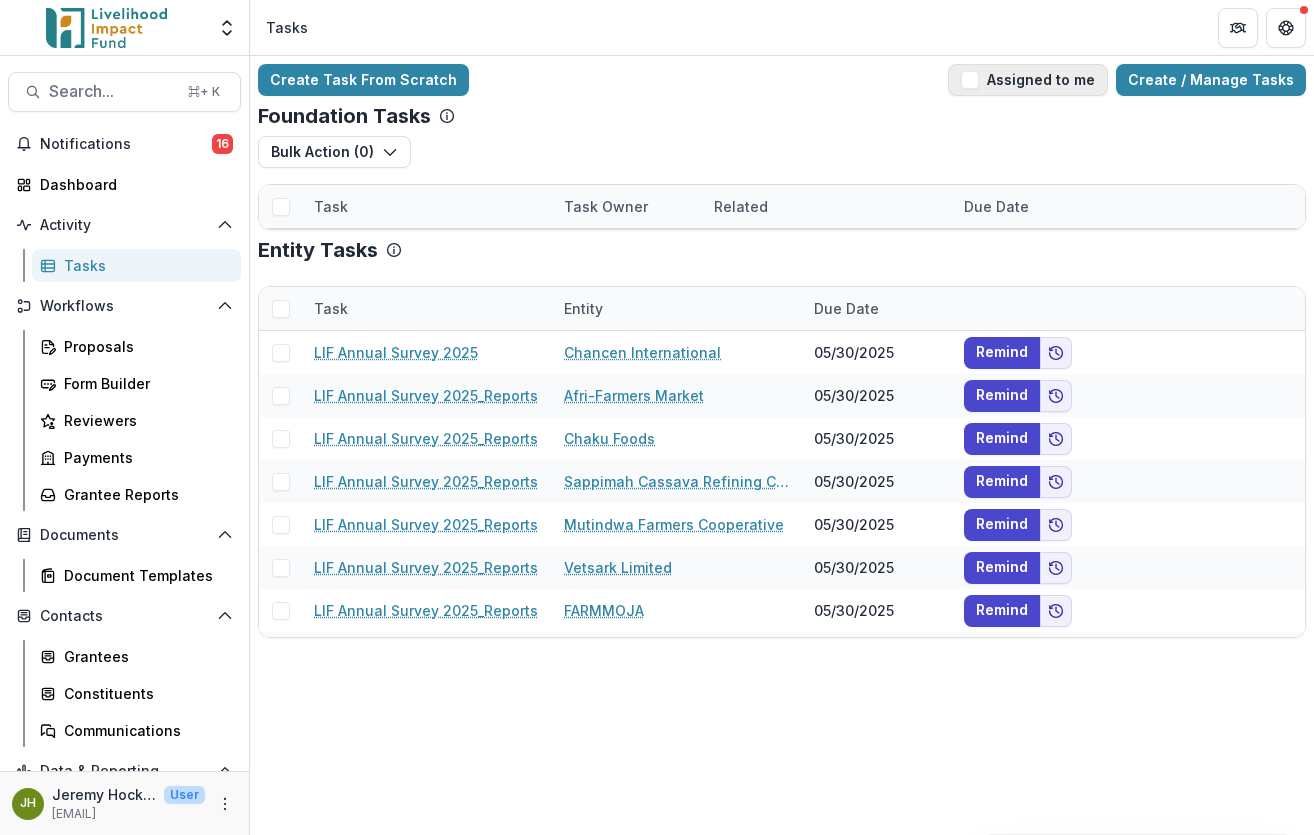 click at bounding box center [970, 80] 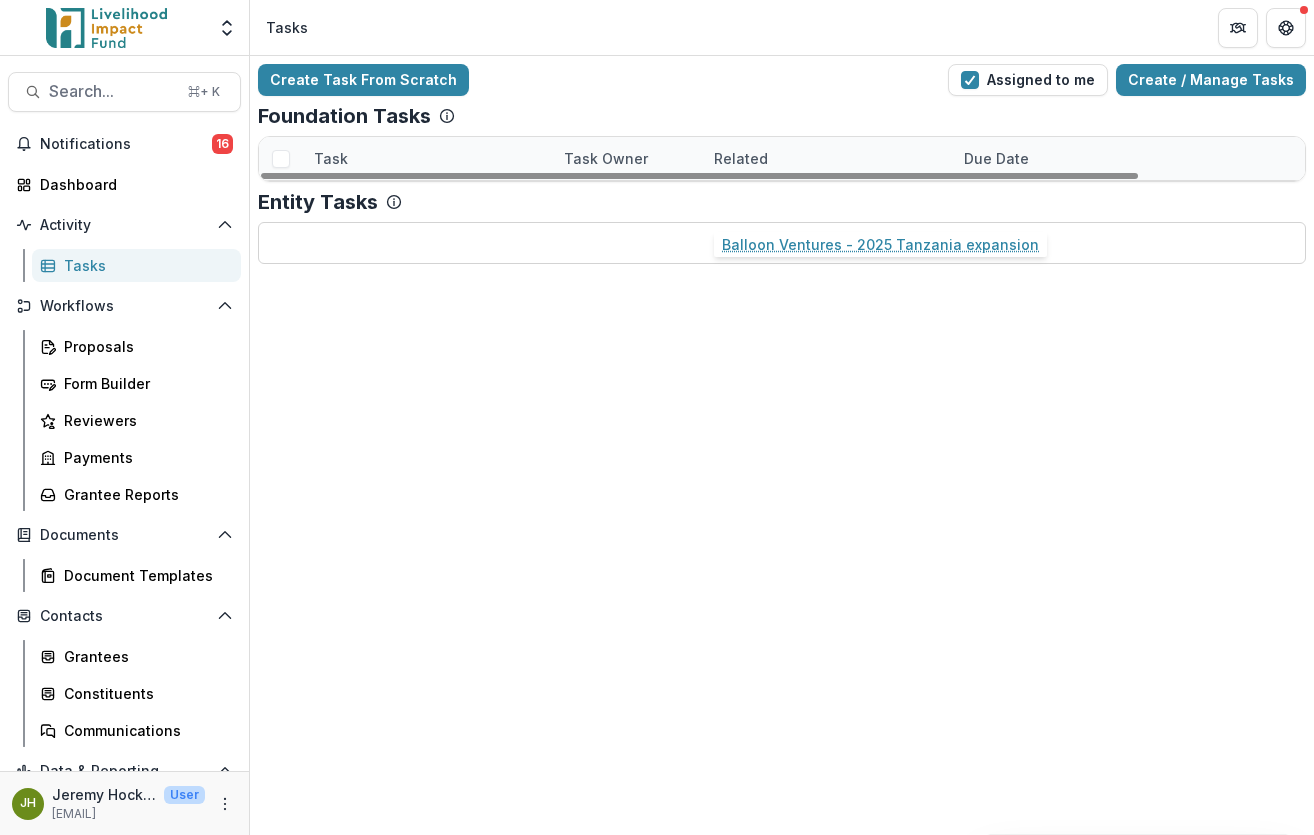click on "Balloon Ventures - 2025 Tanzania expansion" at bounding box center [827, 202] 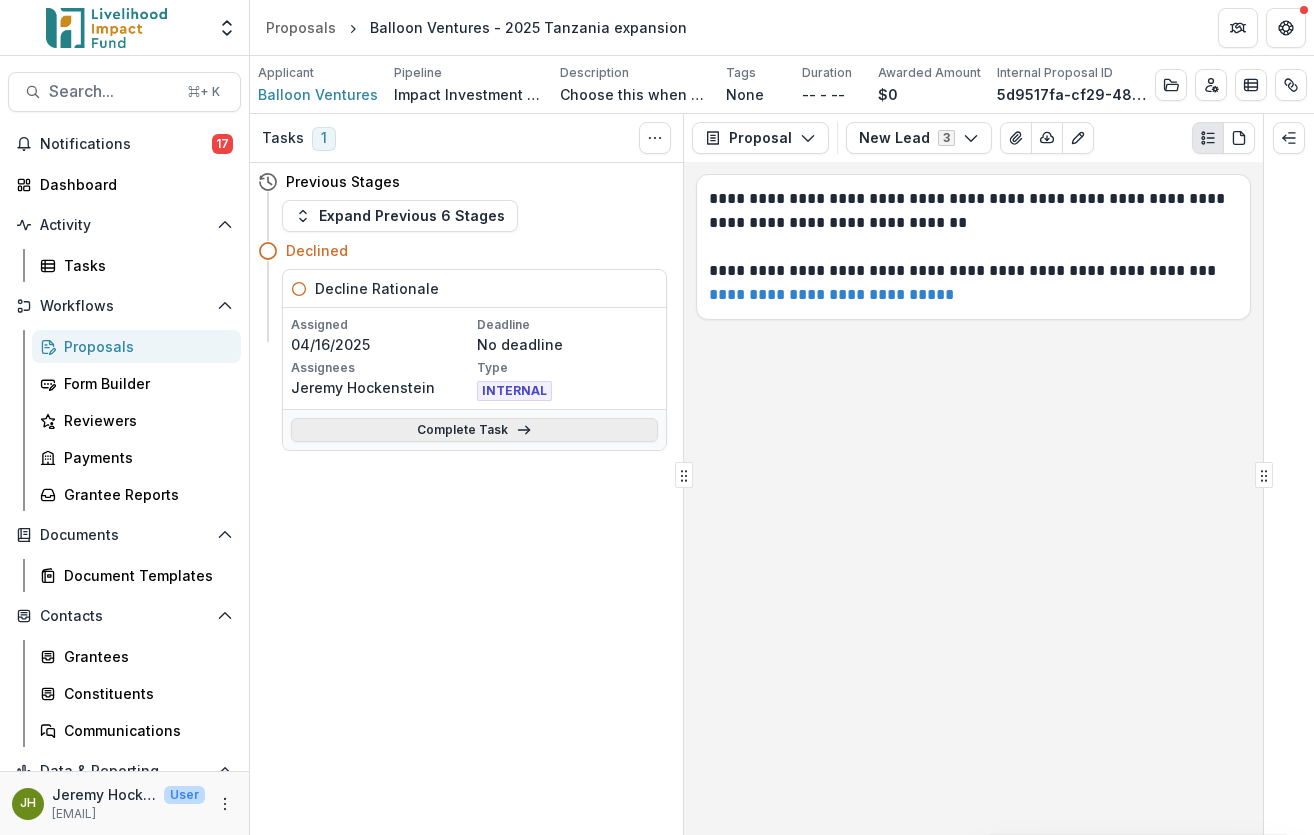 click on "Complete Task" at bounding box center (474, 430) 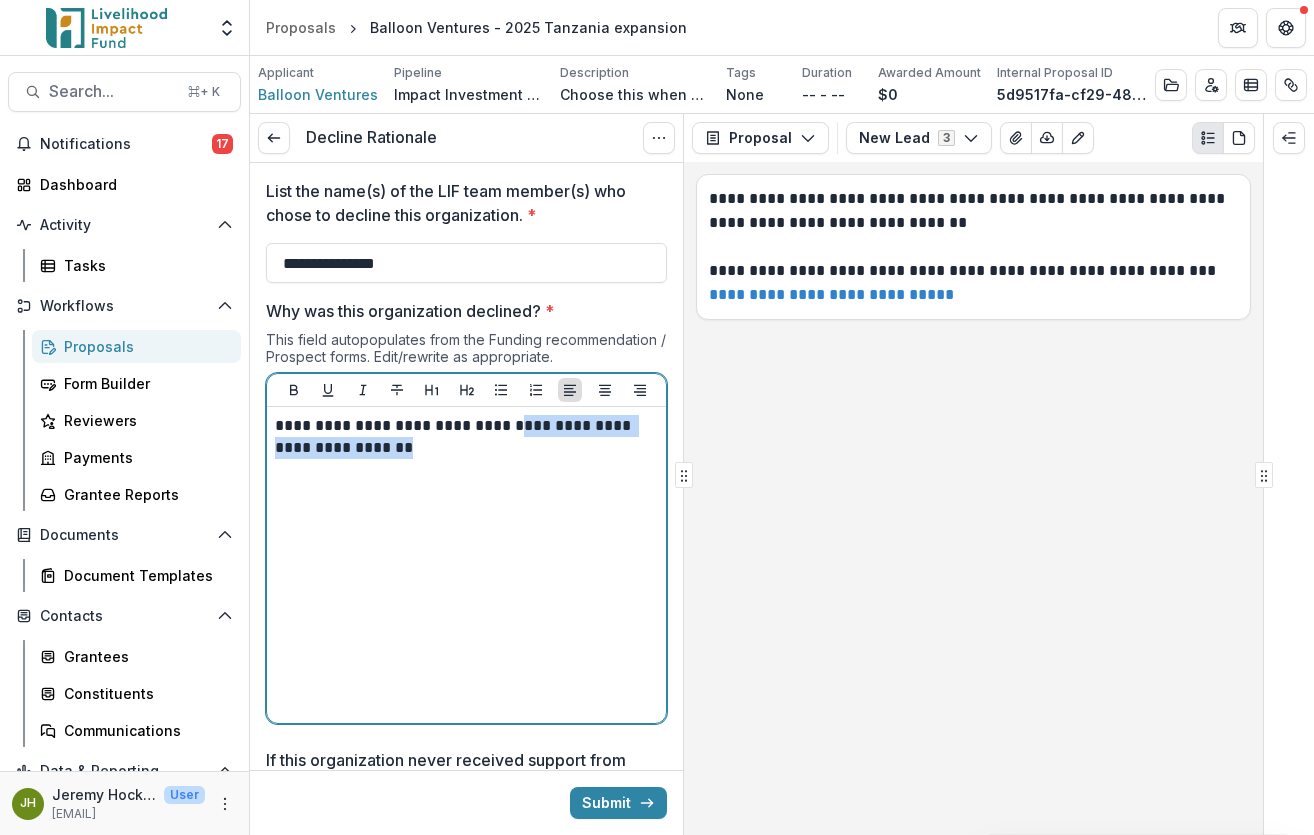 drag, startPoint x: 526, startPoint y: 429, endPoint x: 535, endPoint y: 451, distance: 23.769728 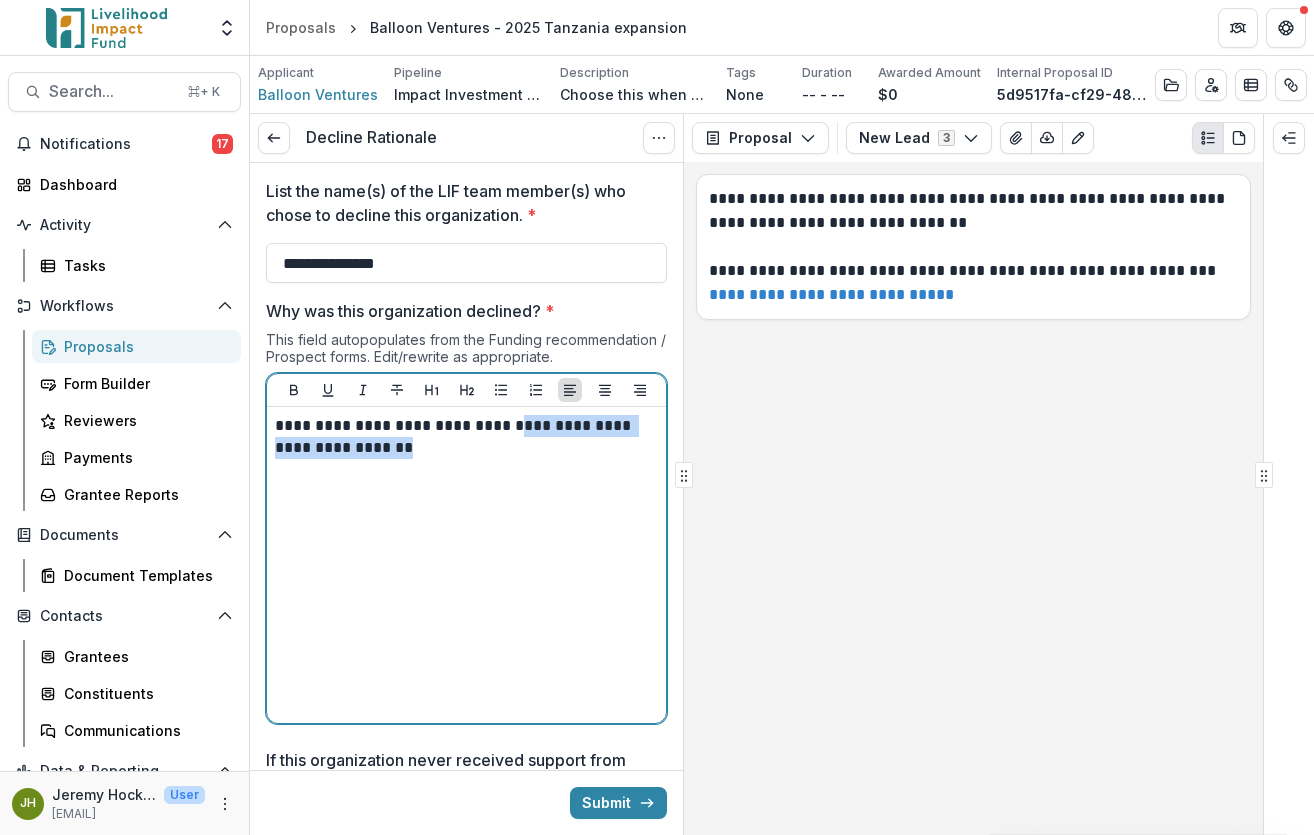click on "**********" at bounding box center [463, 437] 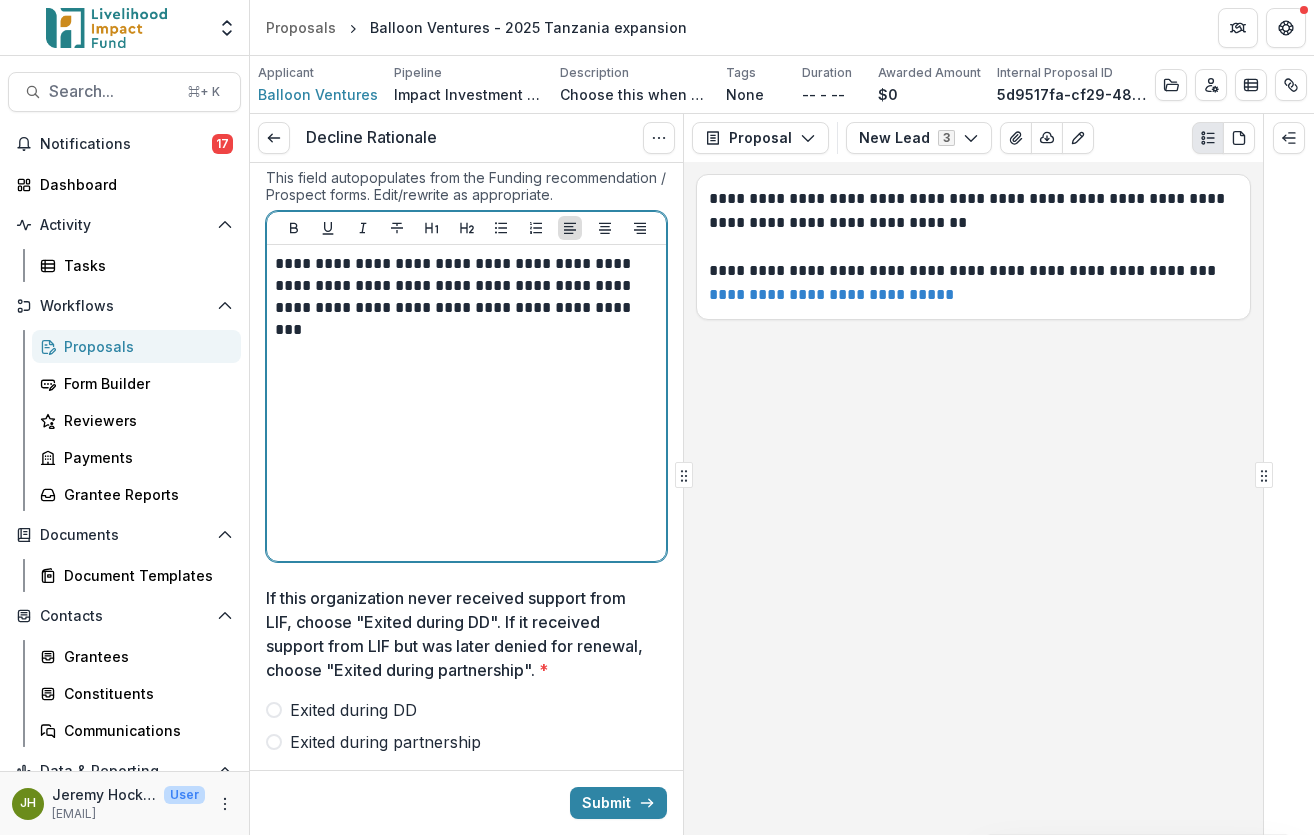scroll, scrollTop: 210, scrollLeft: 0, axis: vertical 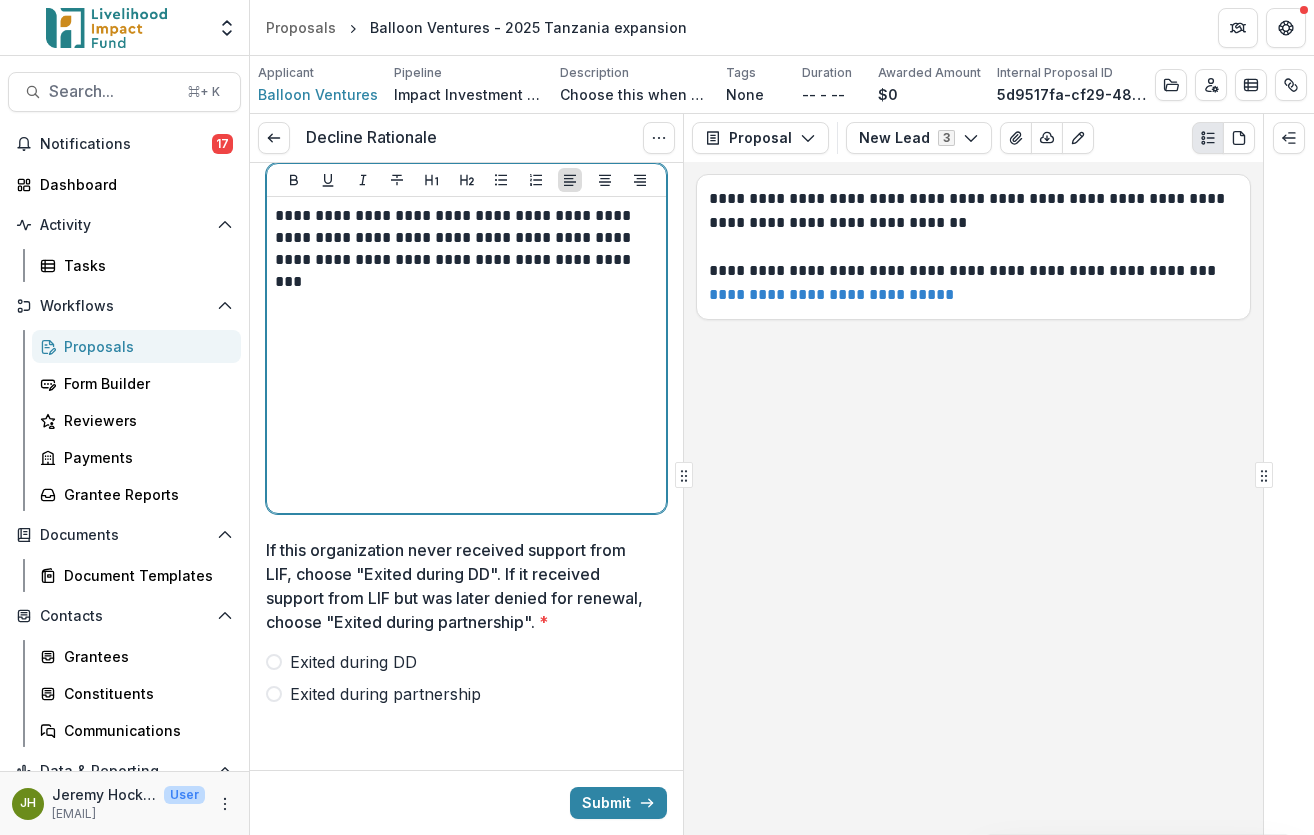 click on "Exited during DD" at bounding box center [353, 662] 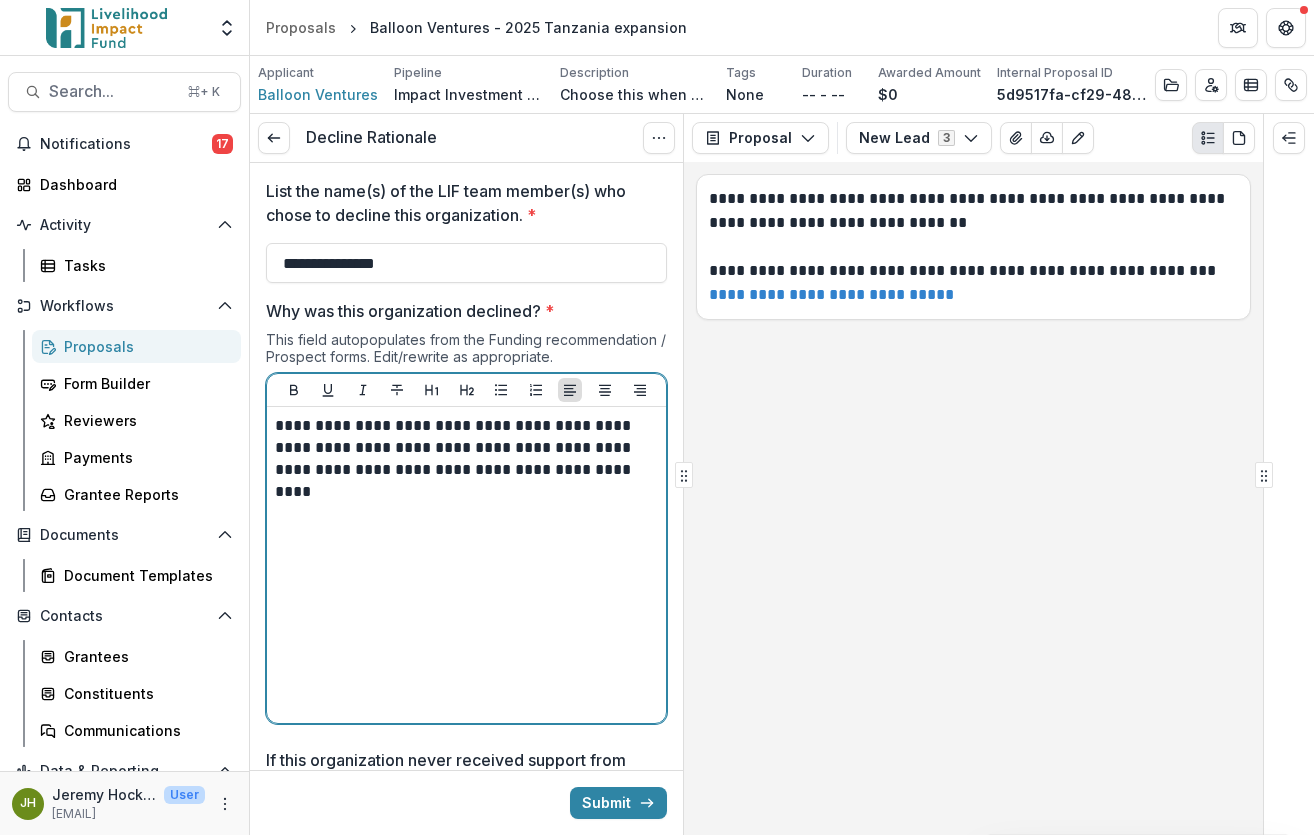 scroll, scrollTop: 210, scrollLeft: 0, axis: vertical 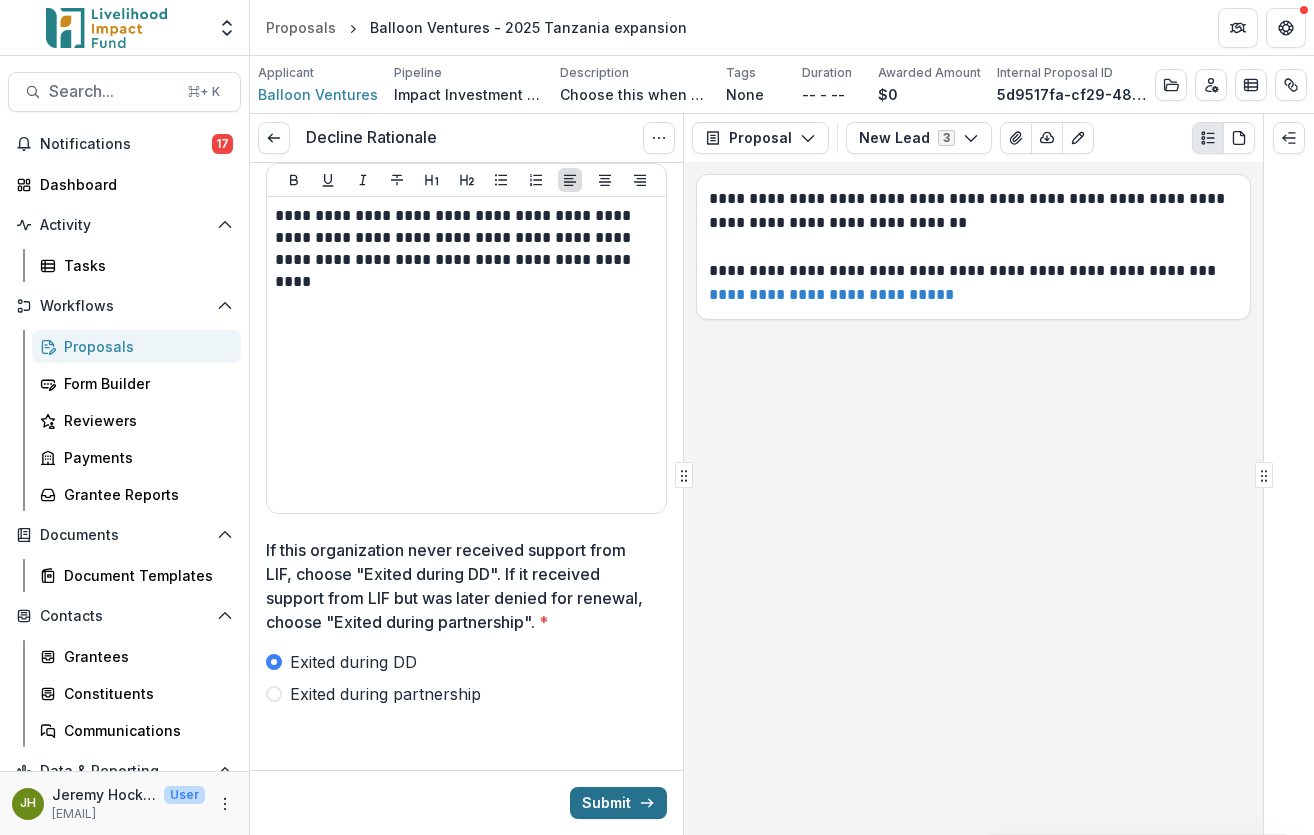 click on "Submit" at bounding box center (618, 803) 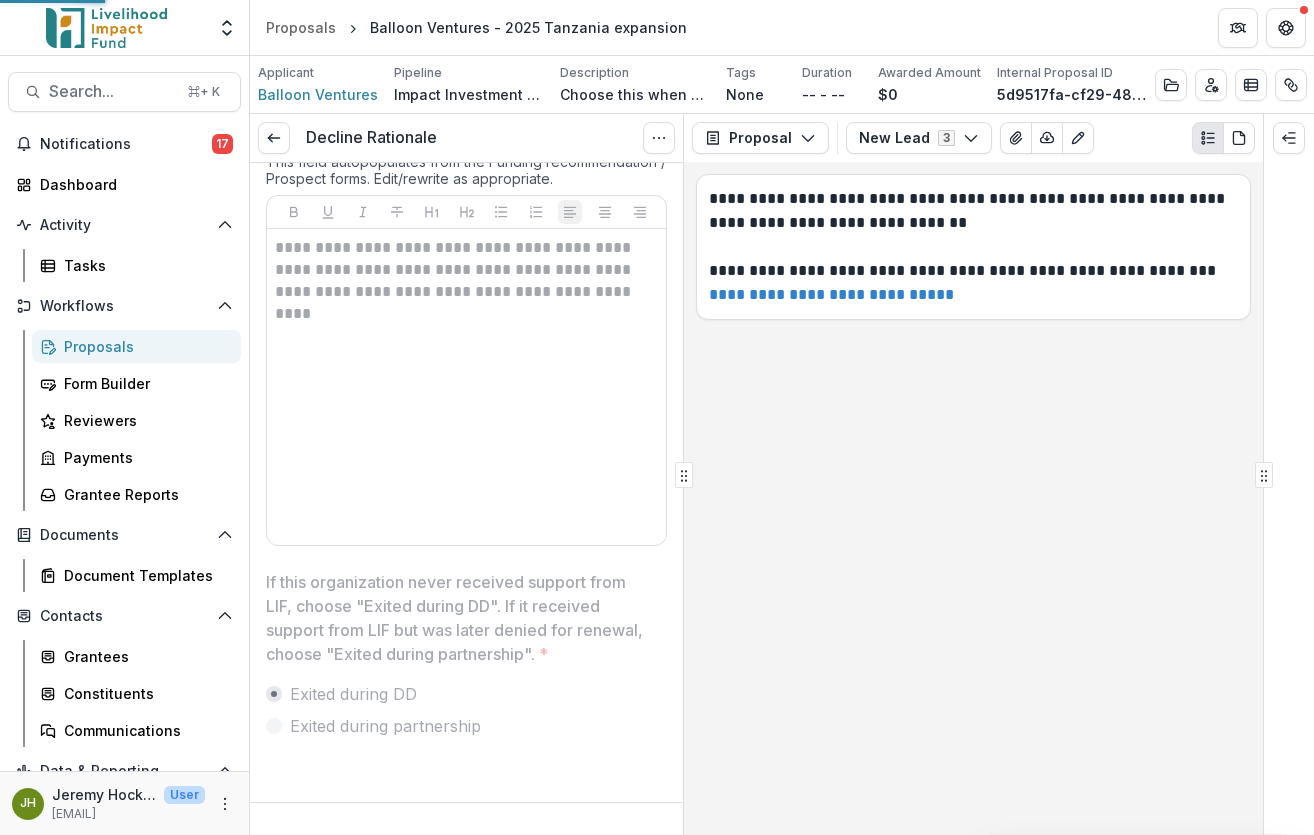 scroll, scrollTop: 0, scrollLeft: 0, axis: both 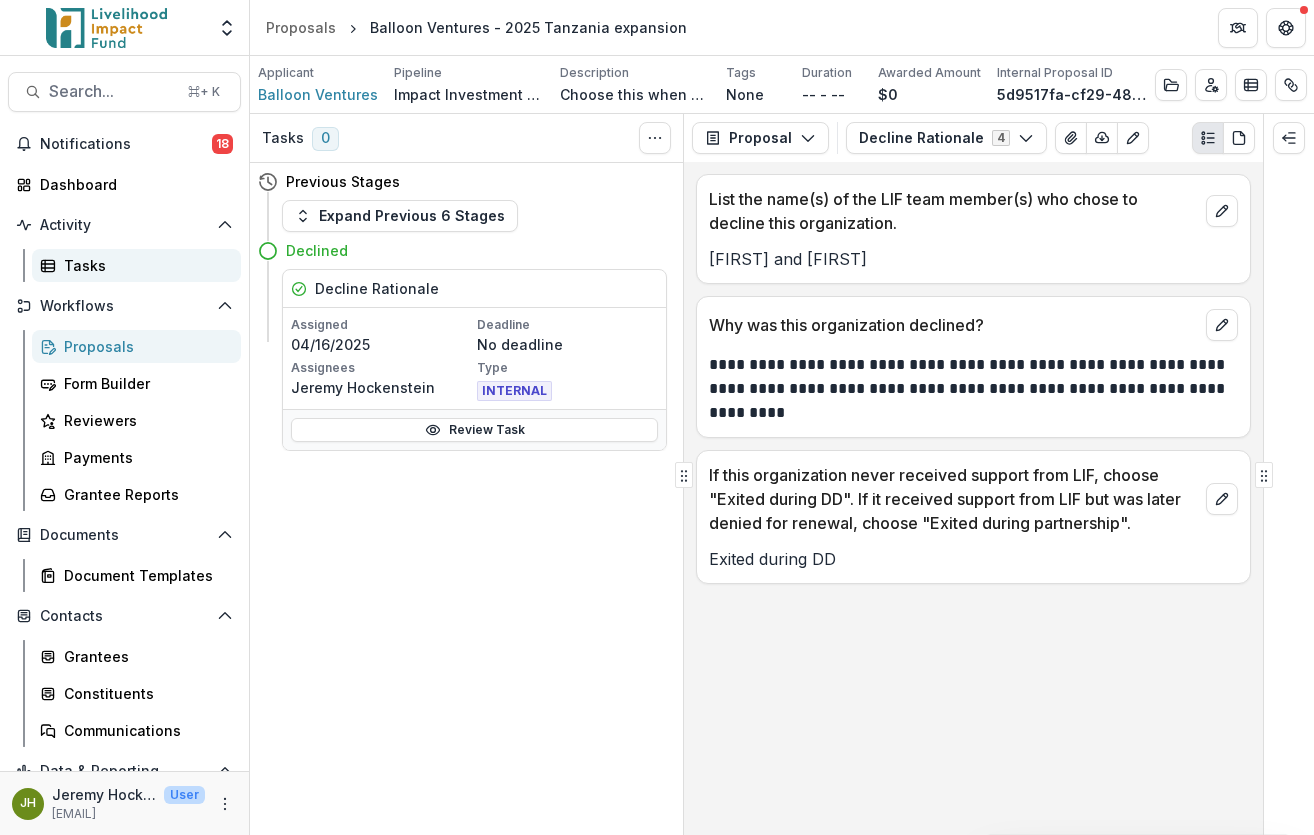 click on "Tasks" at bounding box center (144, 265) 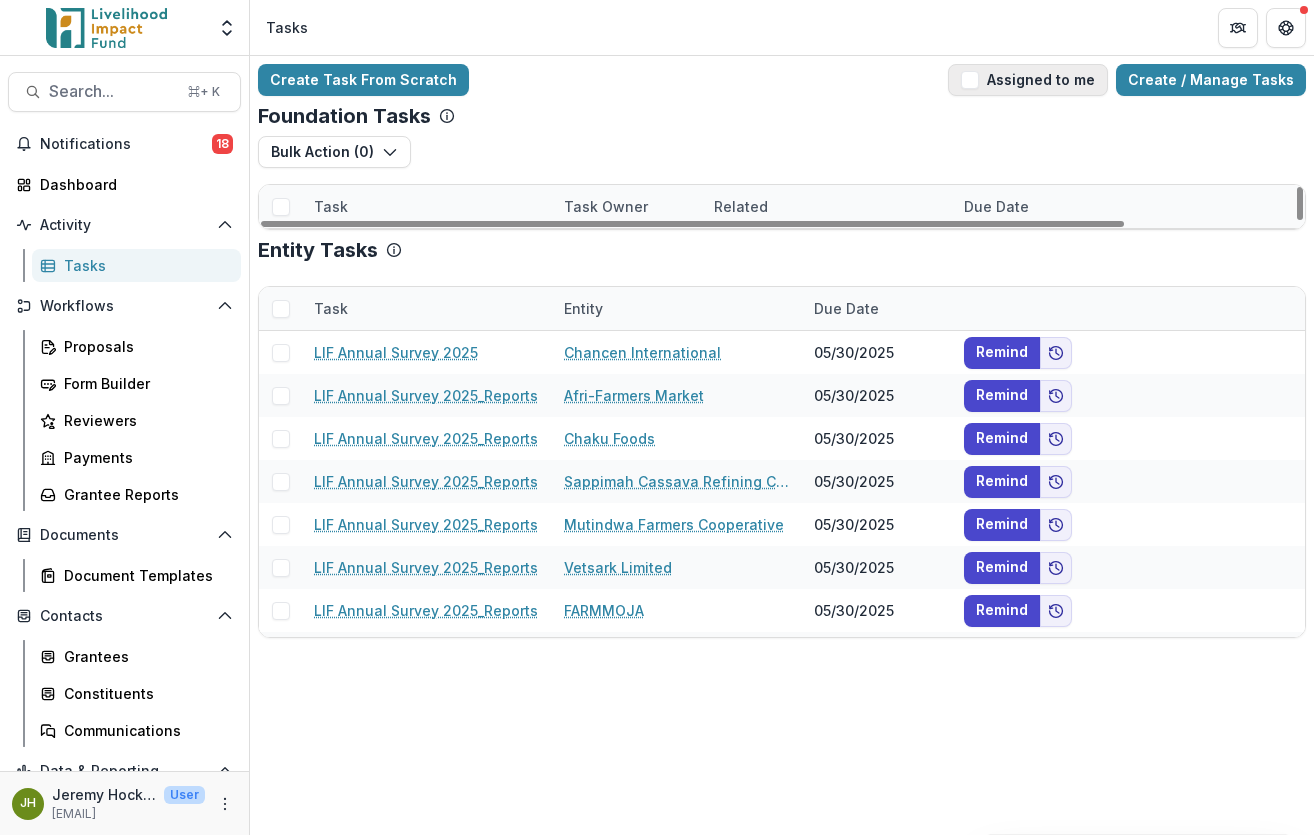 click at bounding box center [970, 80] 